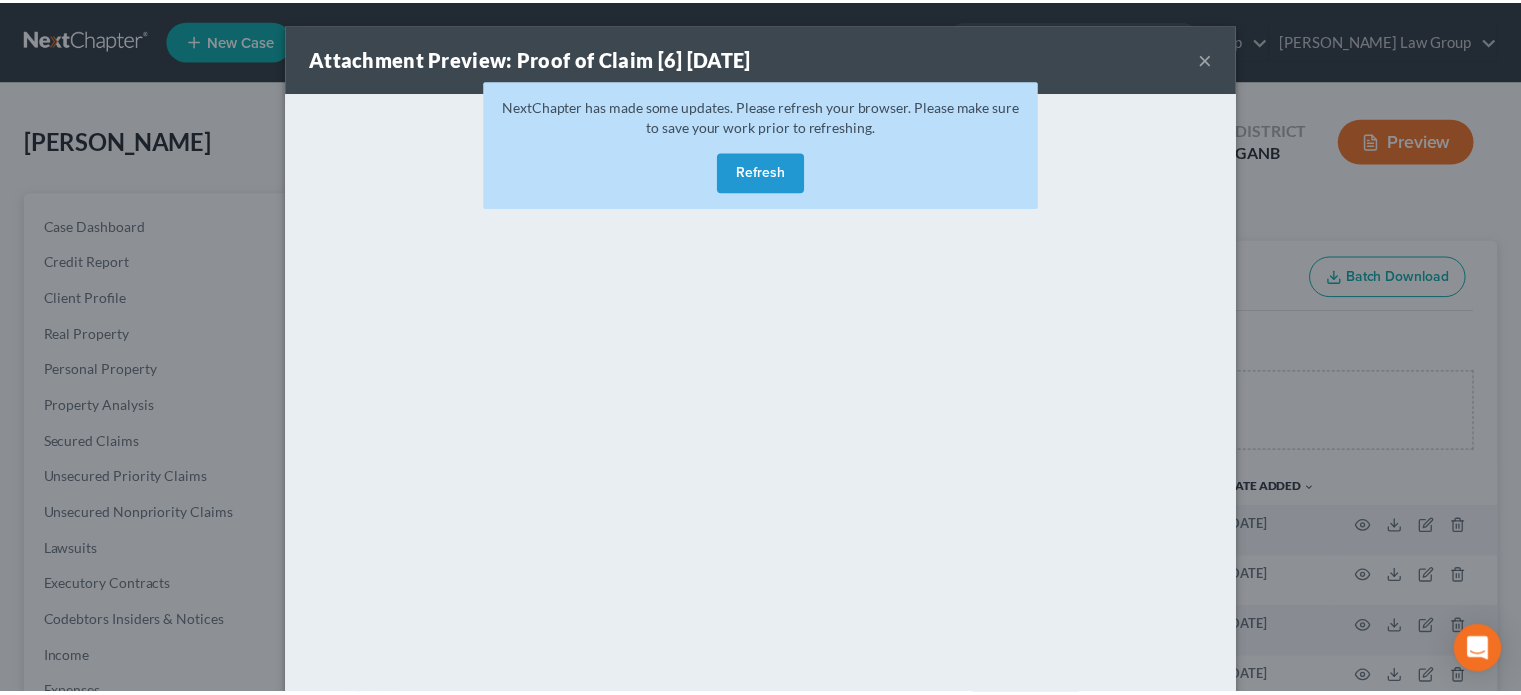 scroll, scrollTop: 300, scrollLeft: 0, axis: vertical 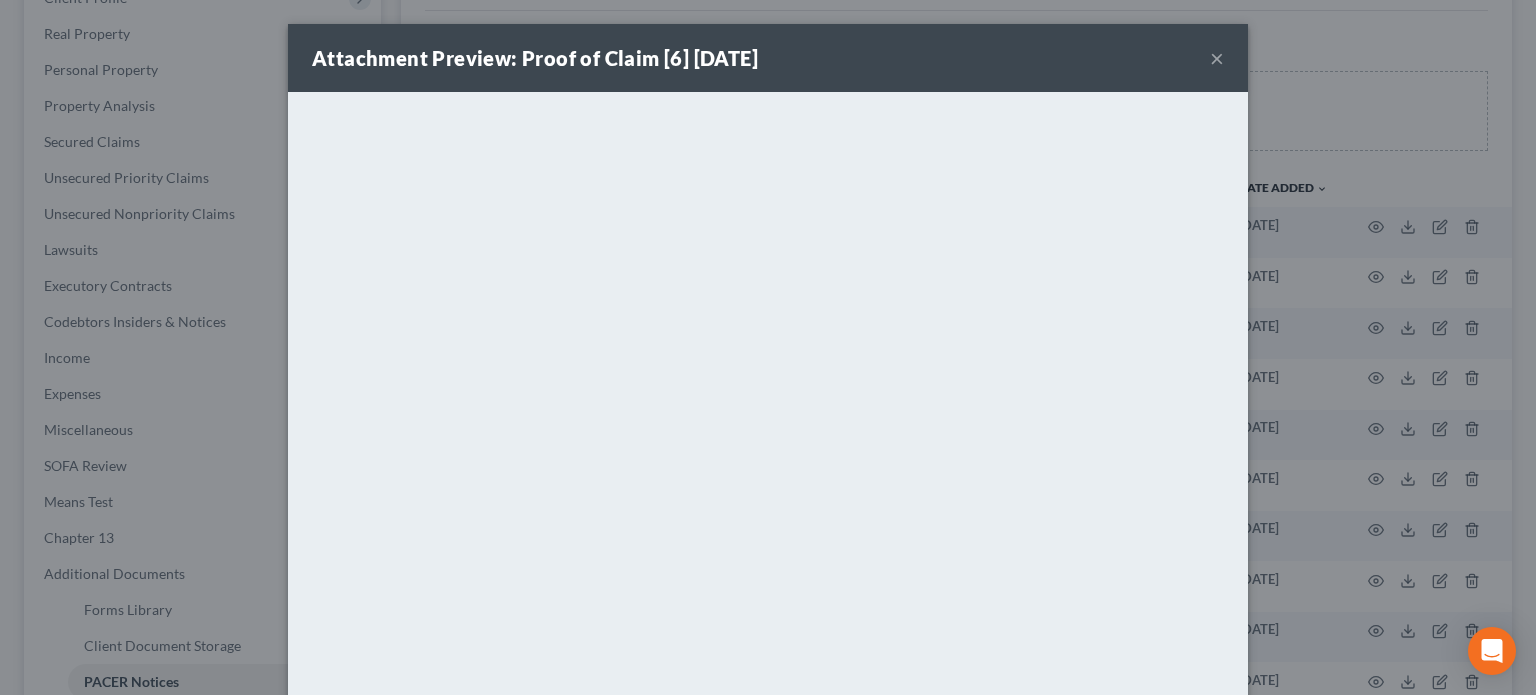 click on "×" at bounding box center [1217, 58] 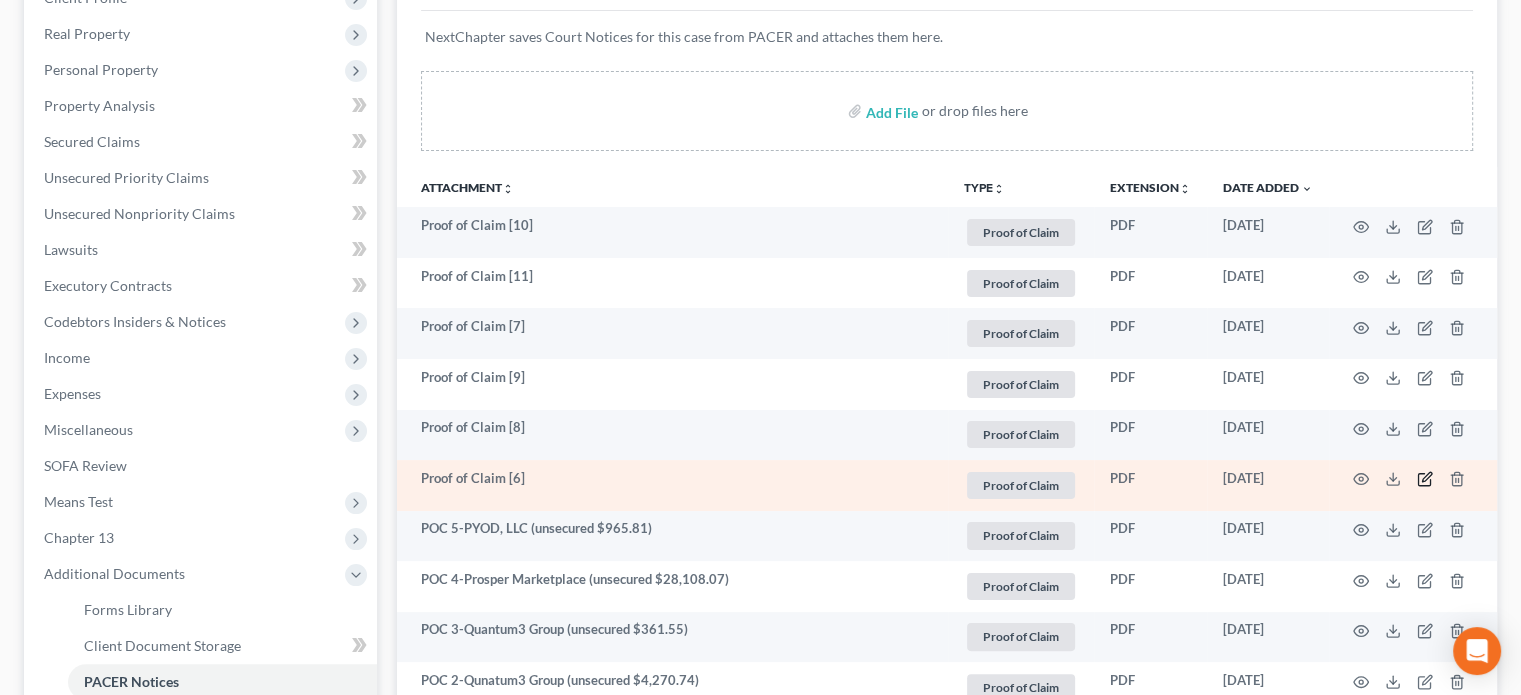 click 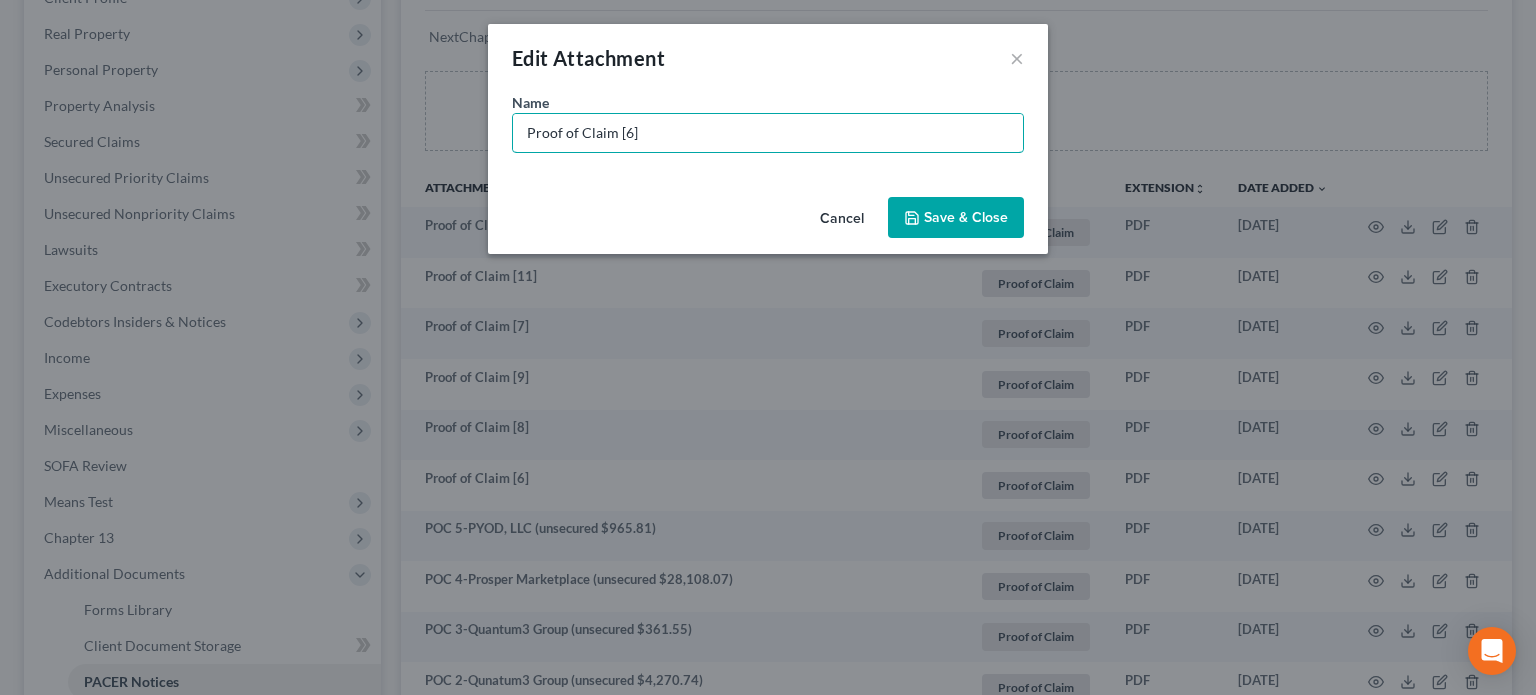 drag, startPoint x: 663, startPoint y: 133, endPoint x: 475, endPoint y: 143, distance: 188.26576 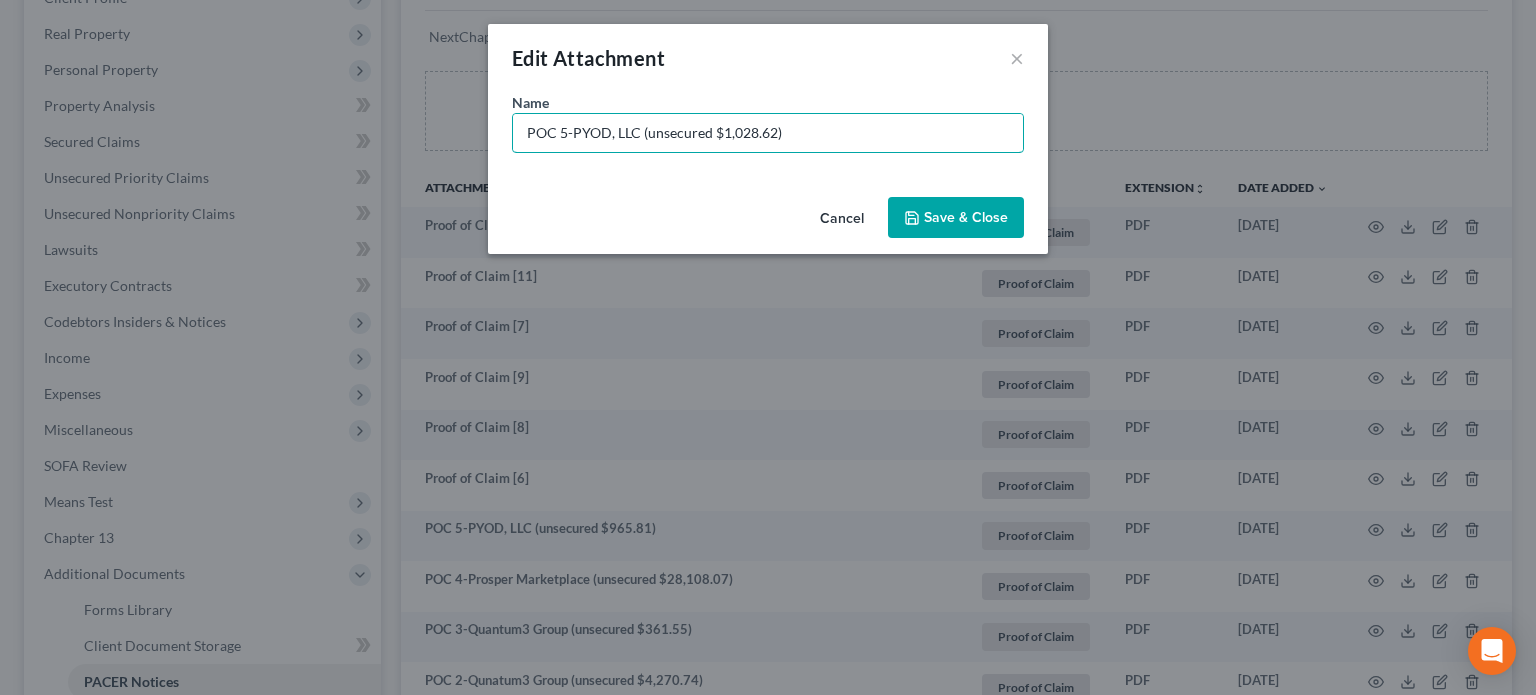 type on "POC 5-PYOD, LLC (unsecured $1,028.62)" 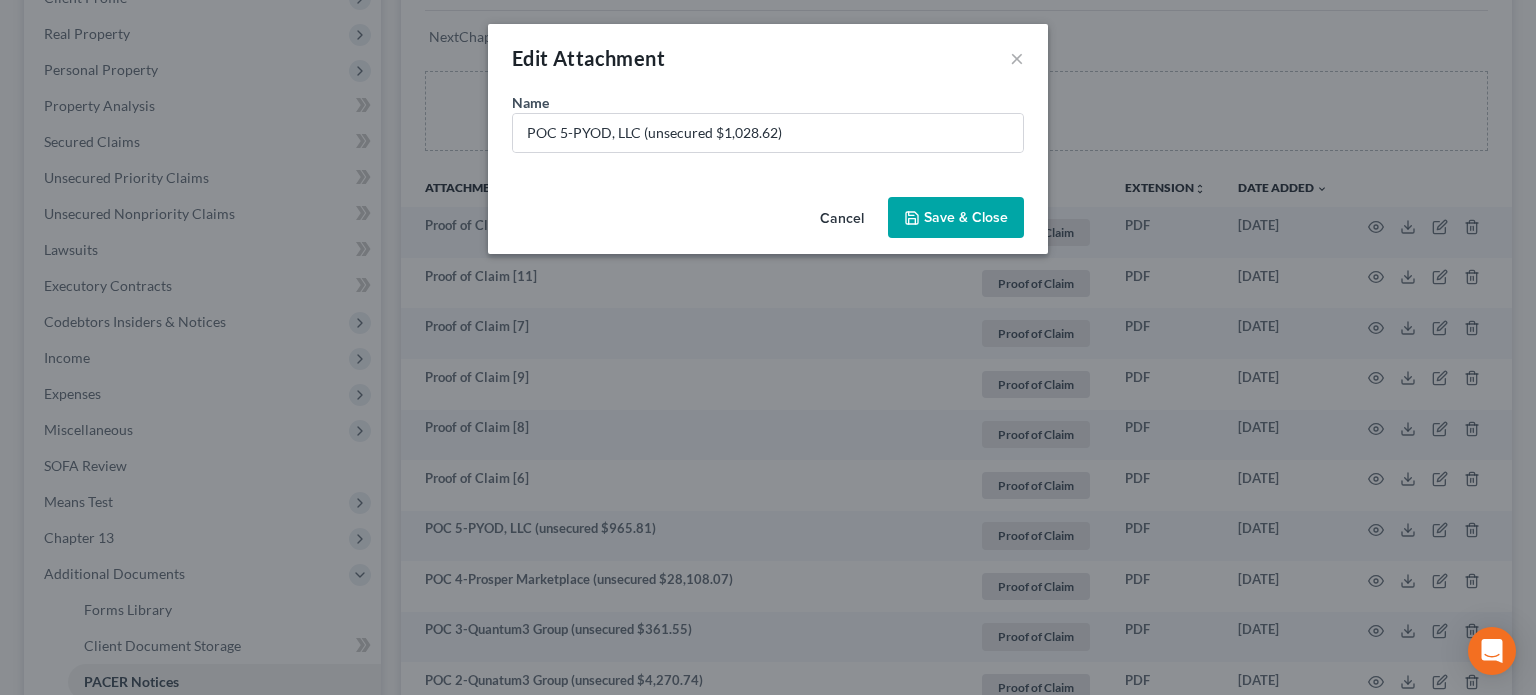 click on "Save & Close" at bounding box center [956, 218] 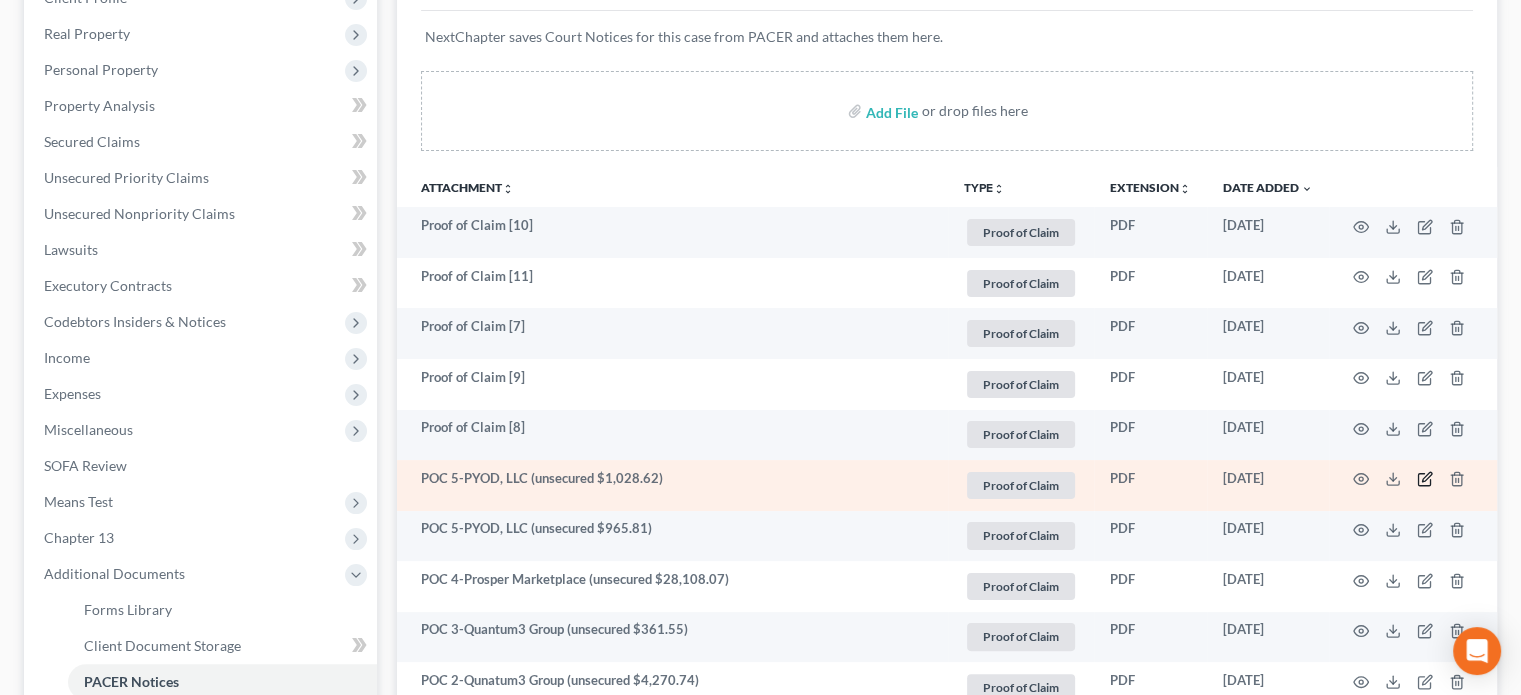 click 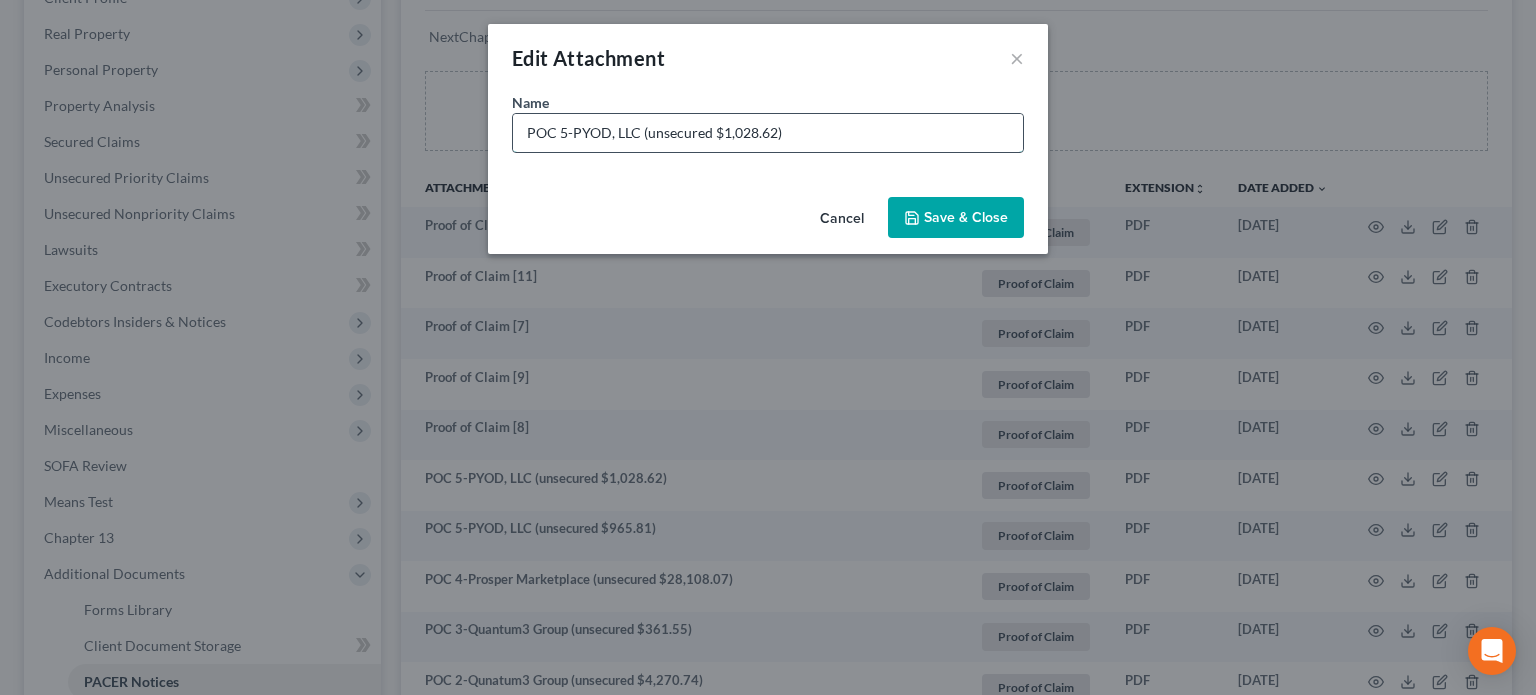 click on "POC 5-PYOD, LLC (unsecured $1,028.62)" at bounding box center (768, 133) 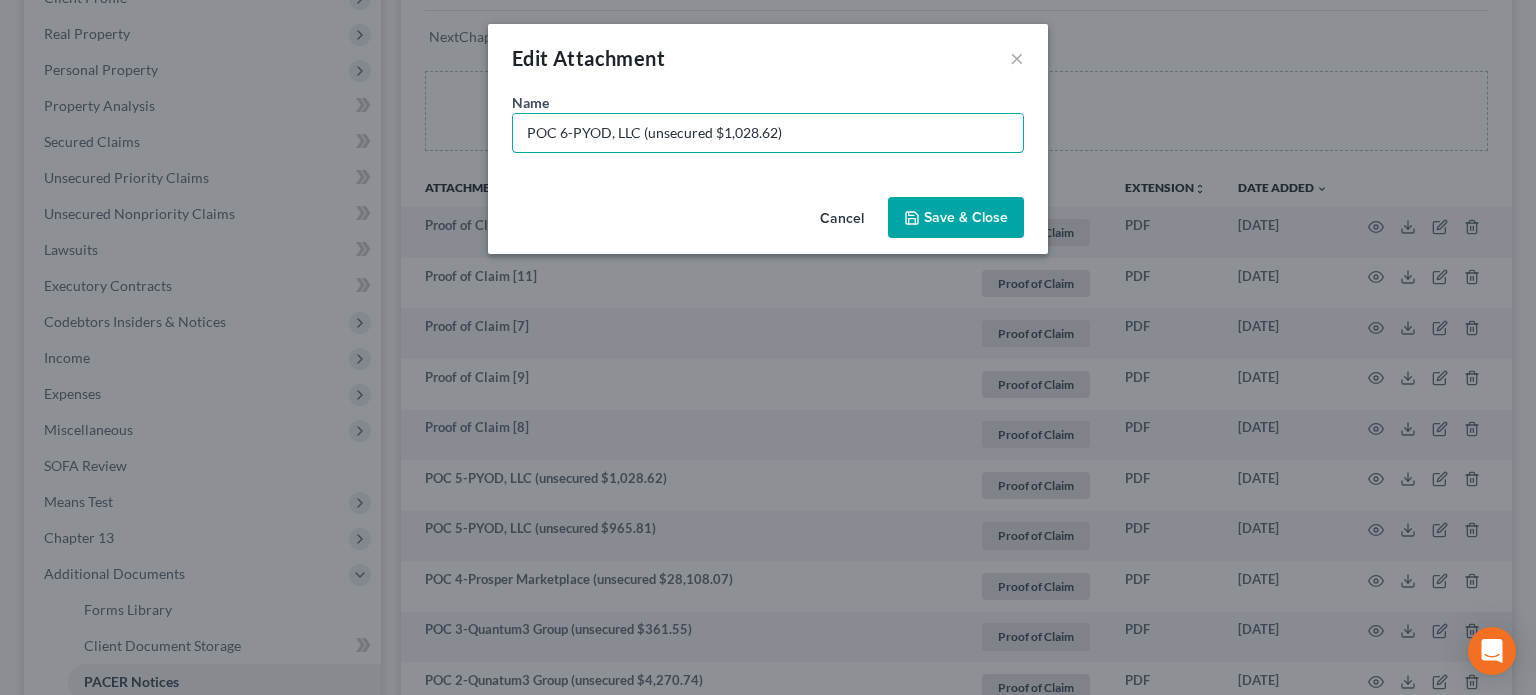 type on "POC 6-PYOD, LLC (unsecured $1,028.62)" 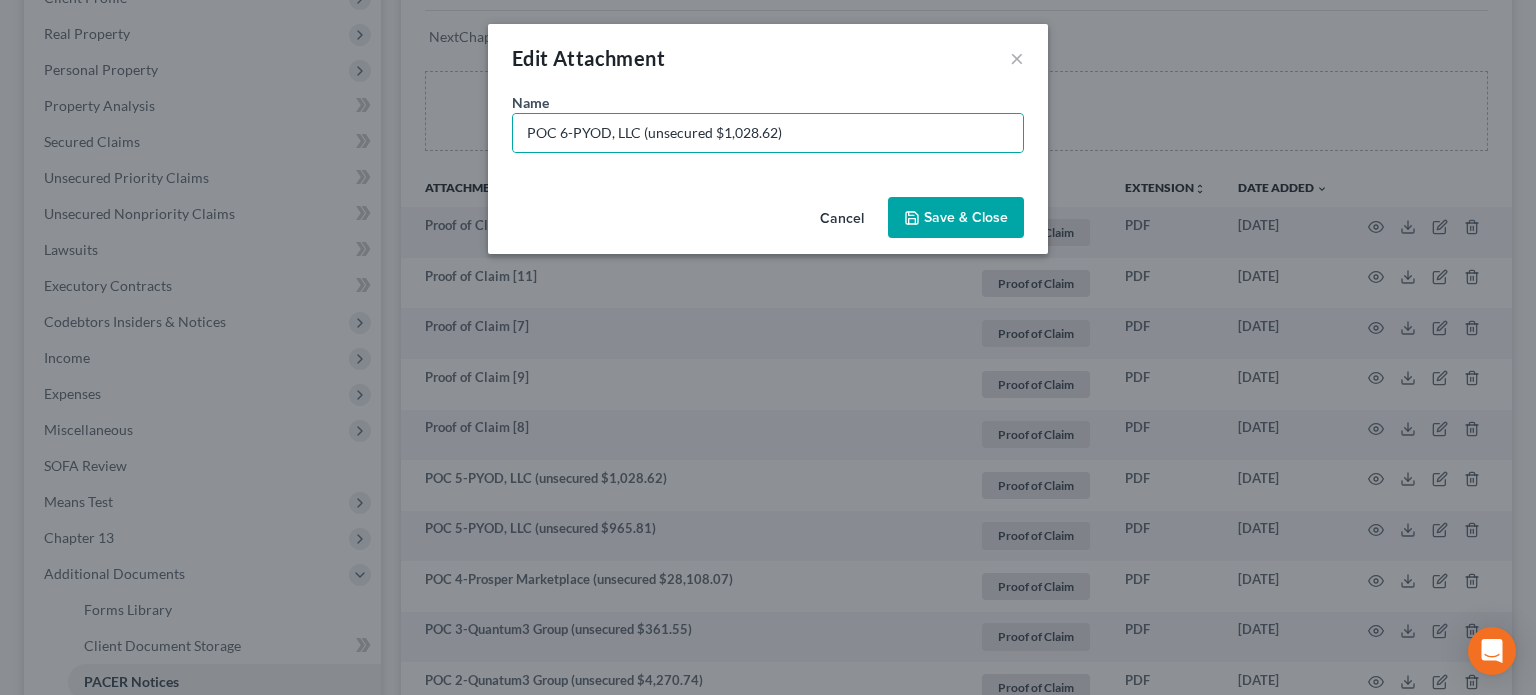 click on "Save & Close" at bounding box center (966, 217) 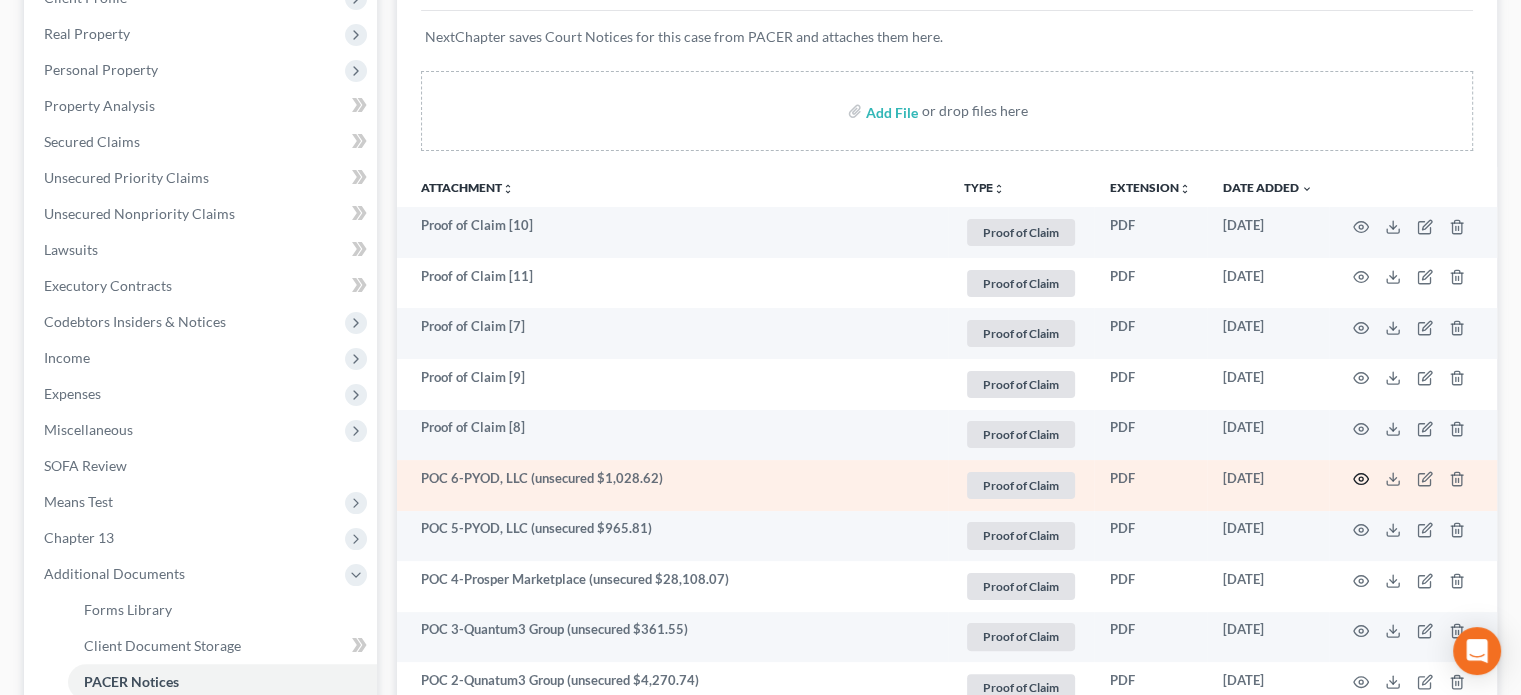 click 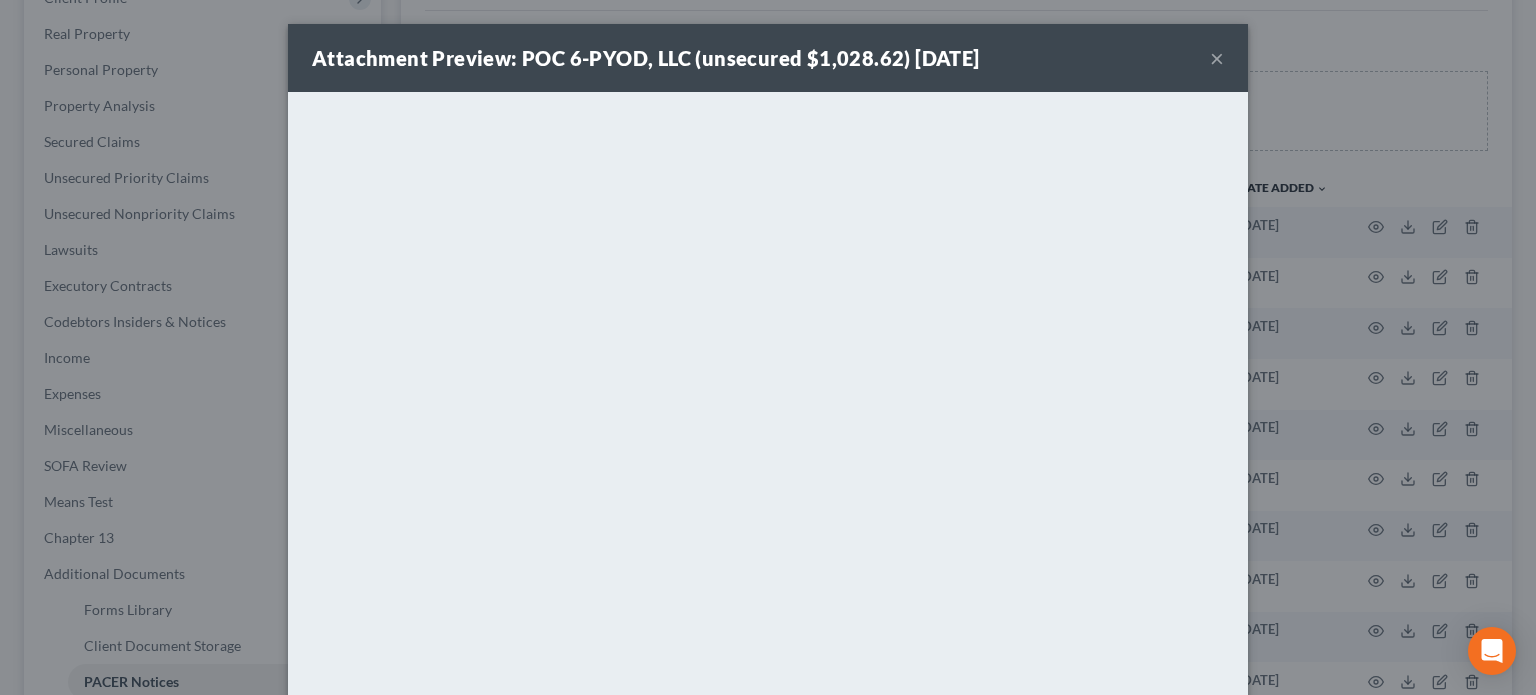 click on "×" at bounding box center (1217, 58) 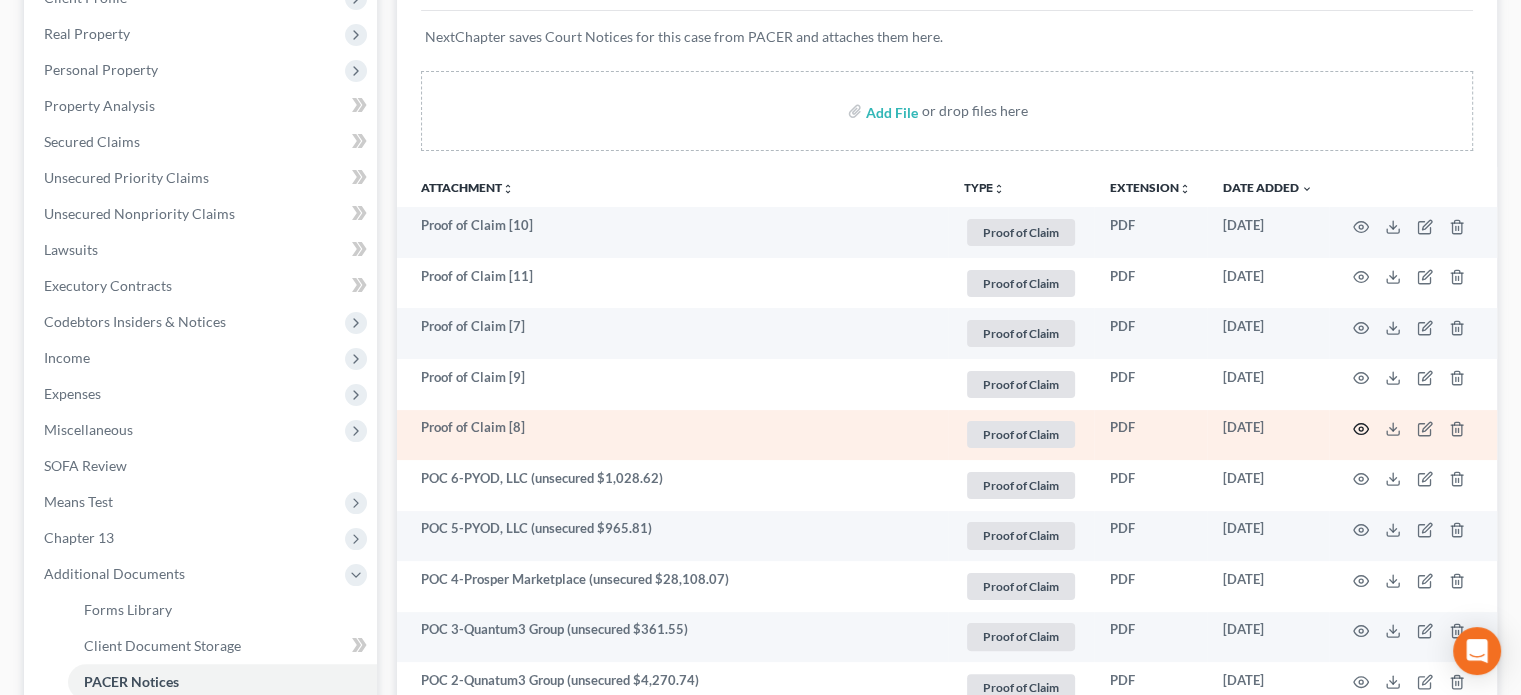 click 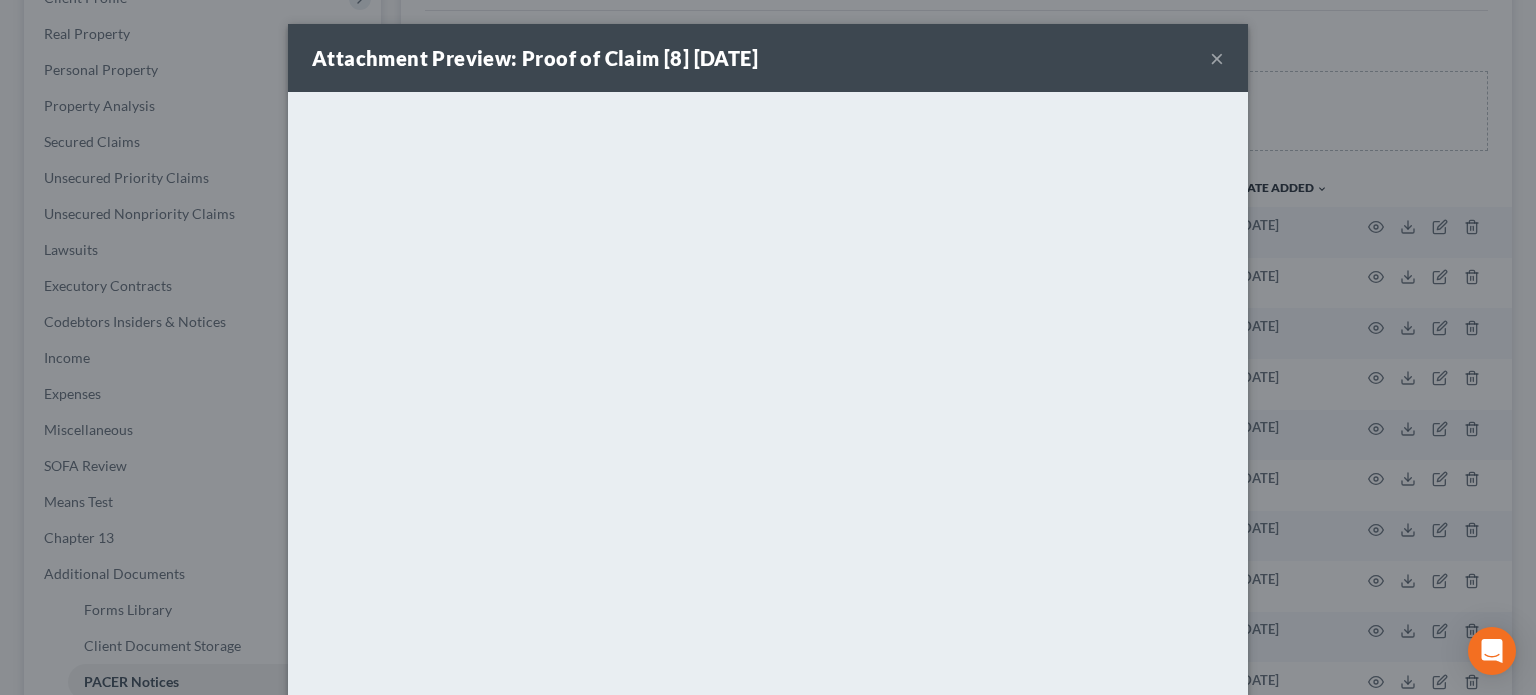 click on "Attachment Preview: Proof of Claim [8] 07/09/2025 ×" at bounding box center (768, 58) 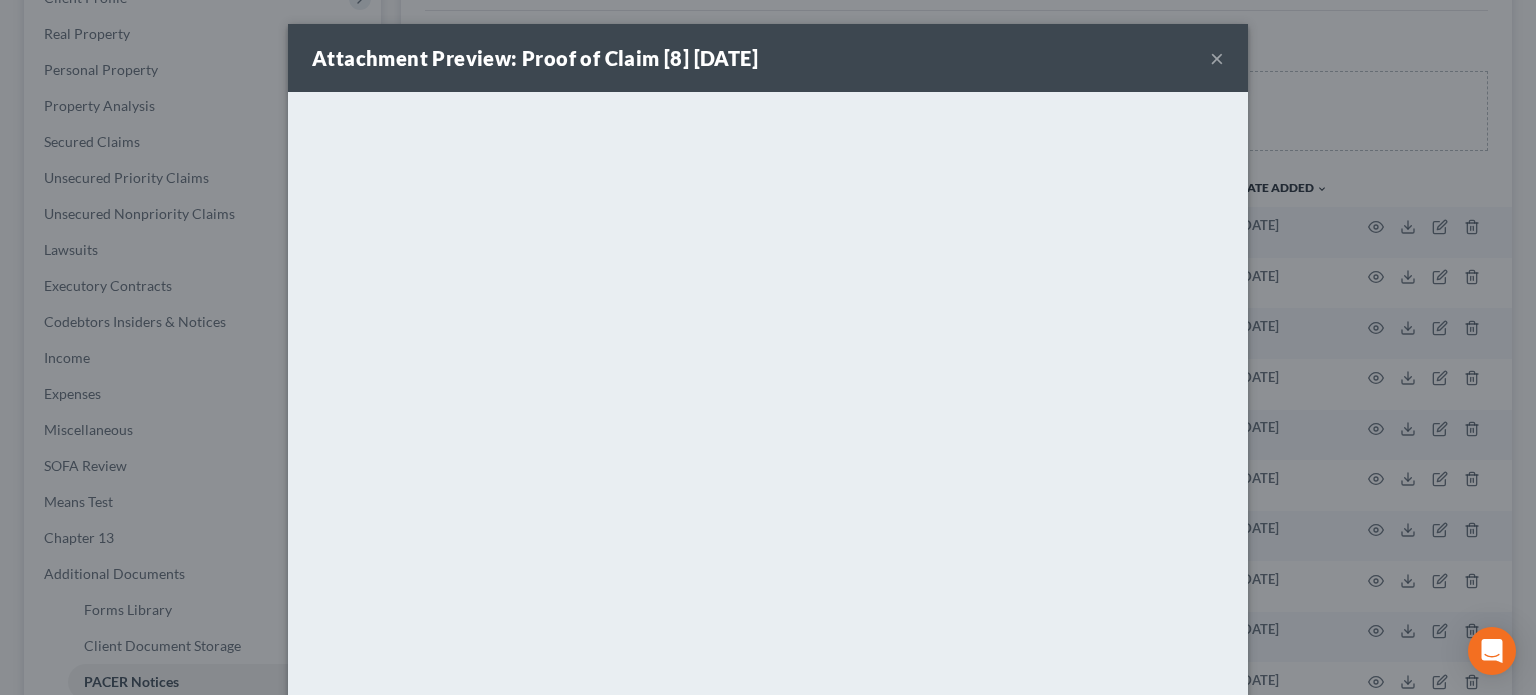 click on "×" at bounding box center [1217, 58] 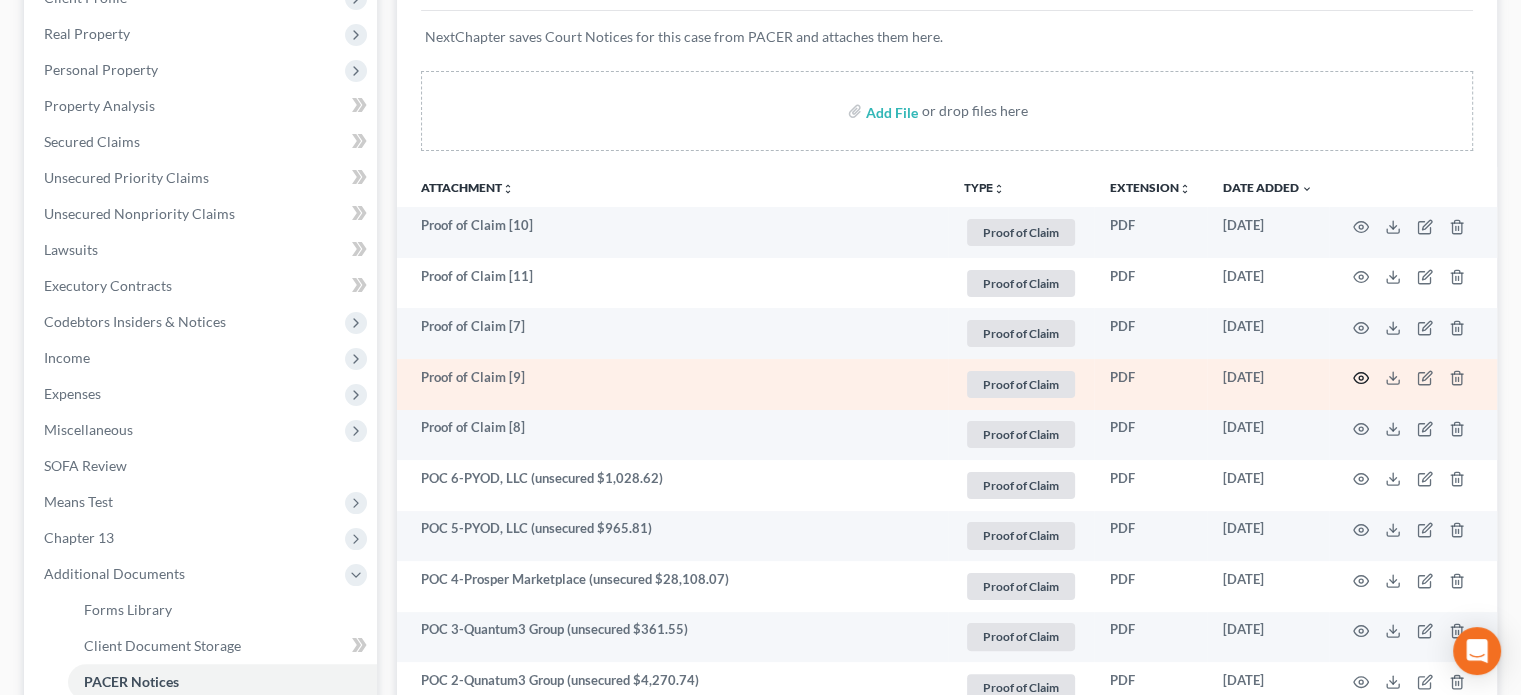 click 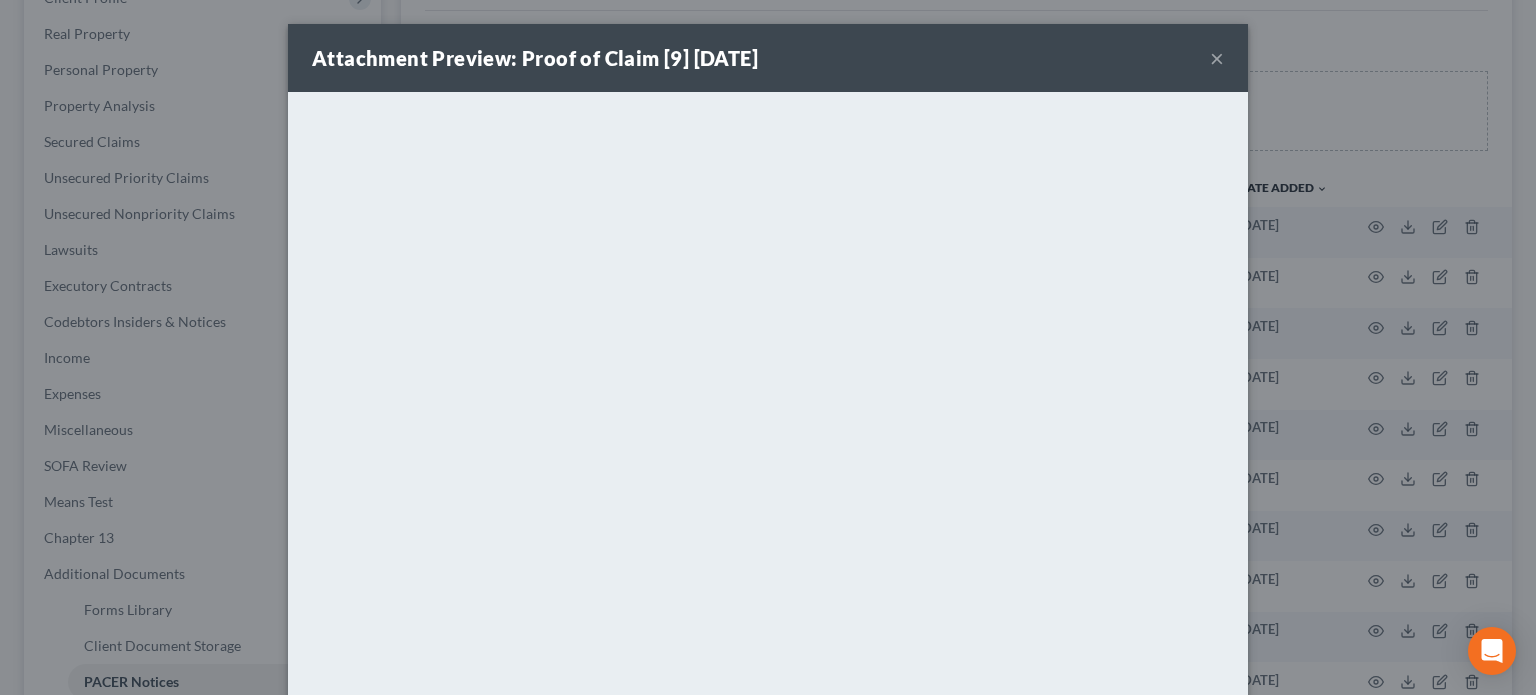 click on "×" at bounding box center [1217, 58] 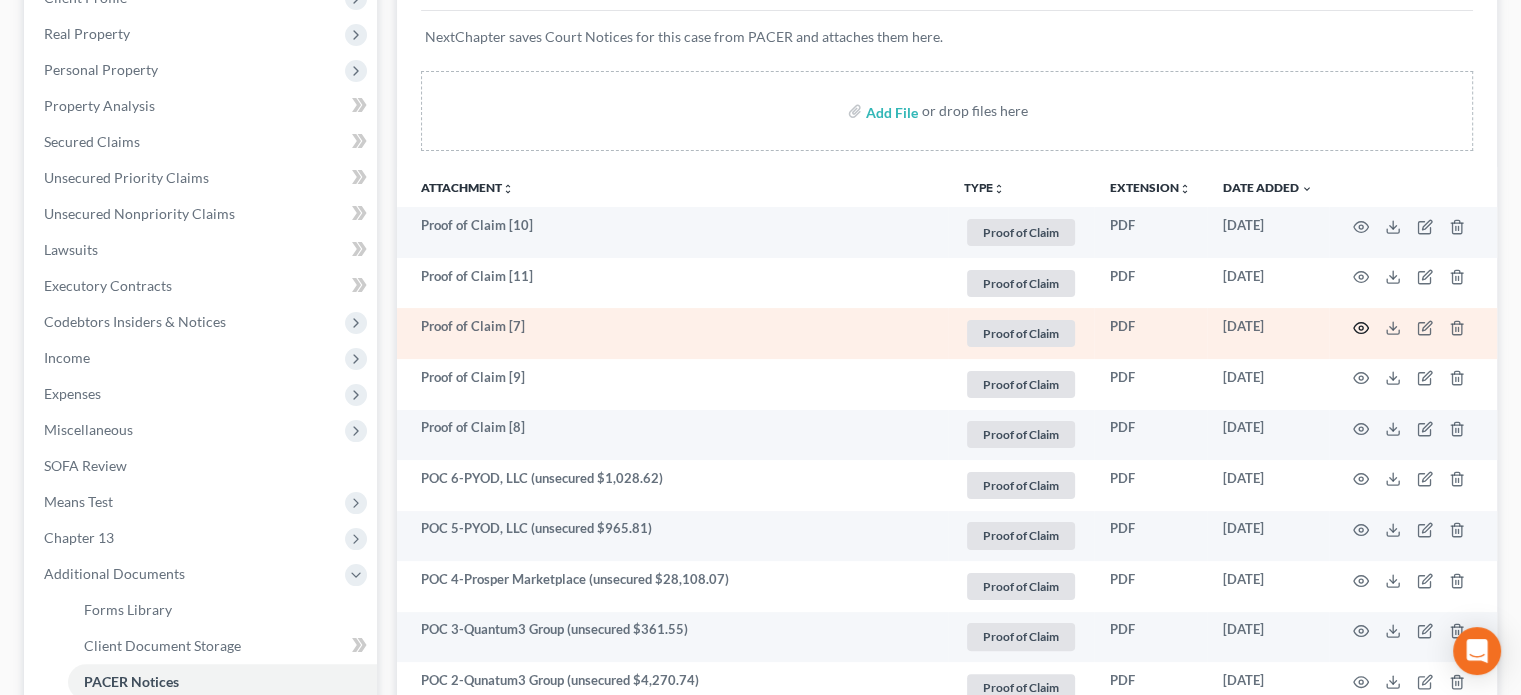 click 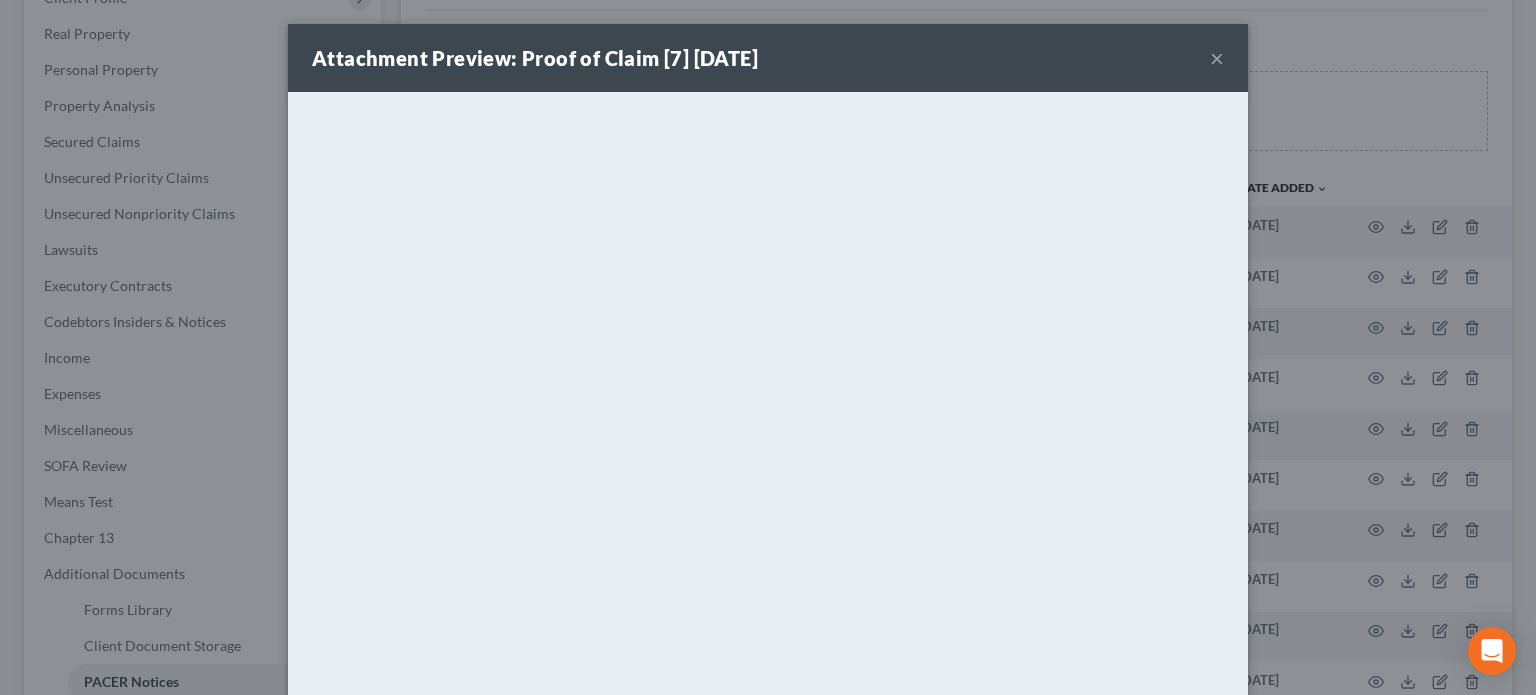 click on "×" at bounding box center (1217, 58) 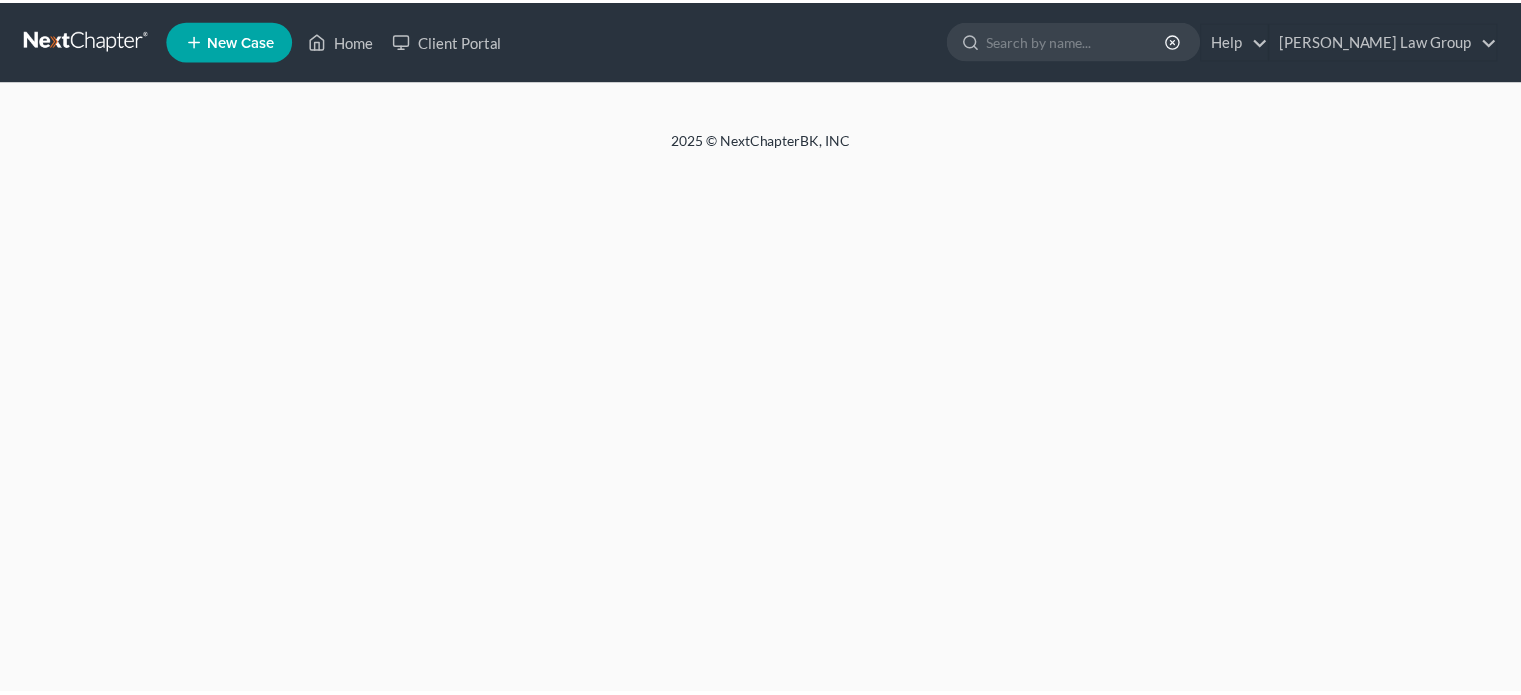 scroll, scrollTop: 0, scrollLeft: 0, axis: both 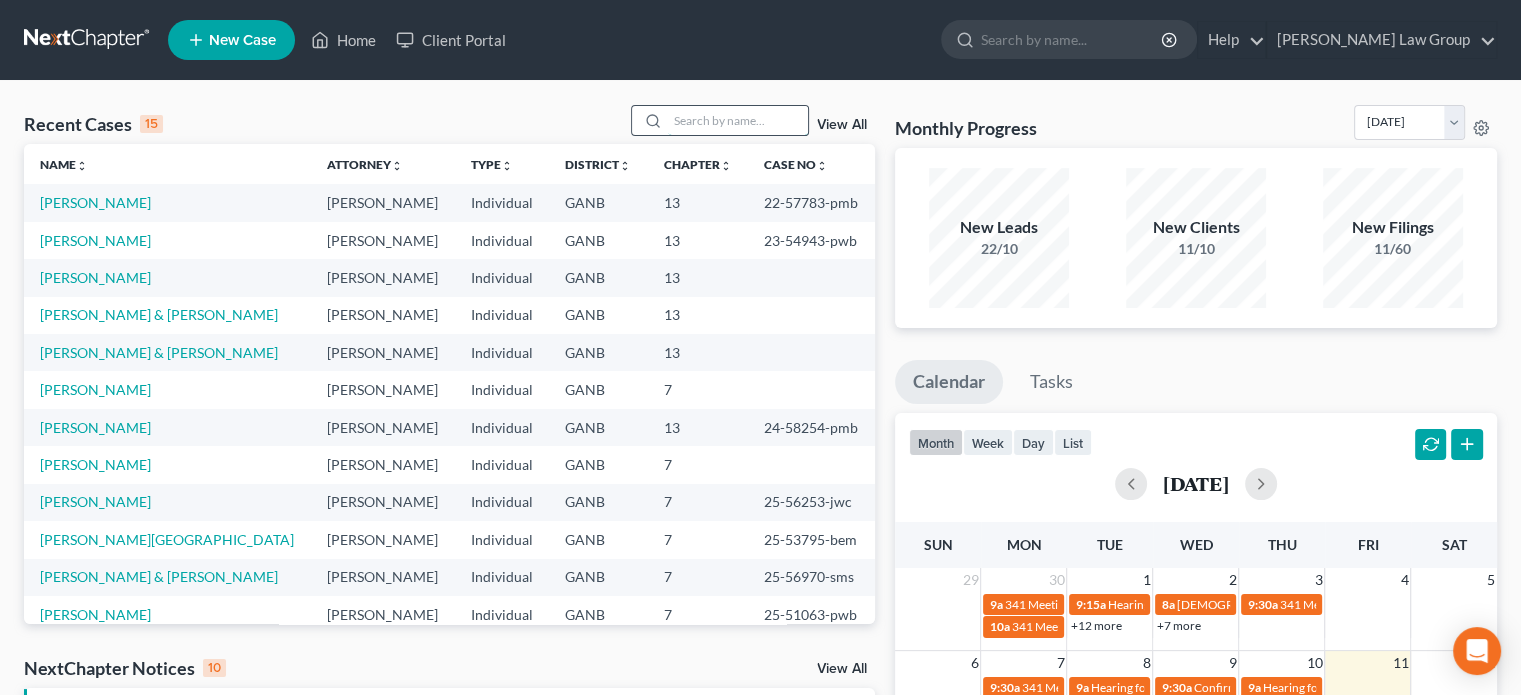 click at bounding box center [738, 120] 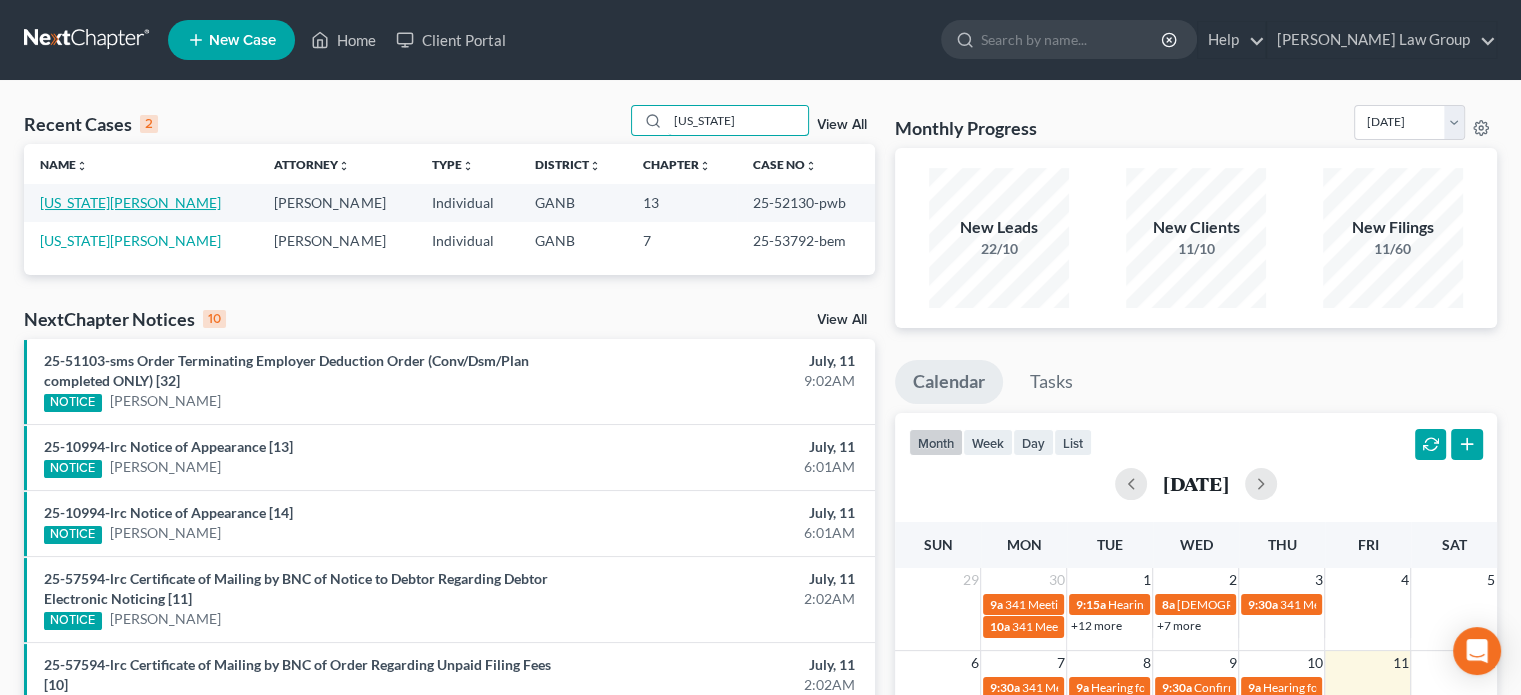 type on "[US_STATE]" 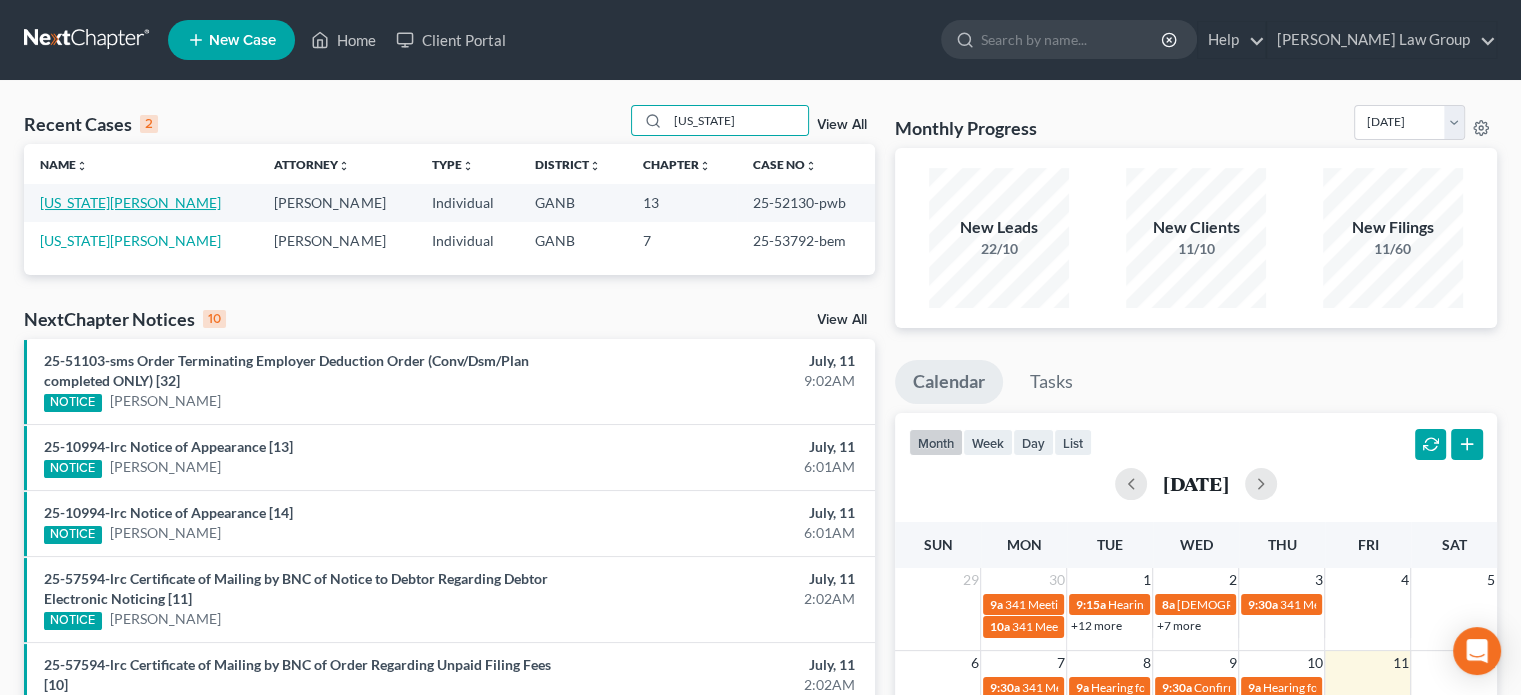 click on "[US_STATE][PERSON_NAME]" at bounding box center [130, 202] 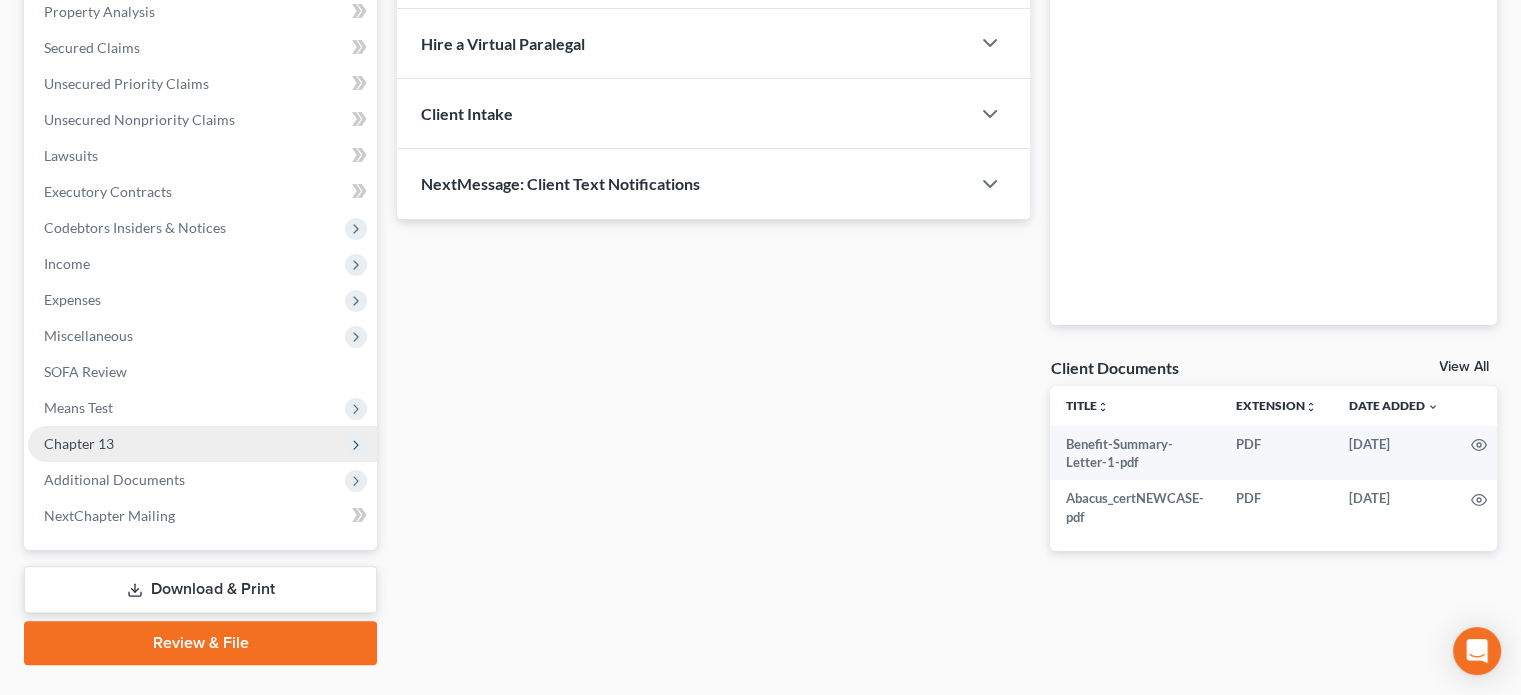 scroll, scrollTop: 400, scrollLeft: 0, axis: vertical 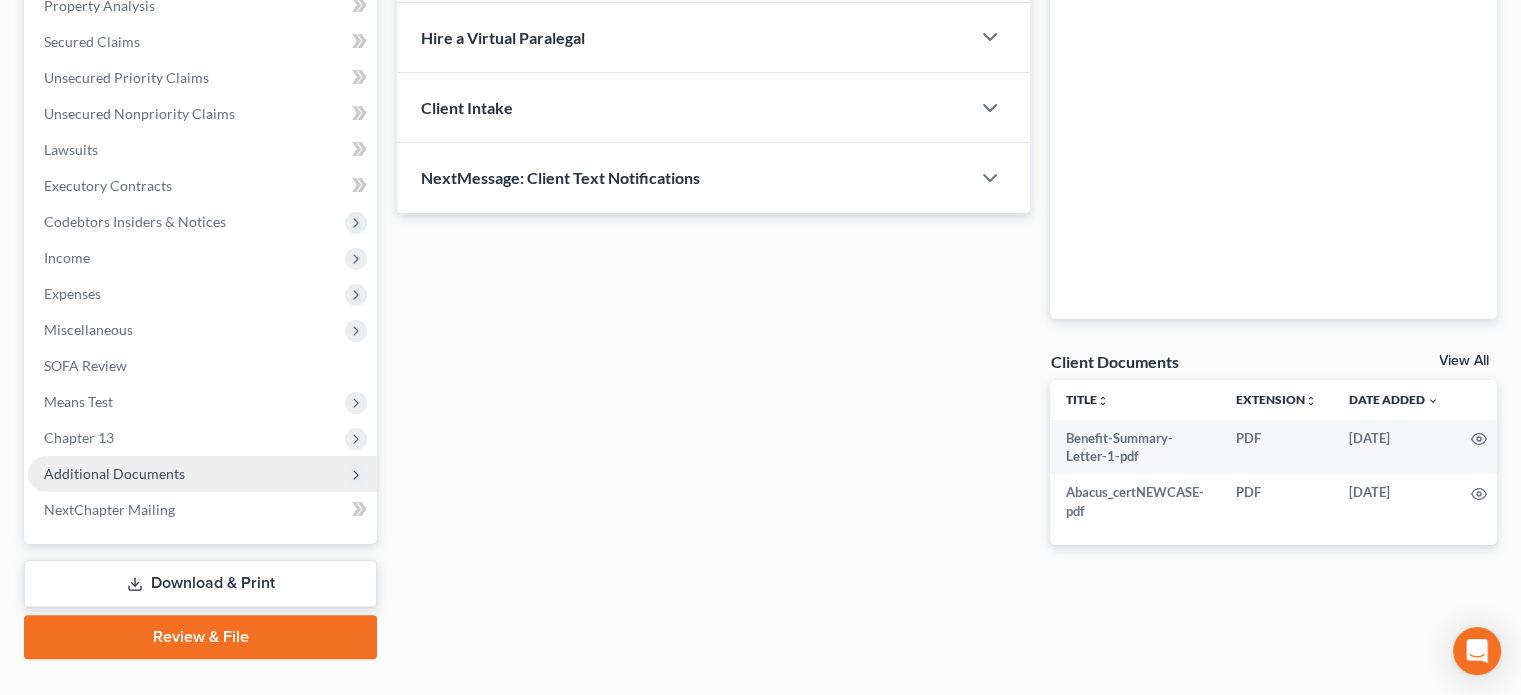 click on "Additional Documents" at bounding box center [202, 474] 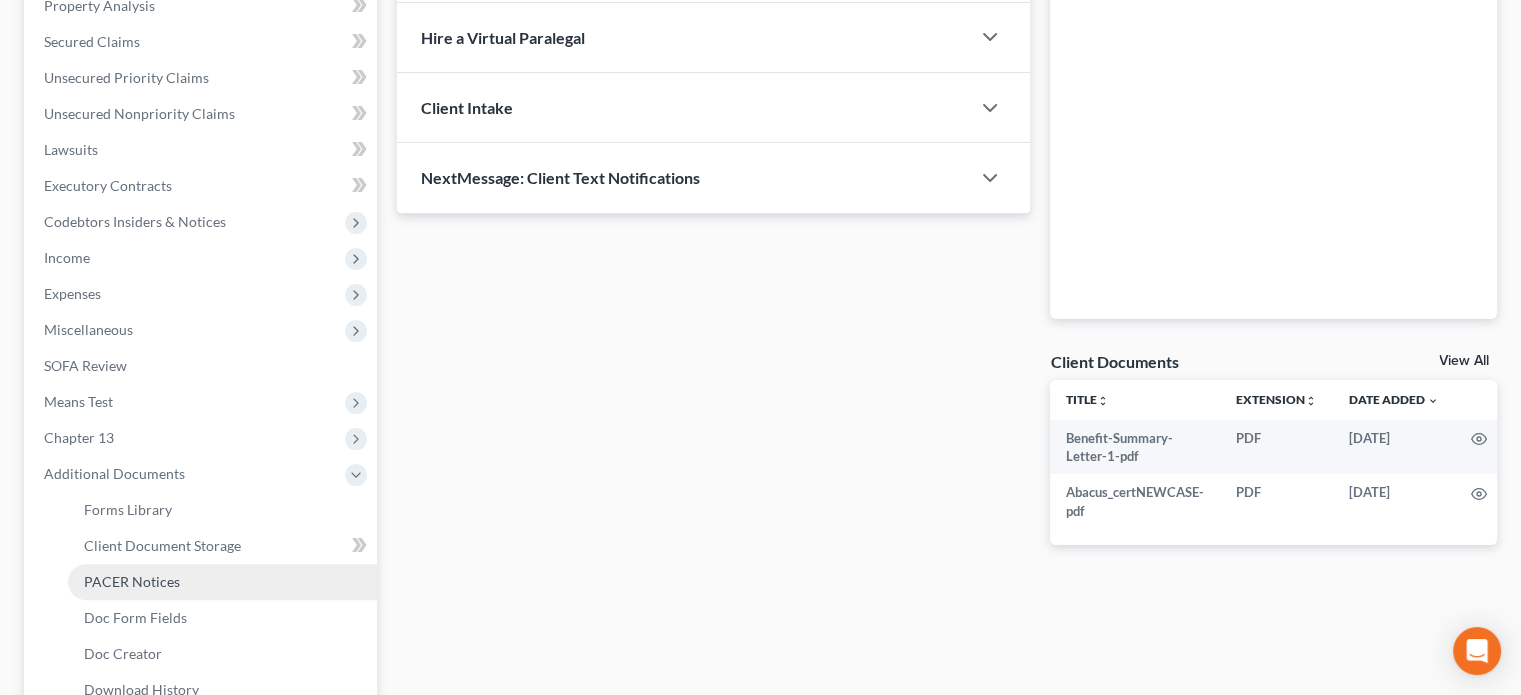 click on "PACER Notices" at bounding box center (132, 581) 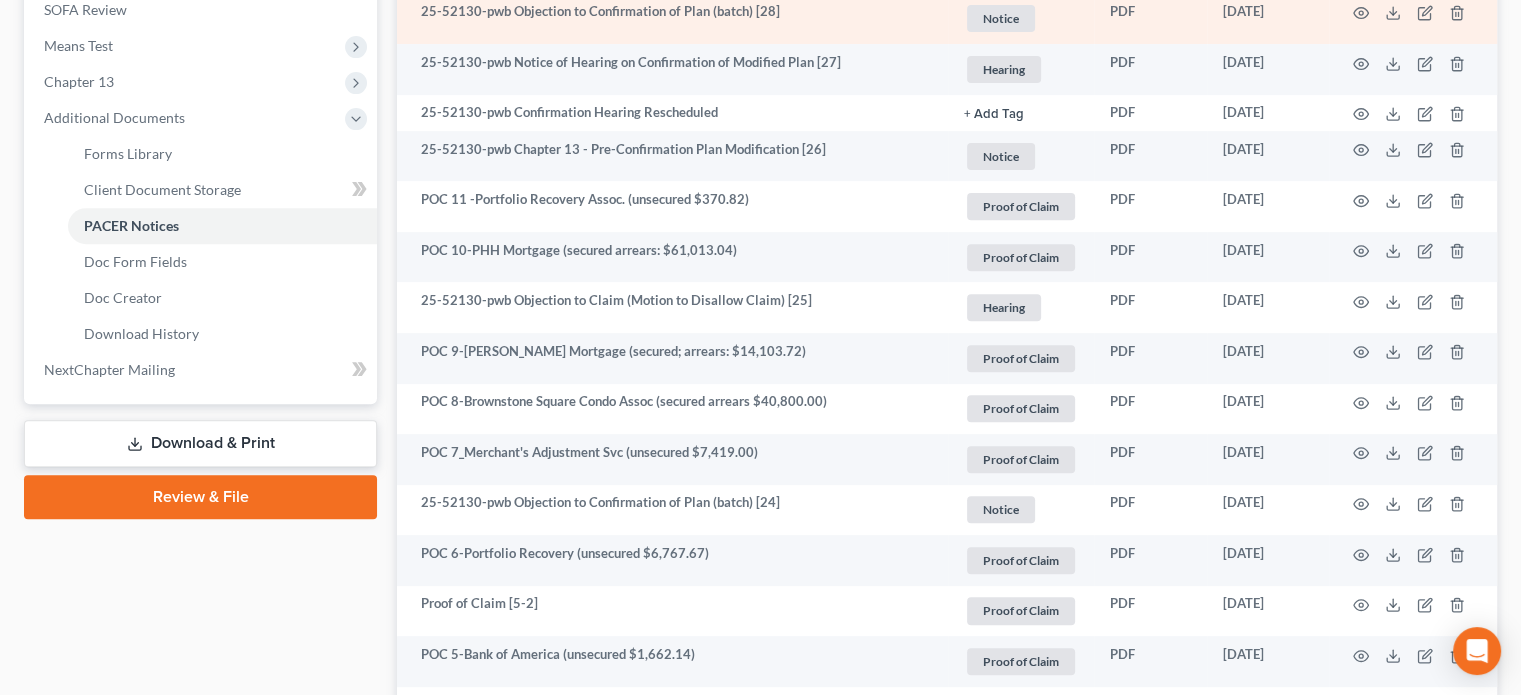 scroll, scrollTop: 800, scrollLeft: 0, axis: vertical 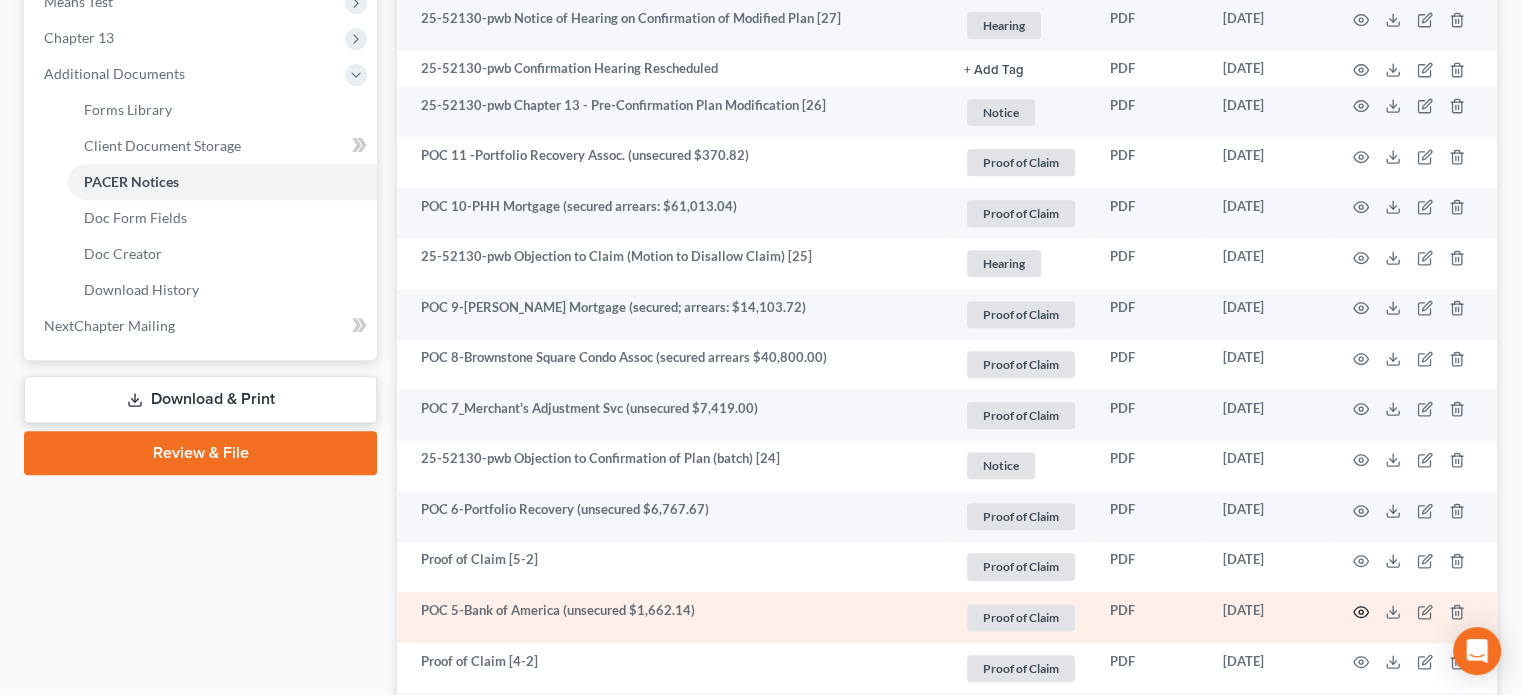 click 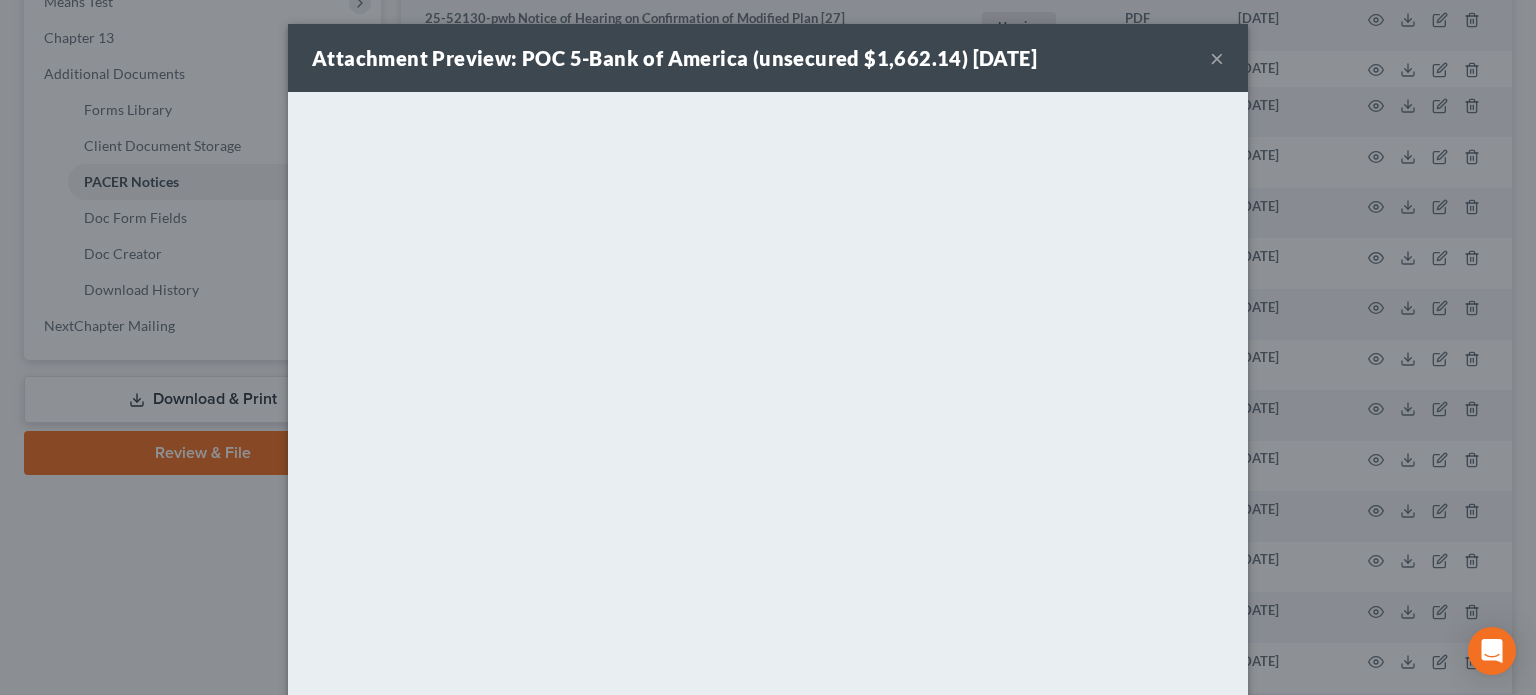 drag, startPoint x: 1208, startPoint y: 59, endPoint x: 1182, endPoint y: 59, distance: 26 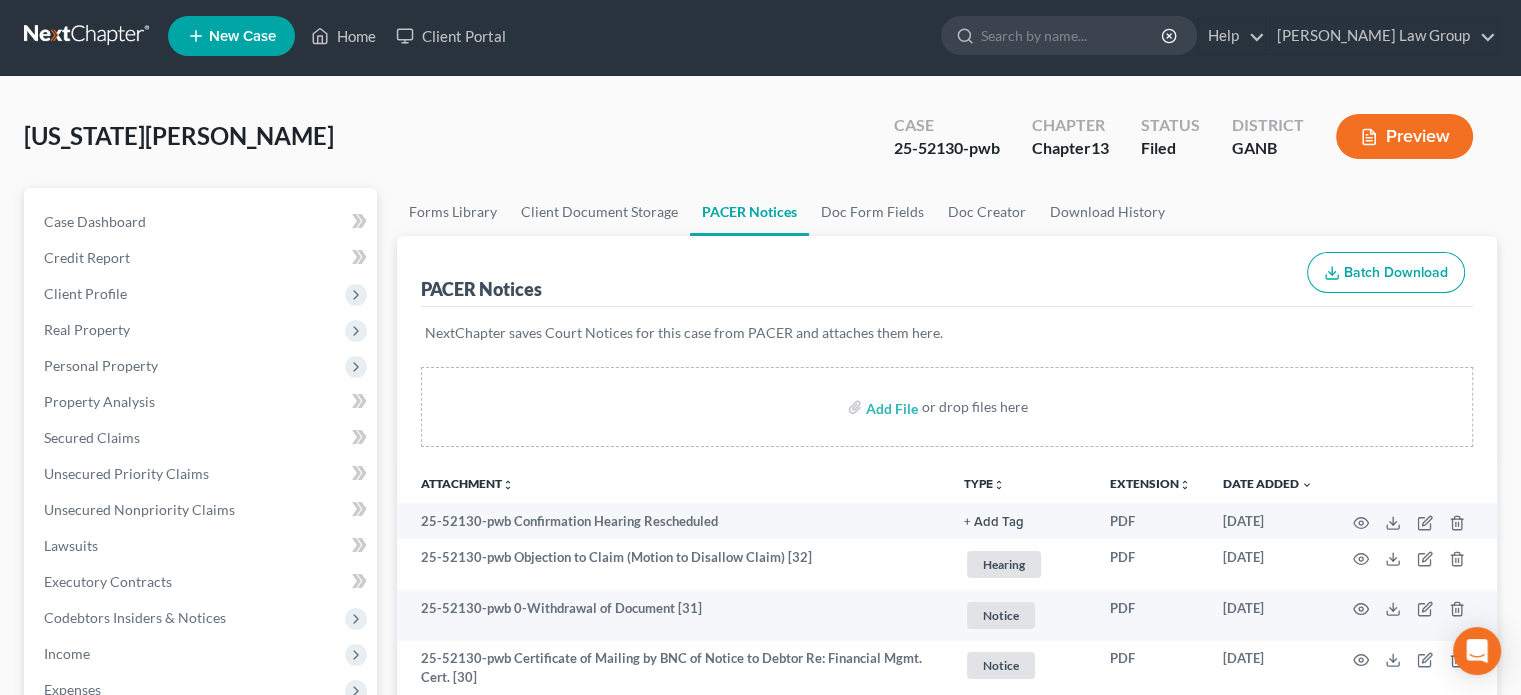 scroll, scrollTop: 0, scrollLeft: 0, axis: both 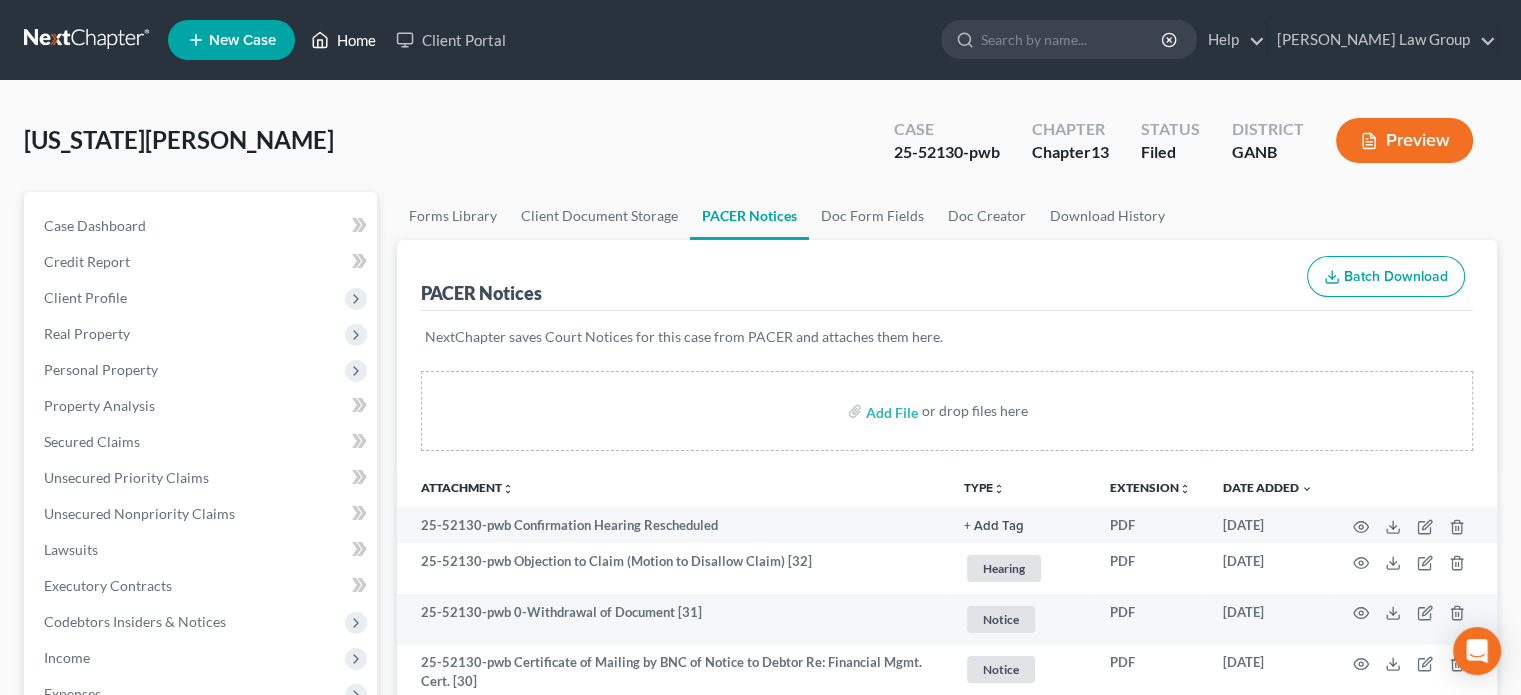click on "Home" at bounding box center [343, 40] 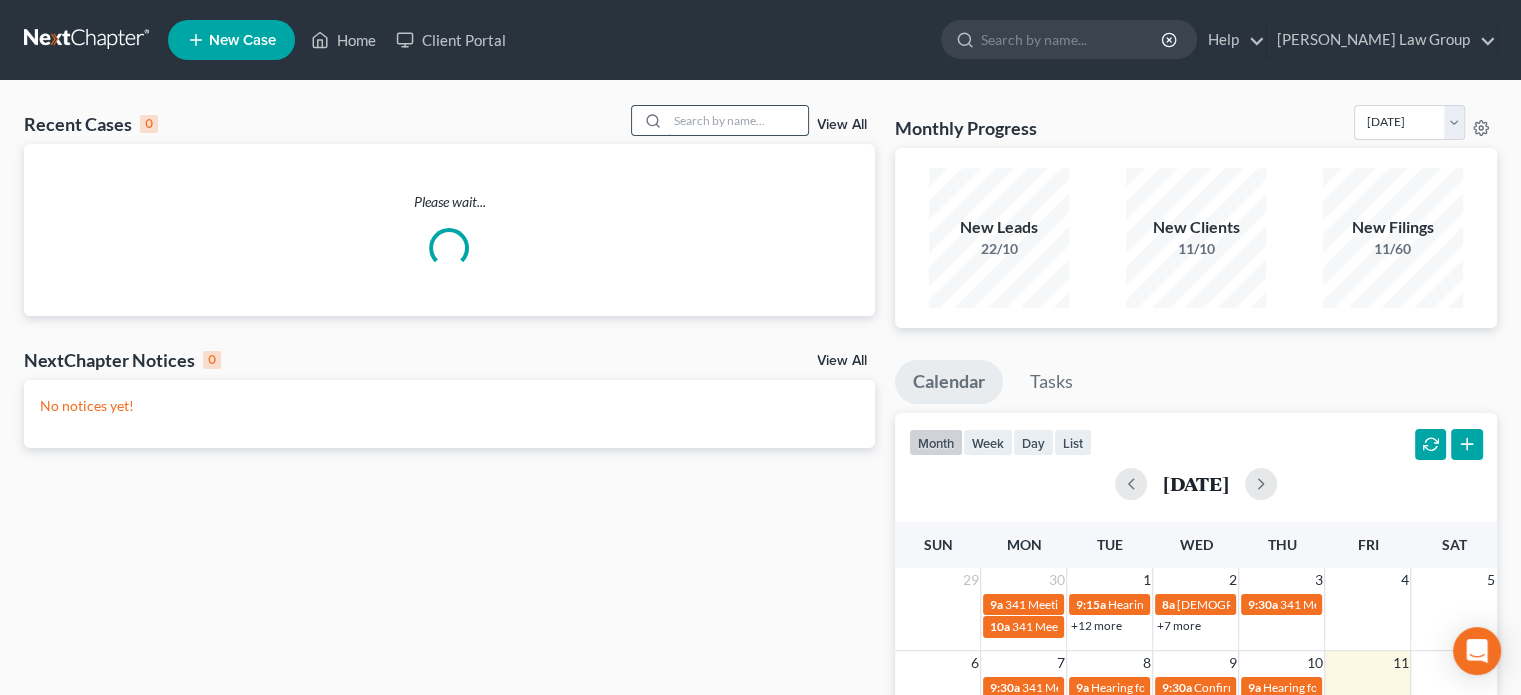 click at bounding box center (738, 120) 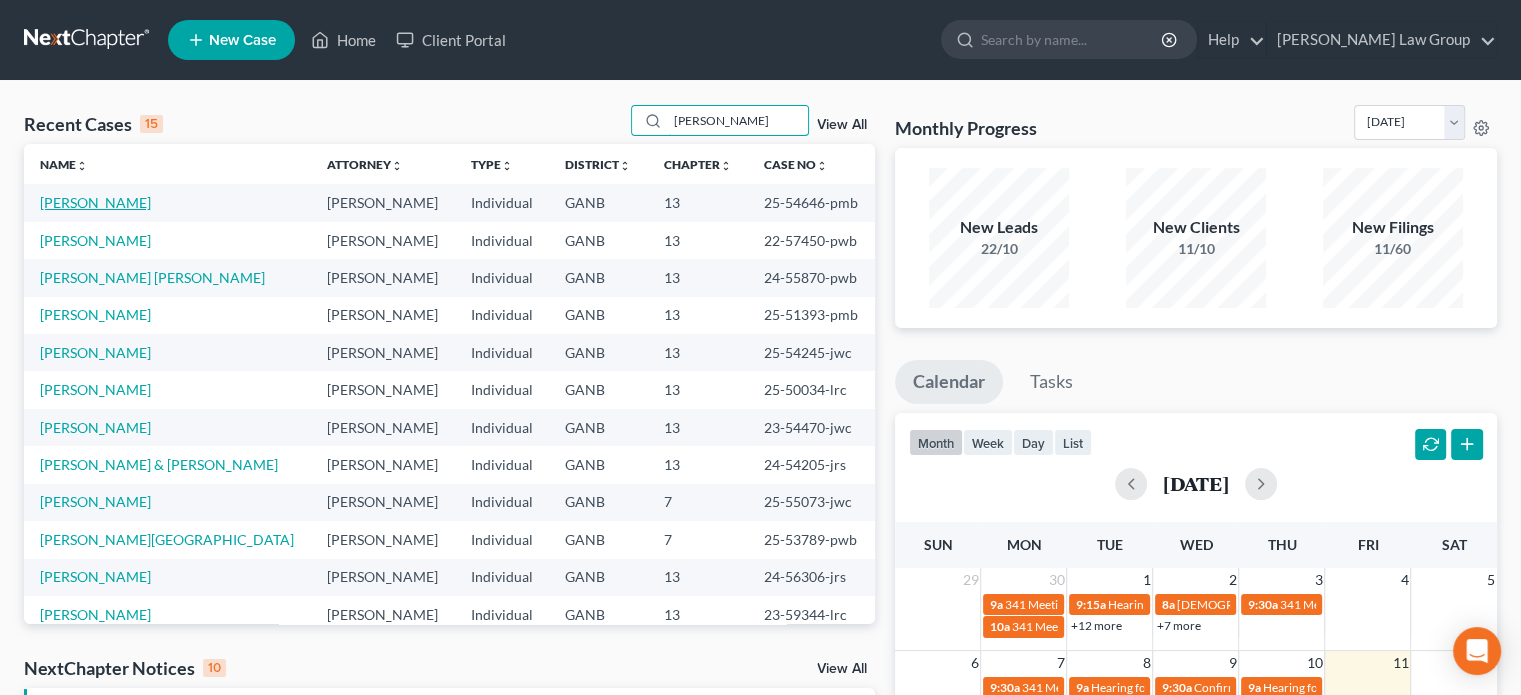 type on "[PERSON_NAME]" 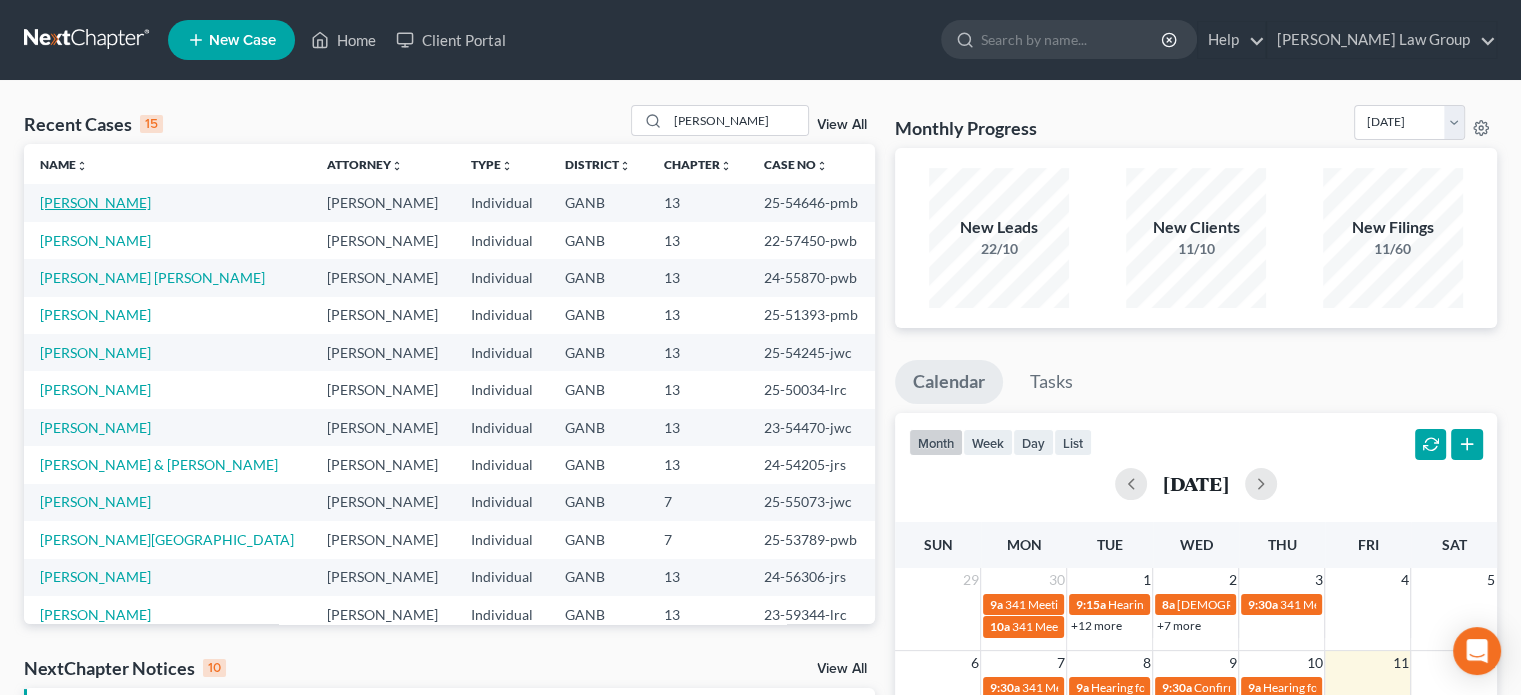 click on "[PERSON_NAME]" at bounding box center (95, 202) 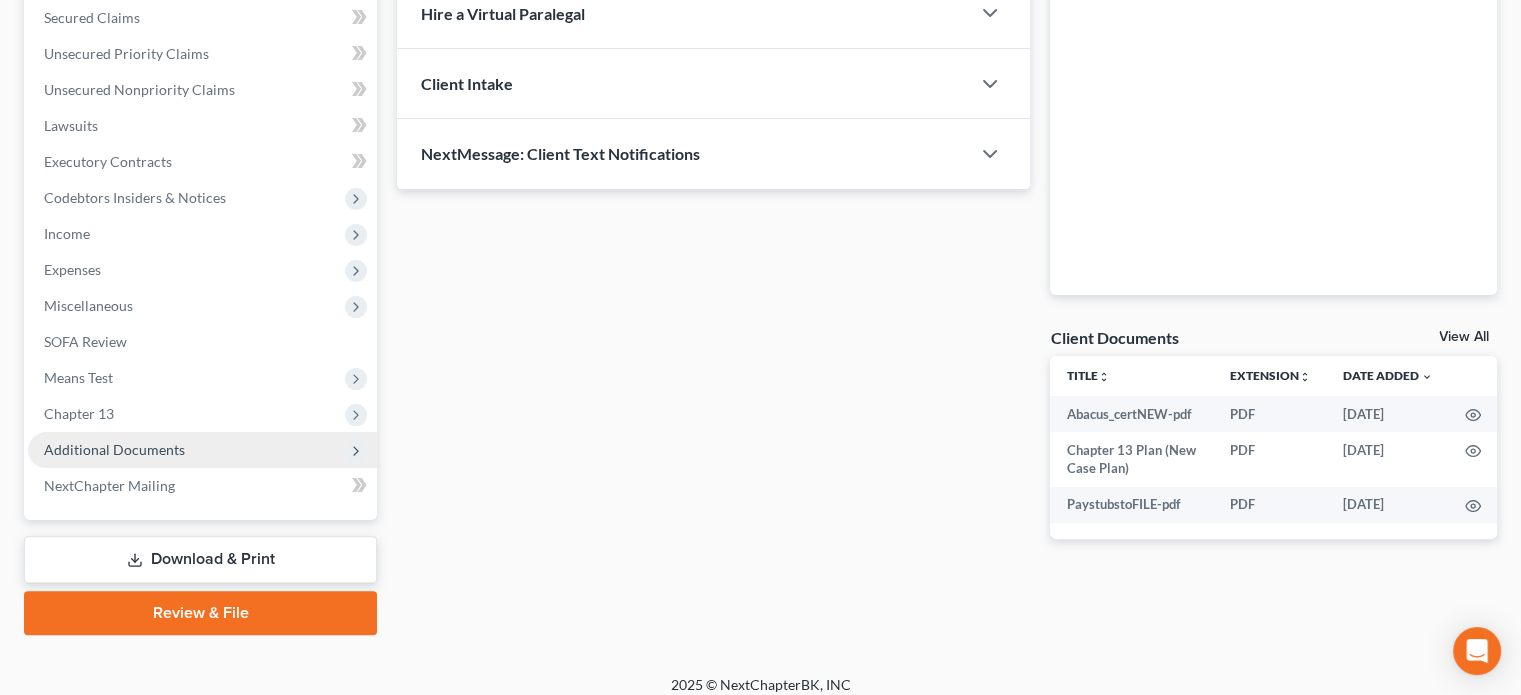scroll, scrollTop: 438, scrollLeft: 0, axis: vertical 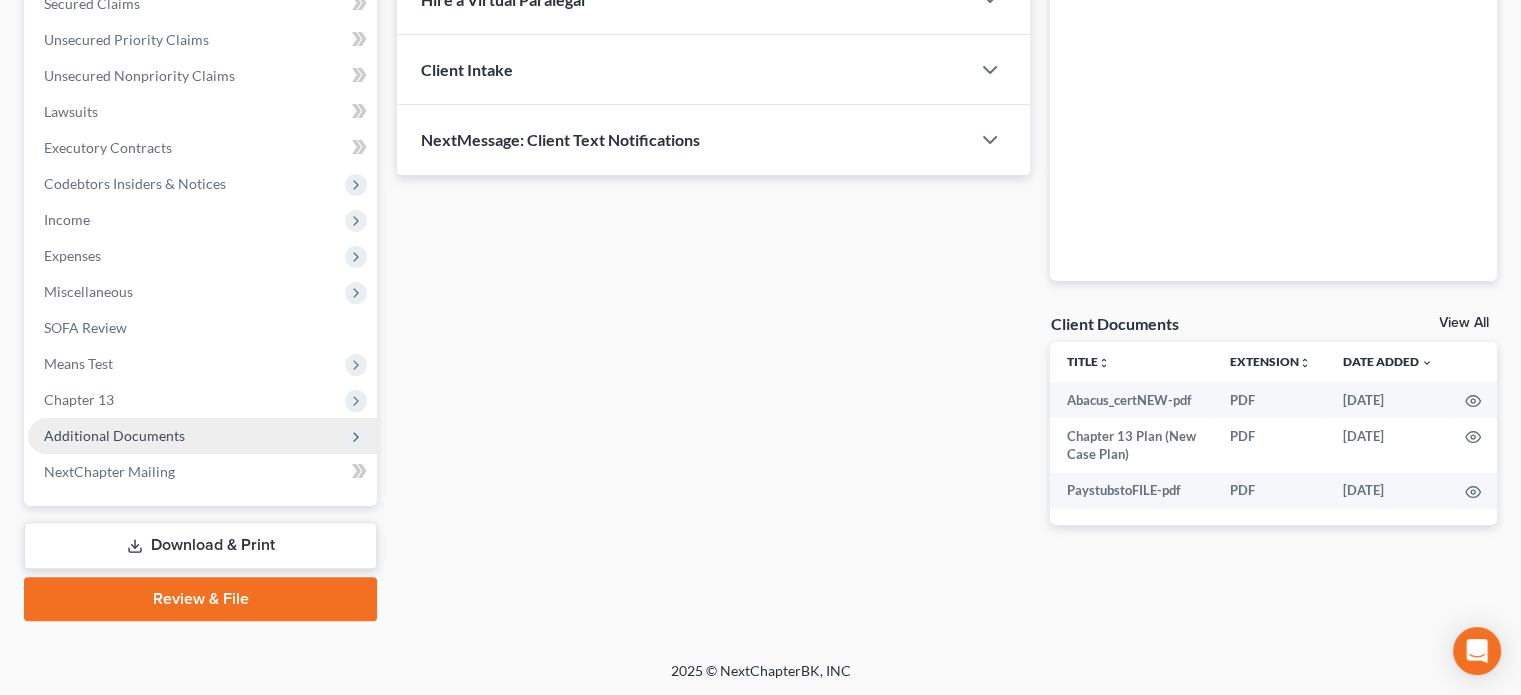 click on "Additional Documents" at bounding box center (114, 435) 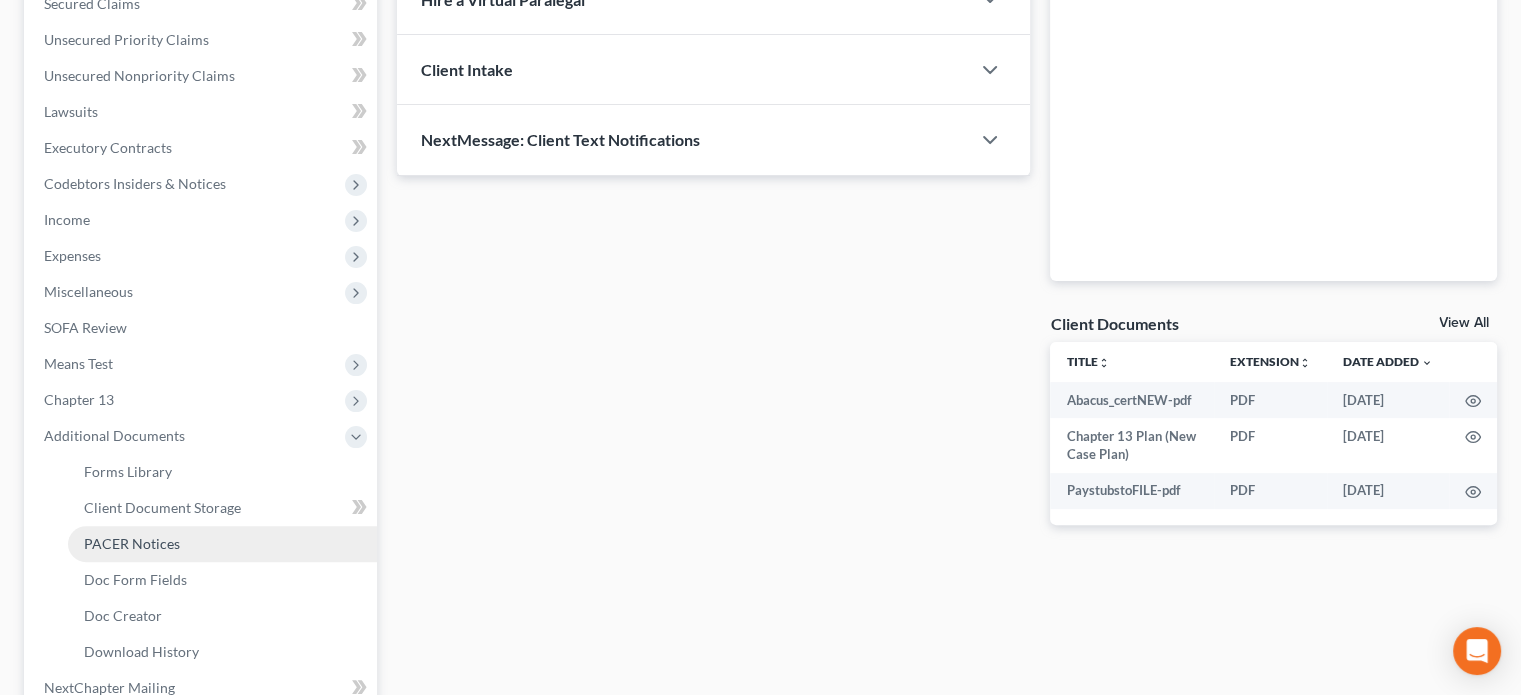 click on "PACER Notices" at bounding box center (132, 543) 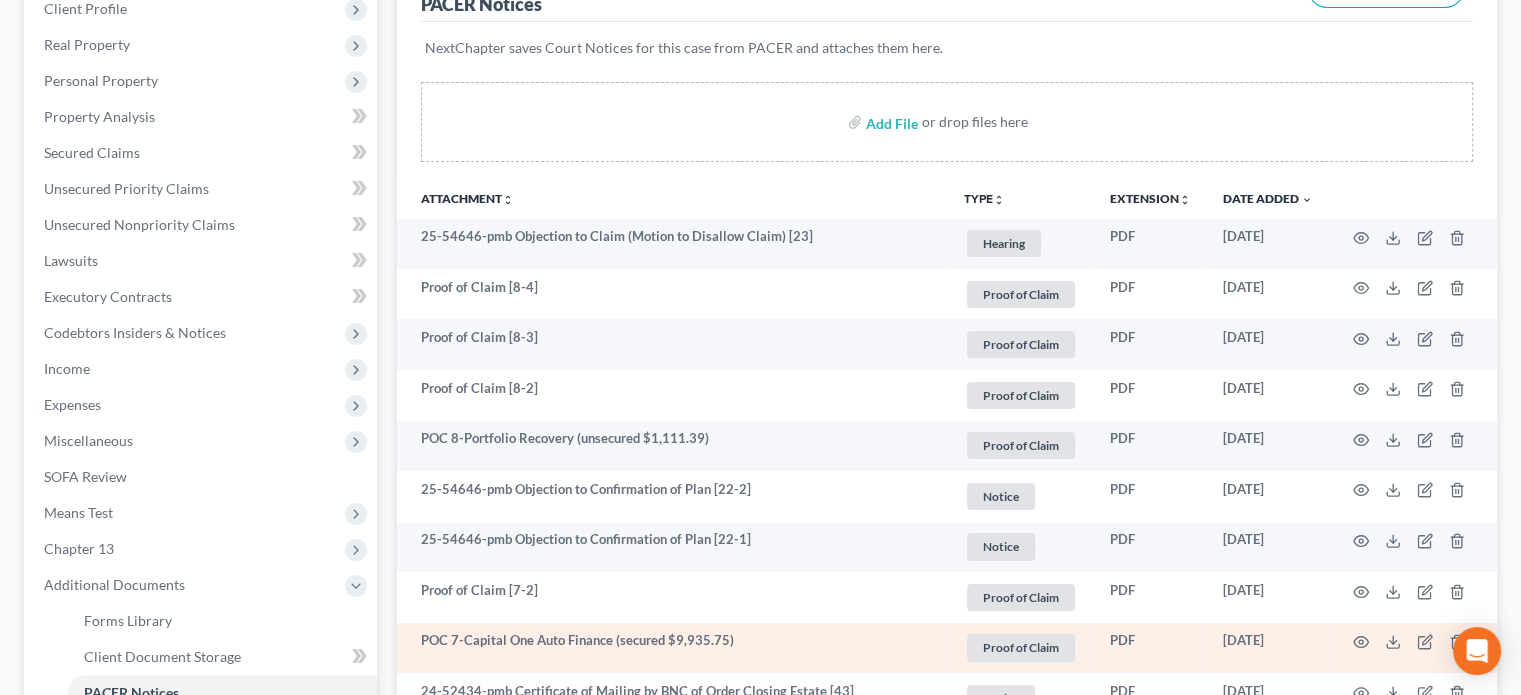 scroll, scrollTop: 300, scrollLeft: 0, axis: vertical 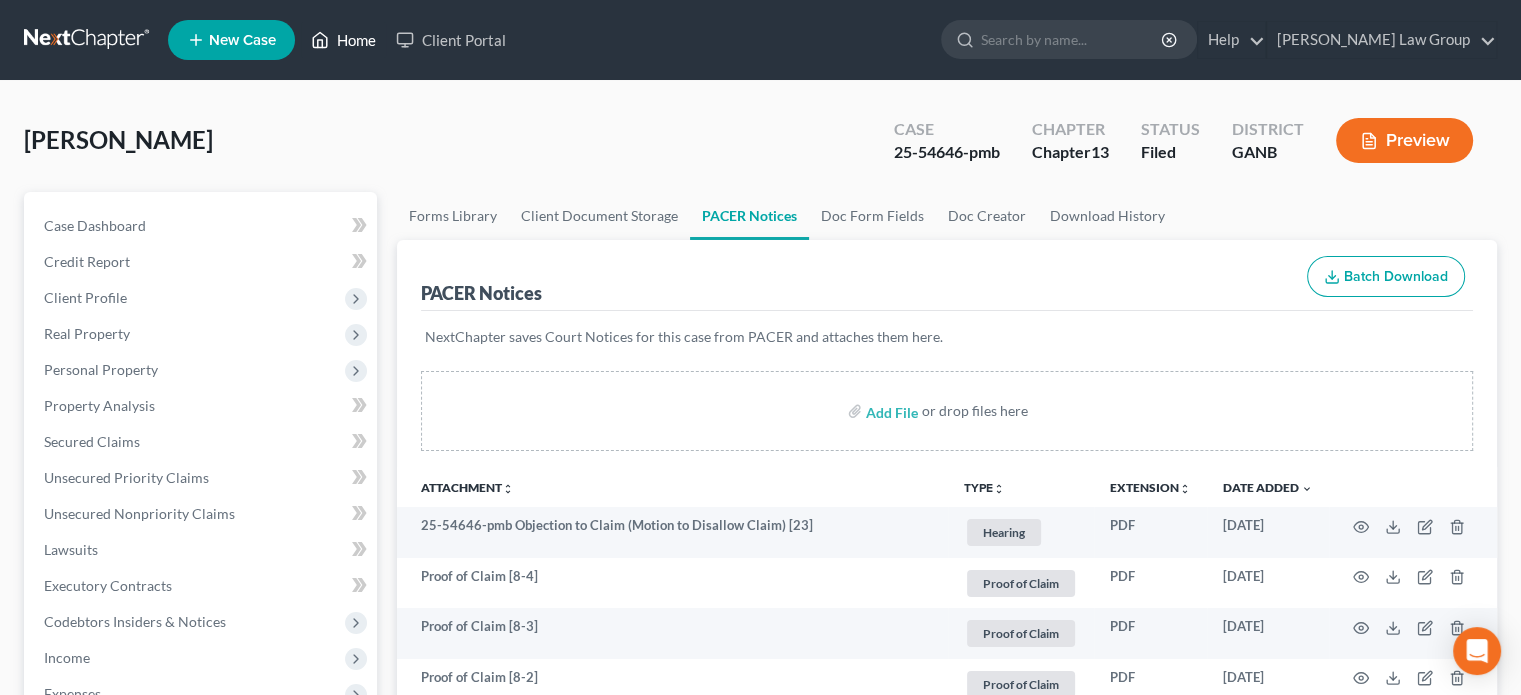 click on "Home" at bounding box center (343, 40) 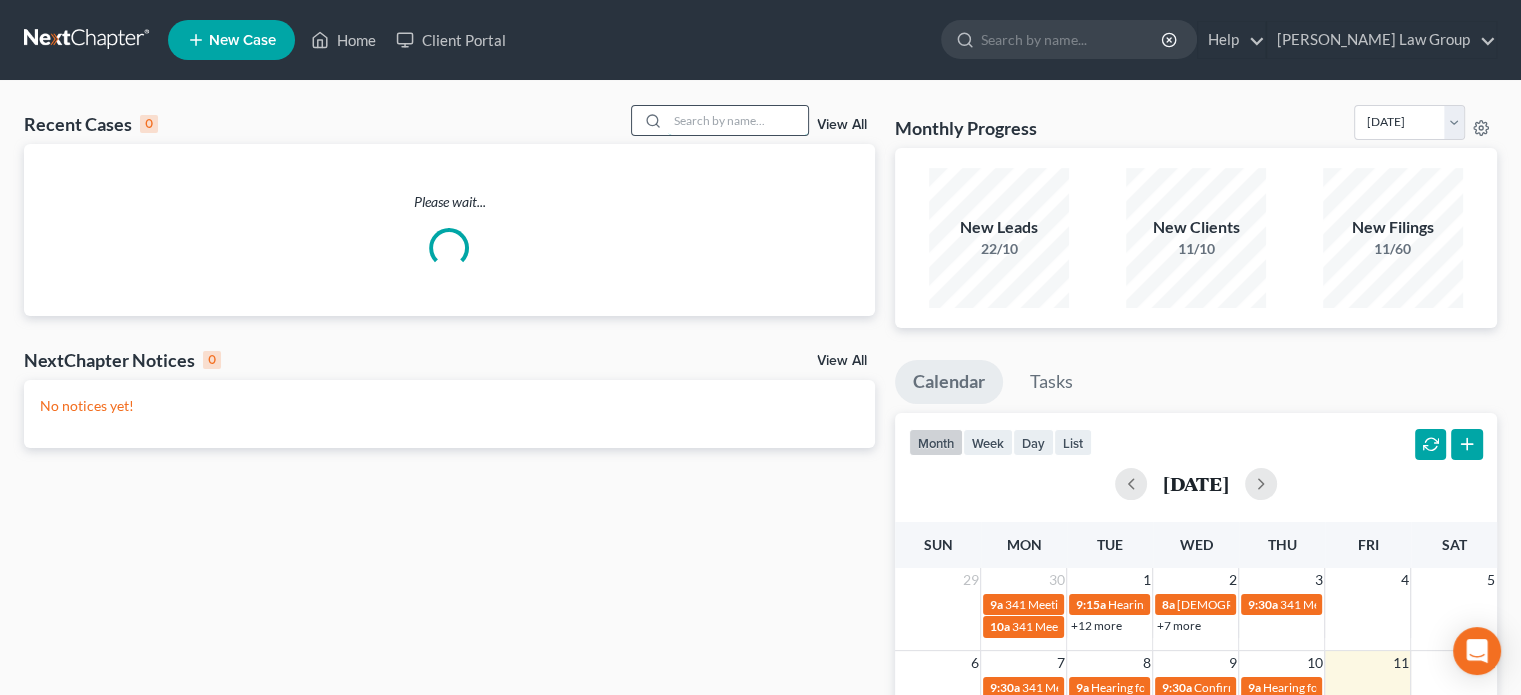 click at bounding box center [738, 120] 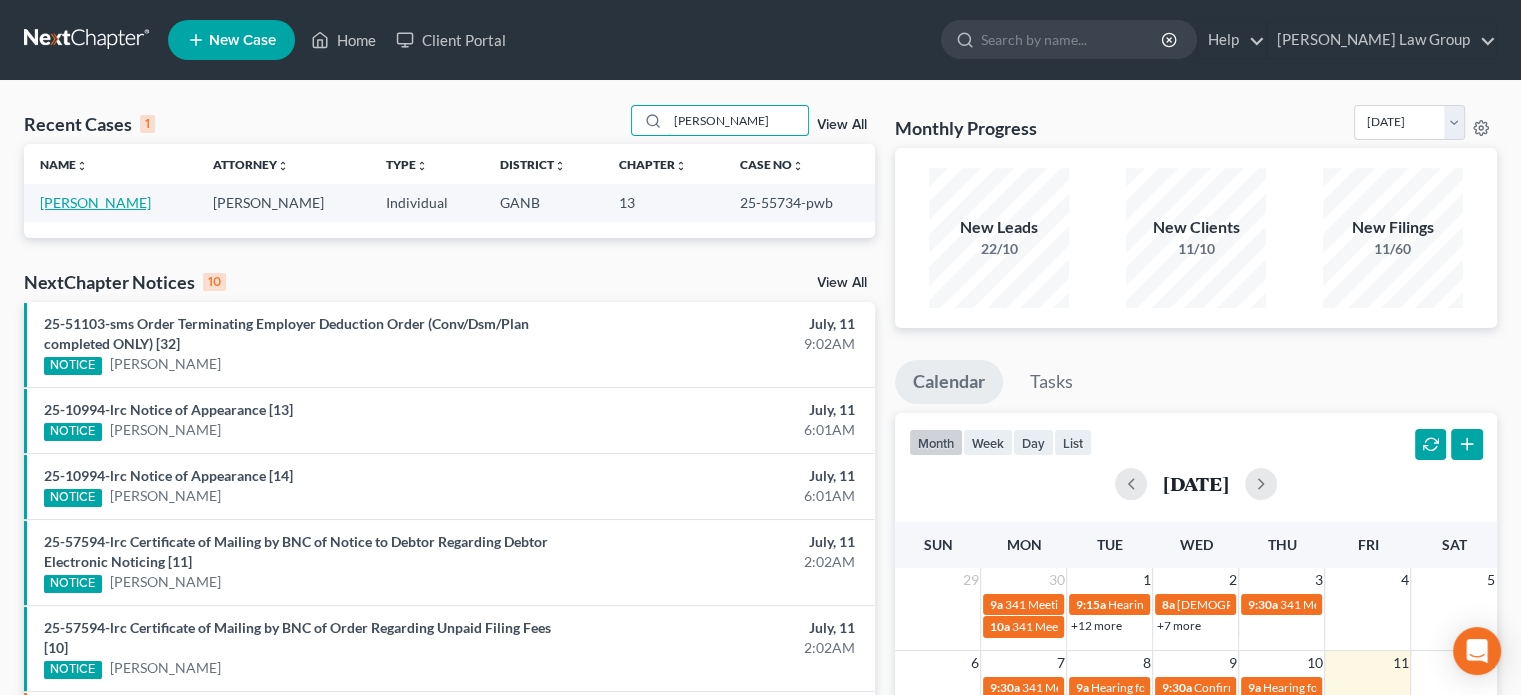 type on "[PERSON_NAME]" 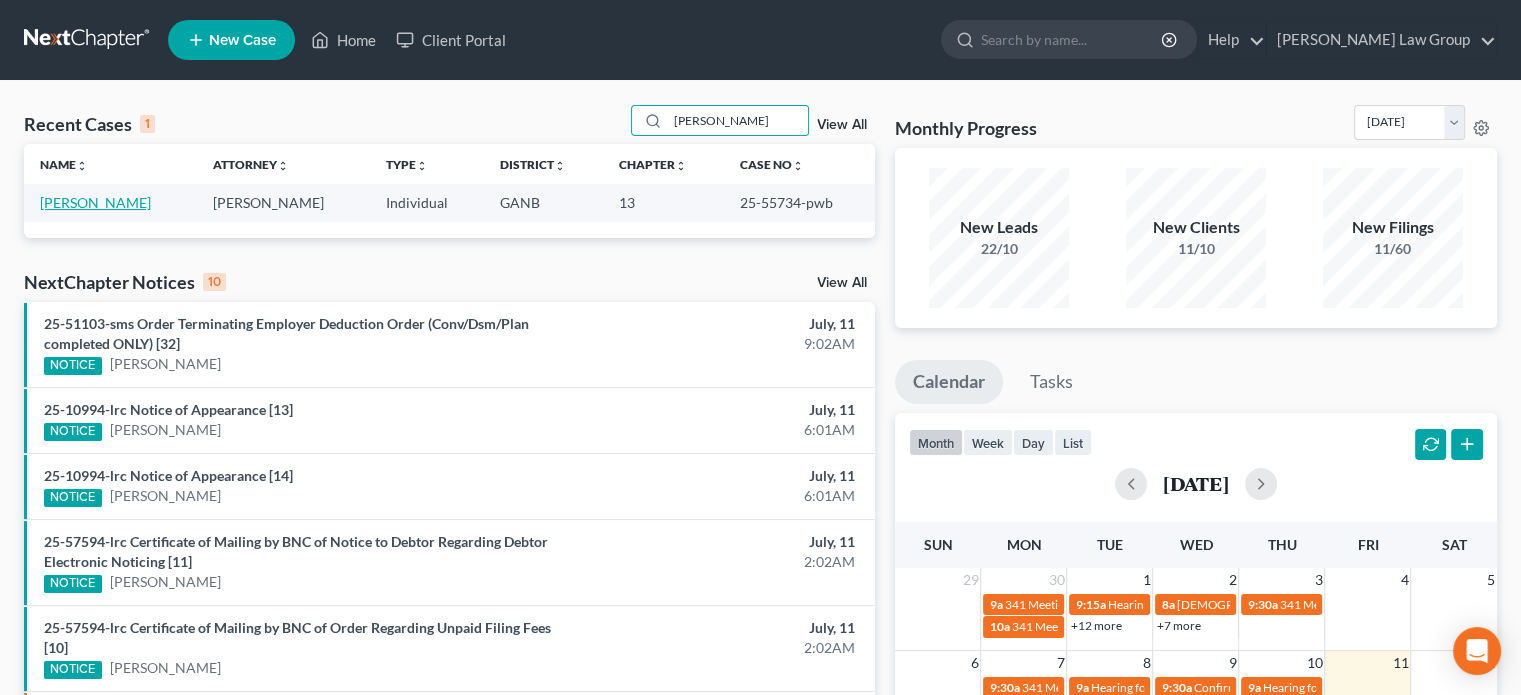 click on "[PERSON_NAME]" at bounding box center (95, 202) 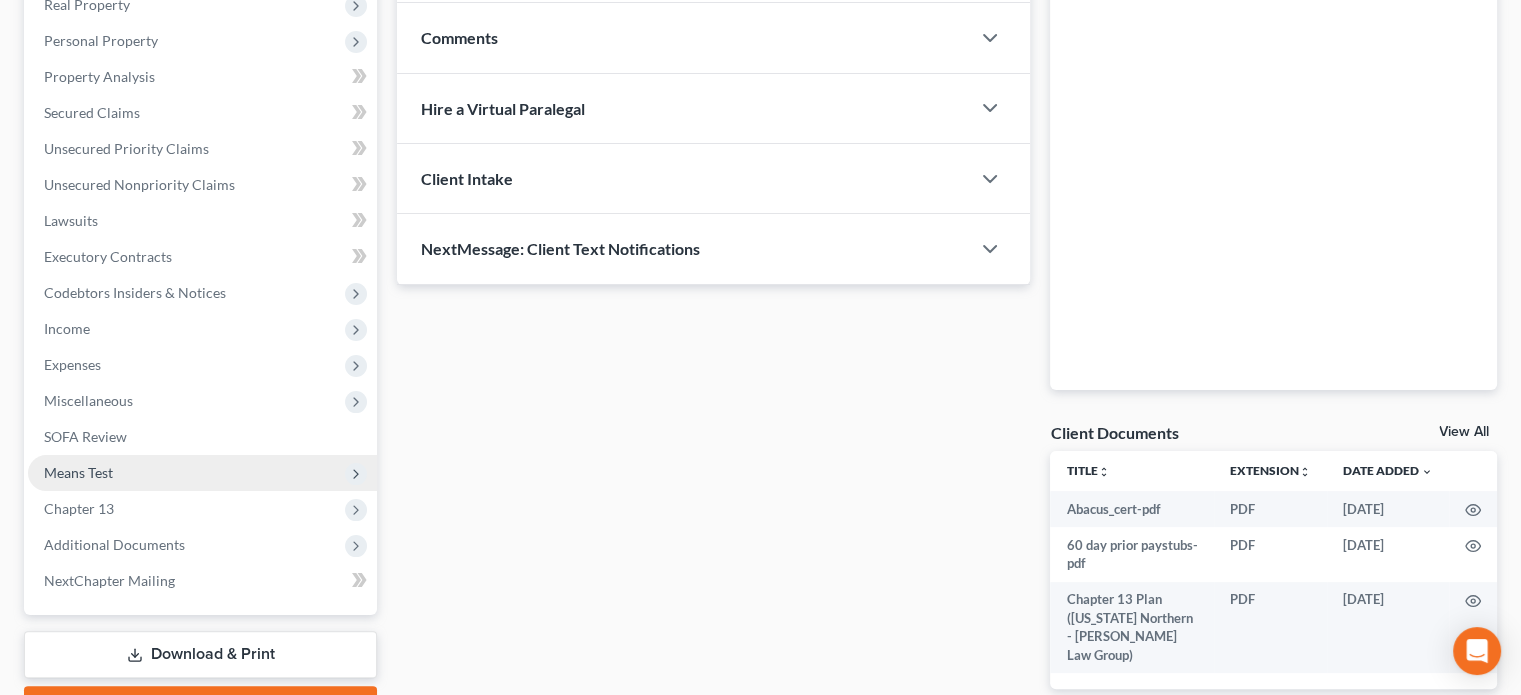 scroll, scrollTop: 400, scrollLeft: 0, axis: vertical 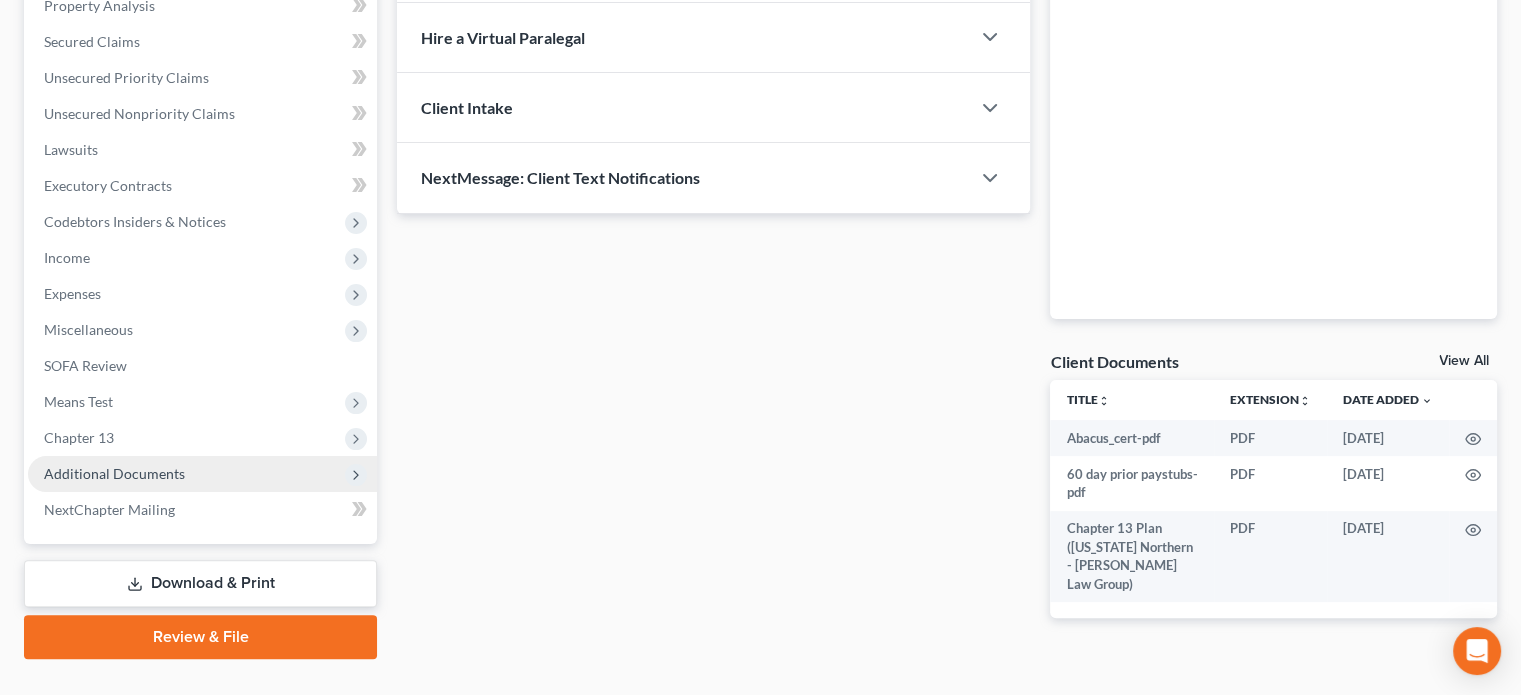 click on "Additional Documents" at bounding box center [114, 473] 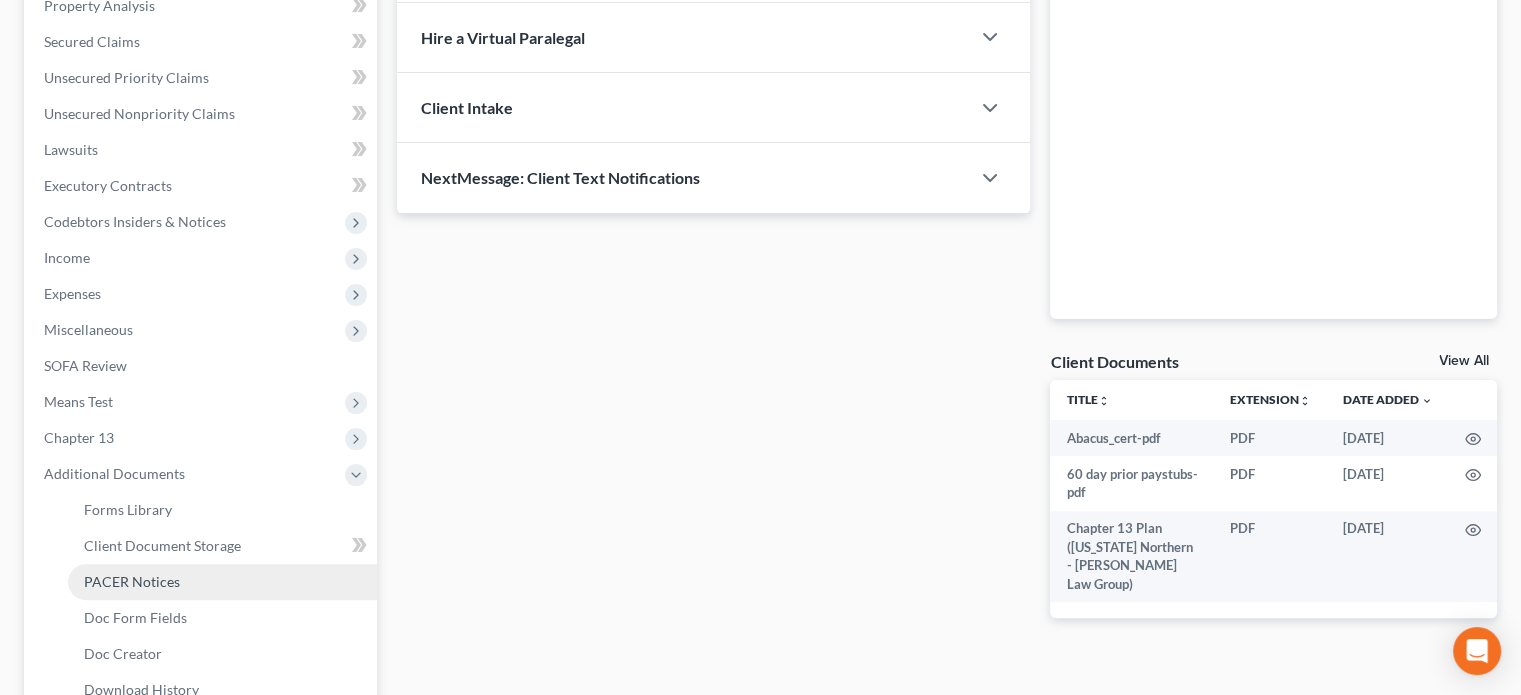 click on "PACER Notices" at bounding box center (132, 581) 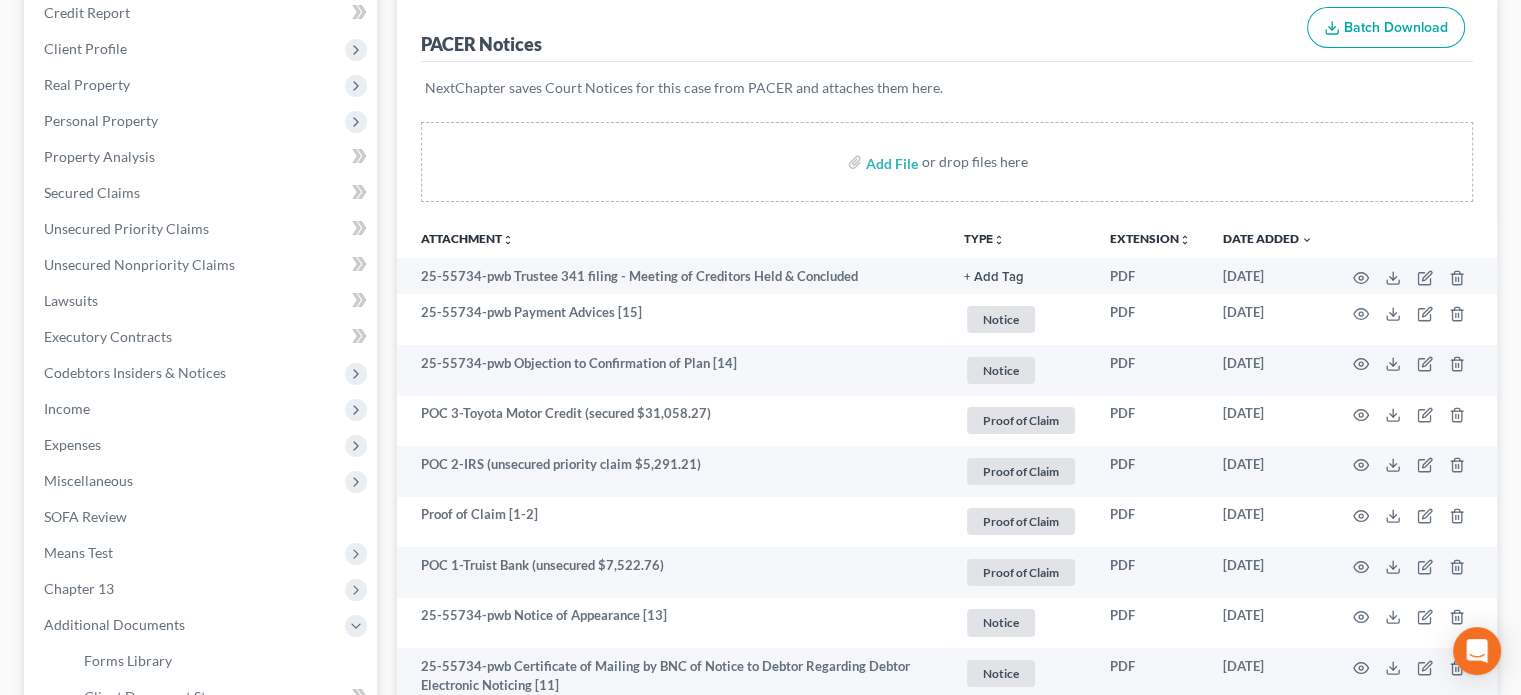 scroll, scrollTop: 300, scrollLeft: 0, axis: vertical 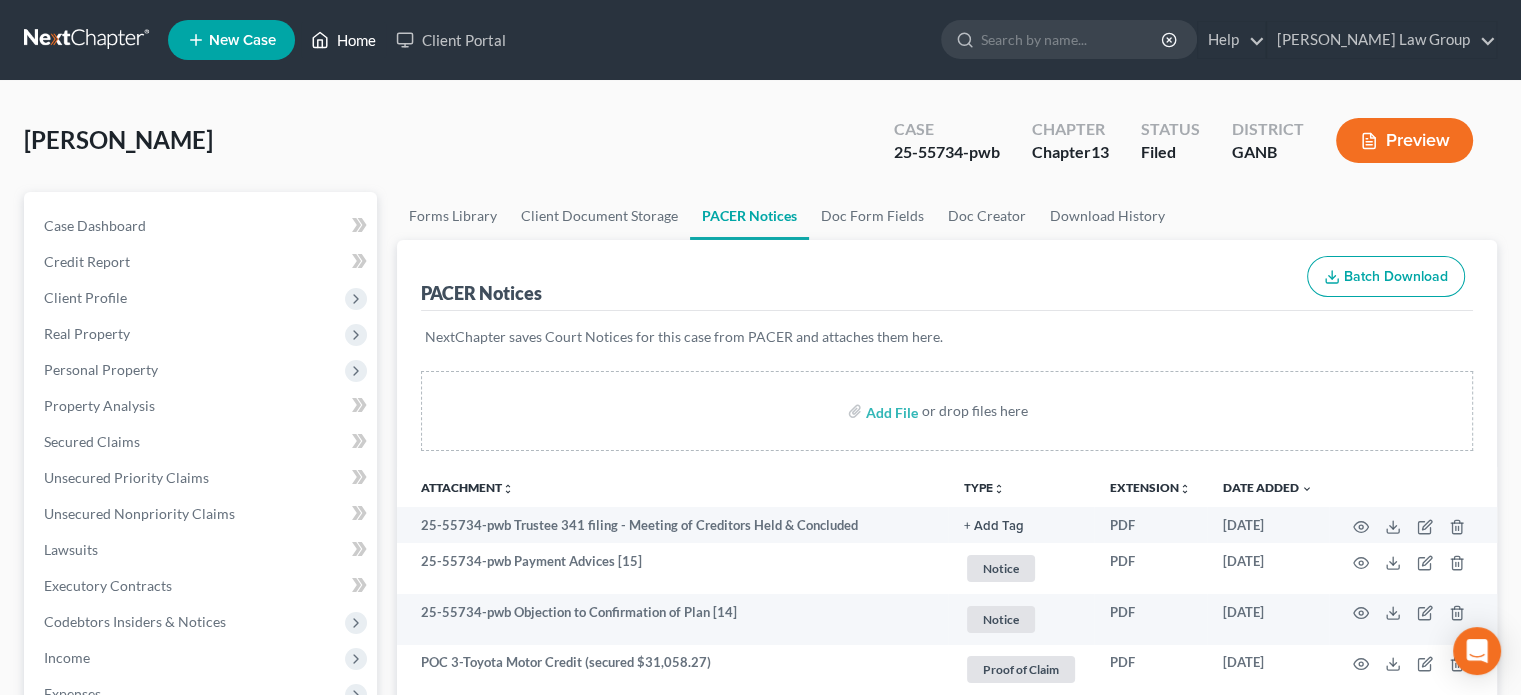 click on "Home" at bounding box center [343, 40] 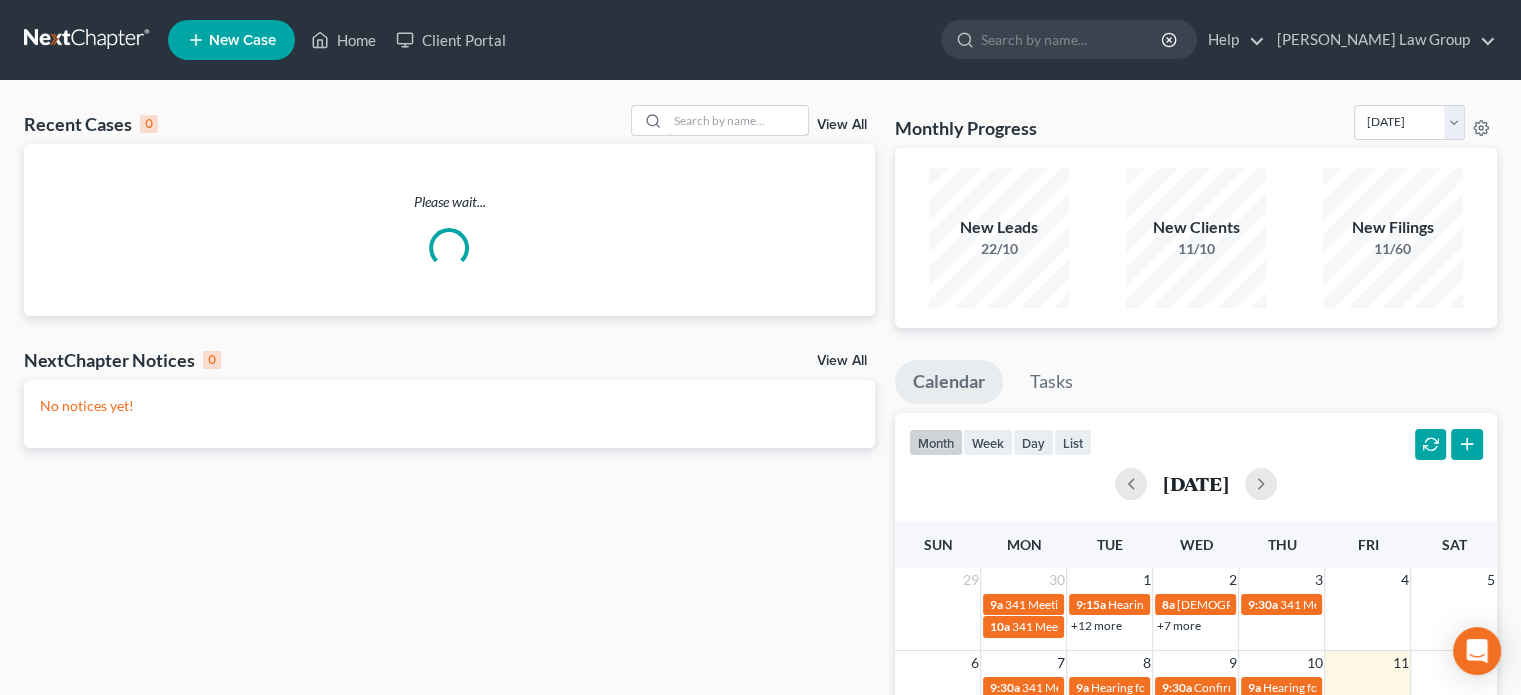 click on "Recent Cases 0         View All
Please wait...
NextChapter Notices 0 View All
No notices yet! NextChapter Notices NextChapter saves ECF notices directly to your NextChapter case. You can organize, sort, filter, and search all notices in the Notices Inbox. To get this feature, upgrade to any  Pro Plus or Whoa plan  or purchase  NextChapter Notices Upgrade Purchase
Monthly Progress
Bankruptcy
Bankruptcy
[DATE] [DATE] [DATE] [DATE] [DATE] [DATE] [DATE] [DATE] [DATE] [DATE] [DATE] [DATE]
New Leads 22/10 New Clients 11/10 New Filings 11/60
Calendar
Tasks
month week day list     [DATE] Sun Mon Tue Wed Thu Fri Sat 29 30 1 2 3 4 5 9a   341 Meeting for [PERSON_NAME] 9:15a   Hearing for [PERSON_NAME] 8a" at bounding box center (760, 600) 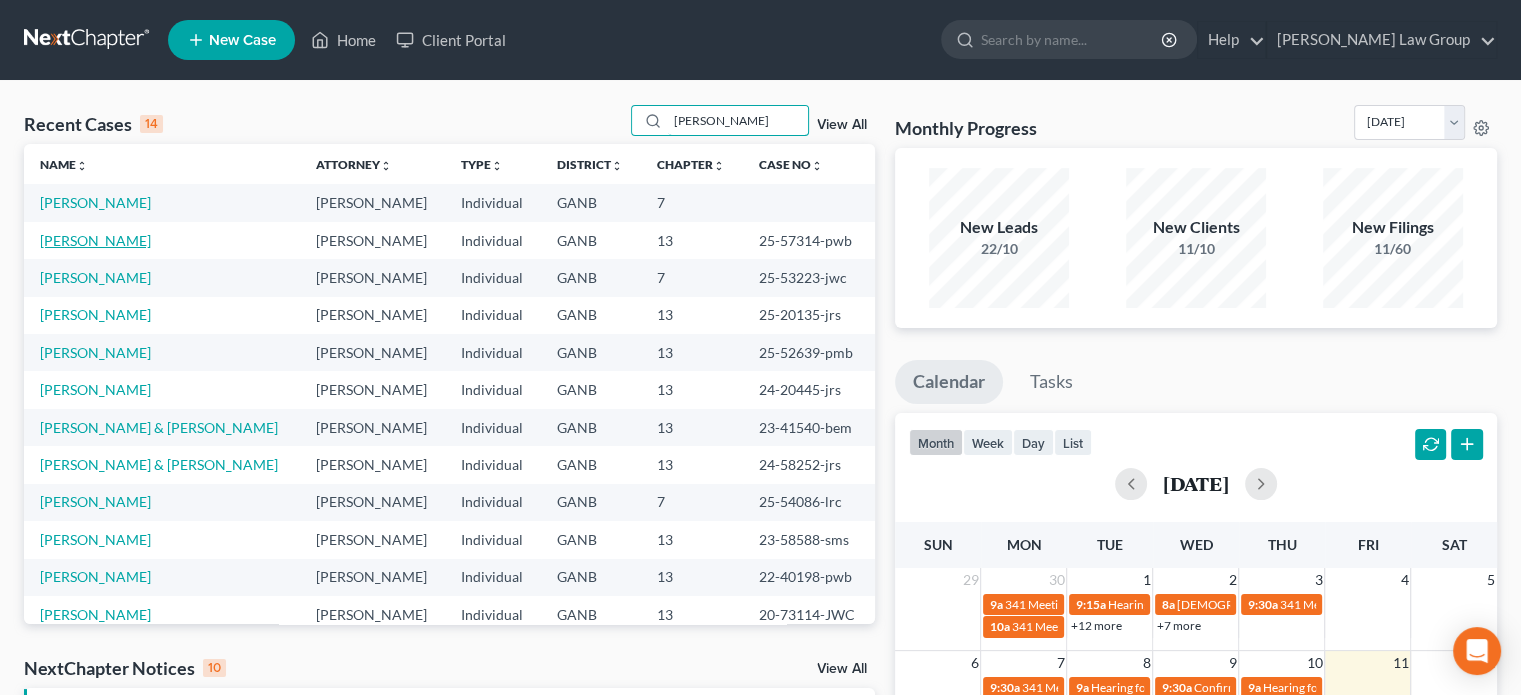 type on "[PERSON_NAME]" 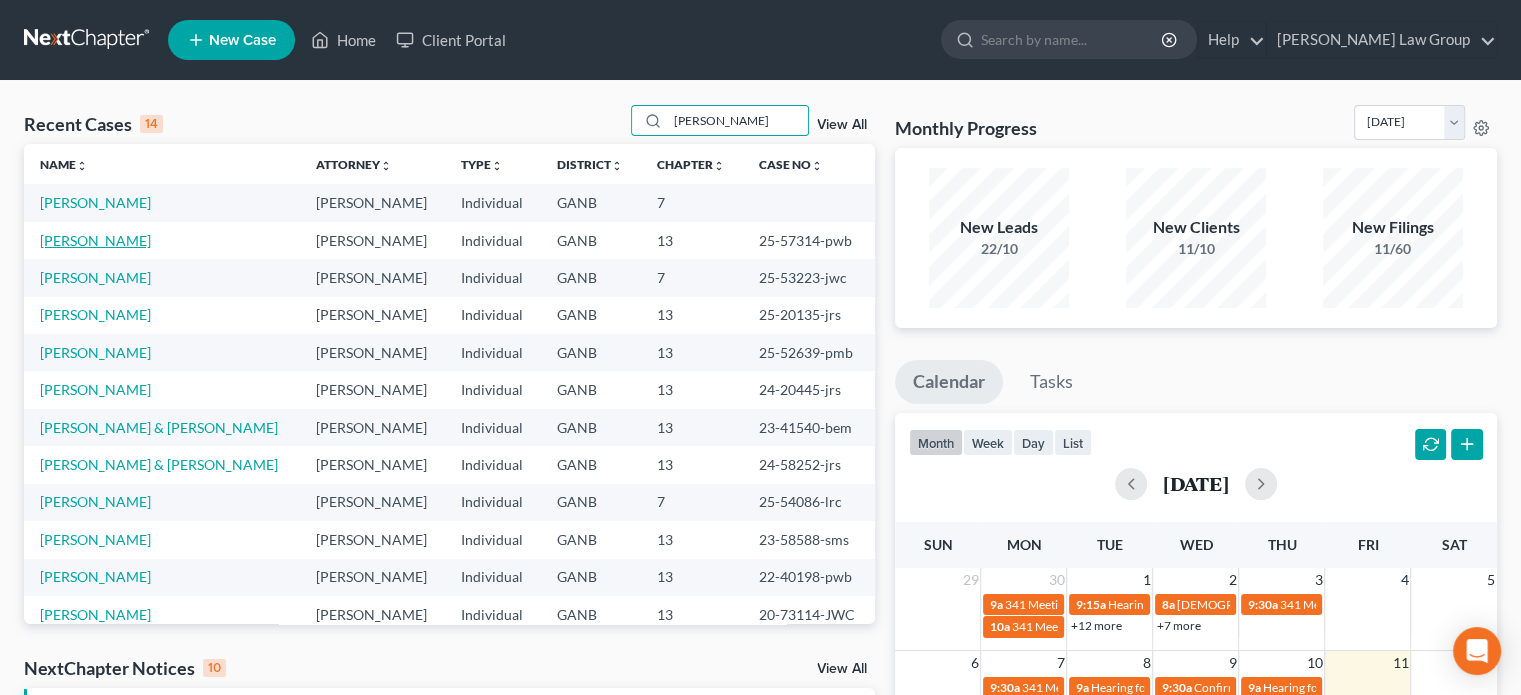 click on "[PERSON_NAME]" at bounding box center (95, 240) 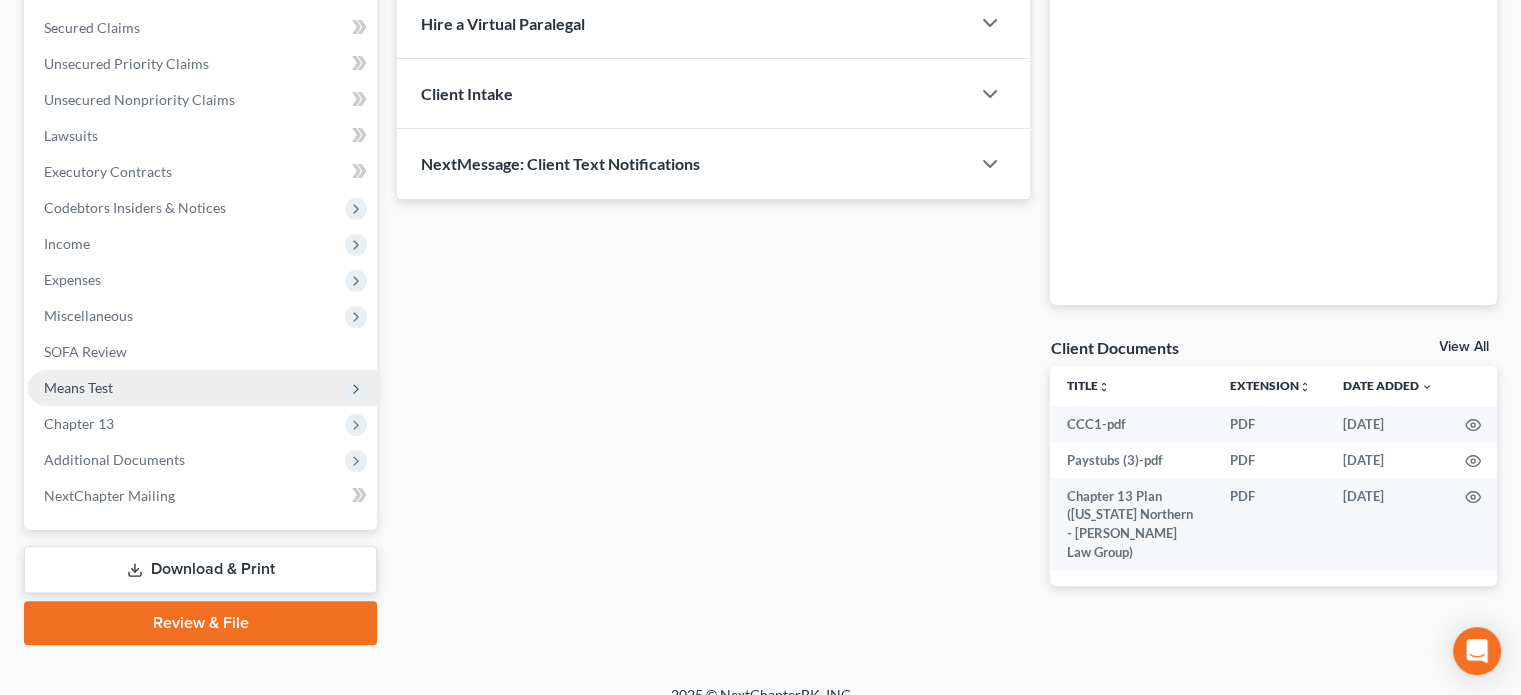 scroll, scrollTop: 438, scrollLeft: 0, axis: vertical 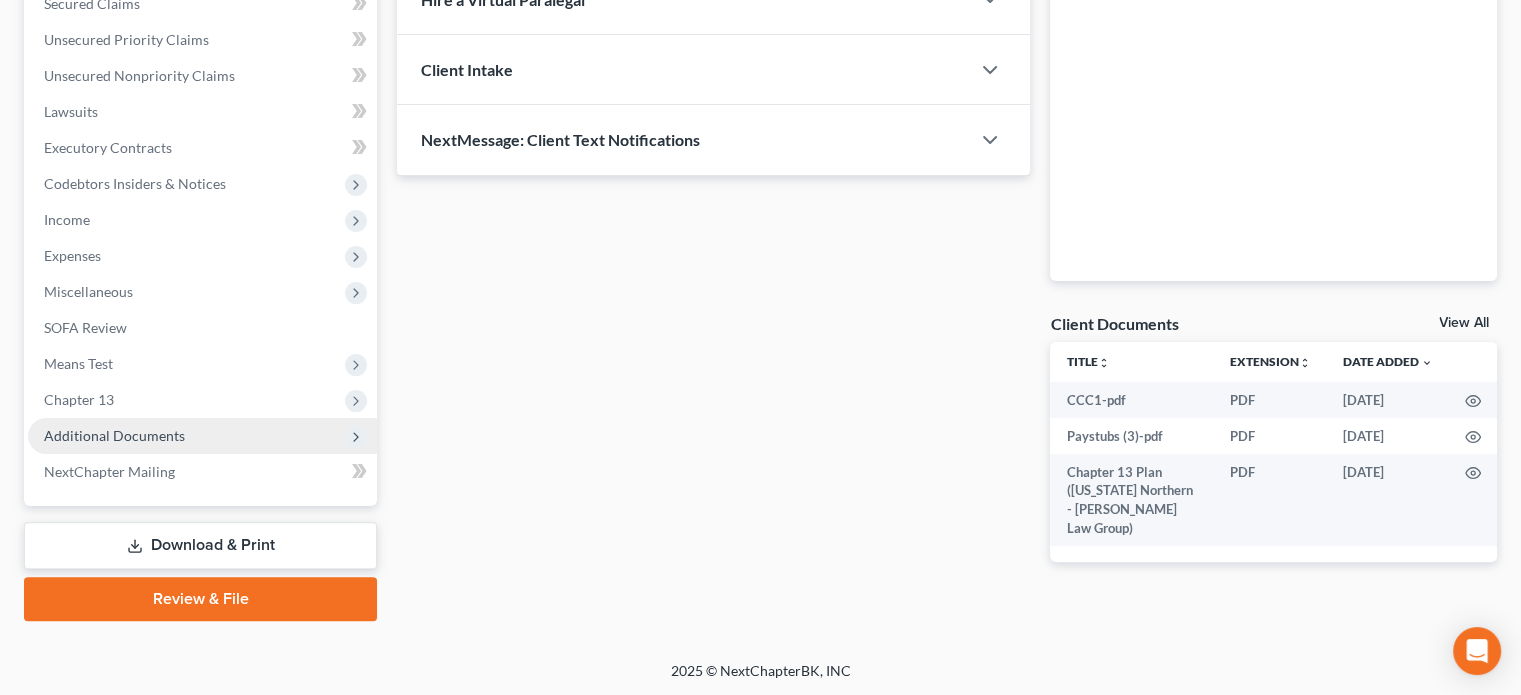 click on "Additional Documents" at bounding box center (114, 435) 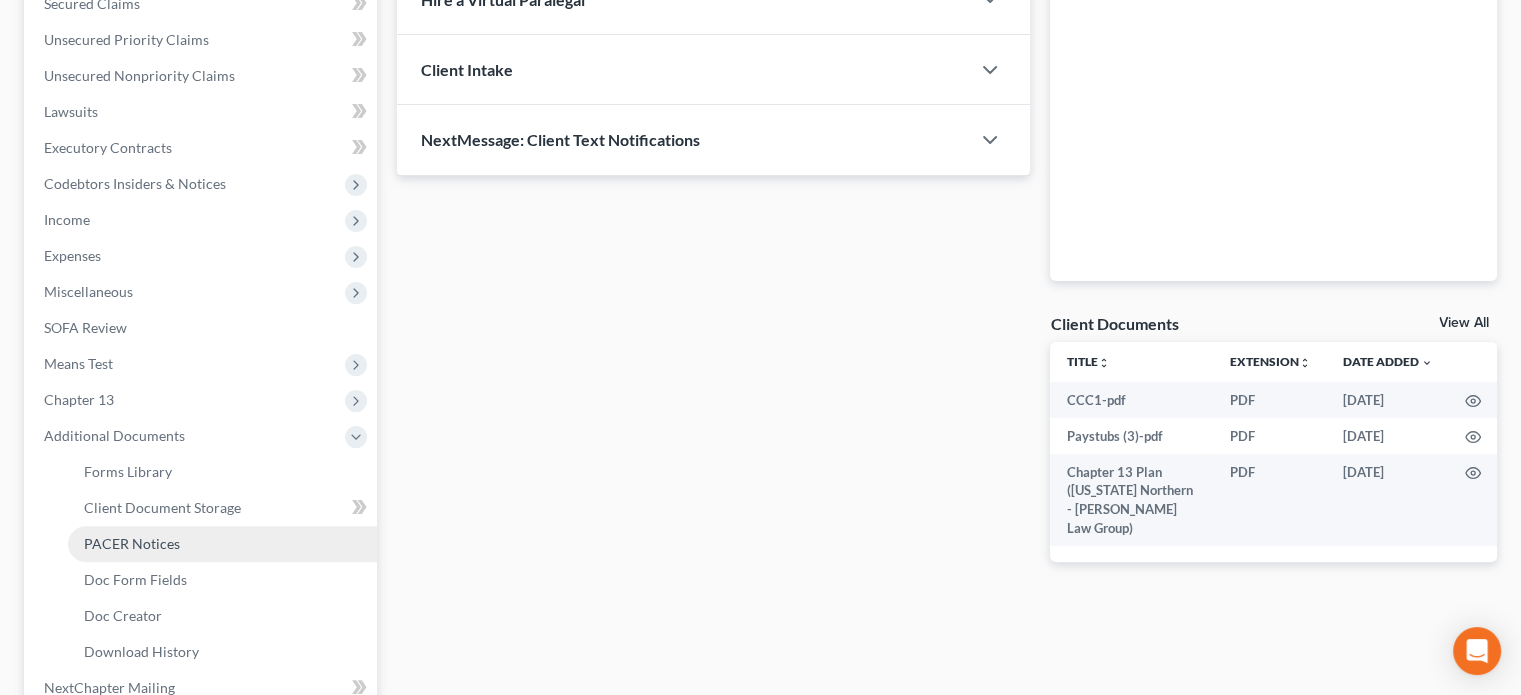 click on "PACER Notices" at bounding box center (222, 544) 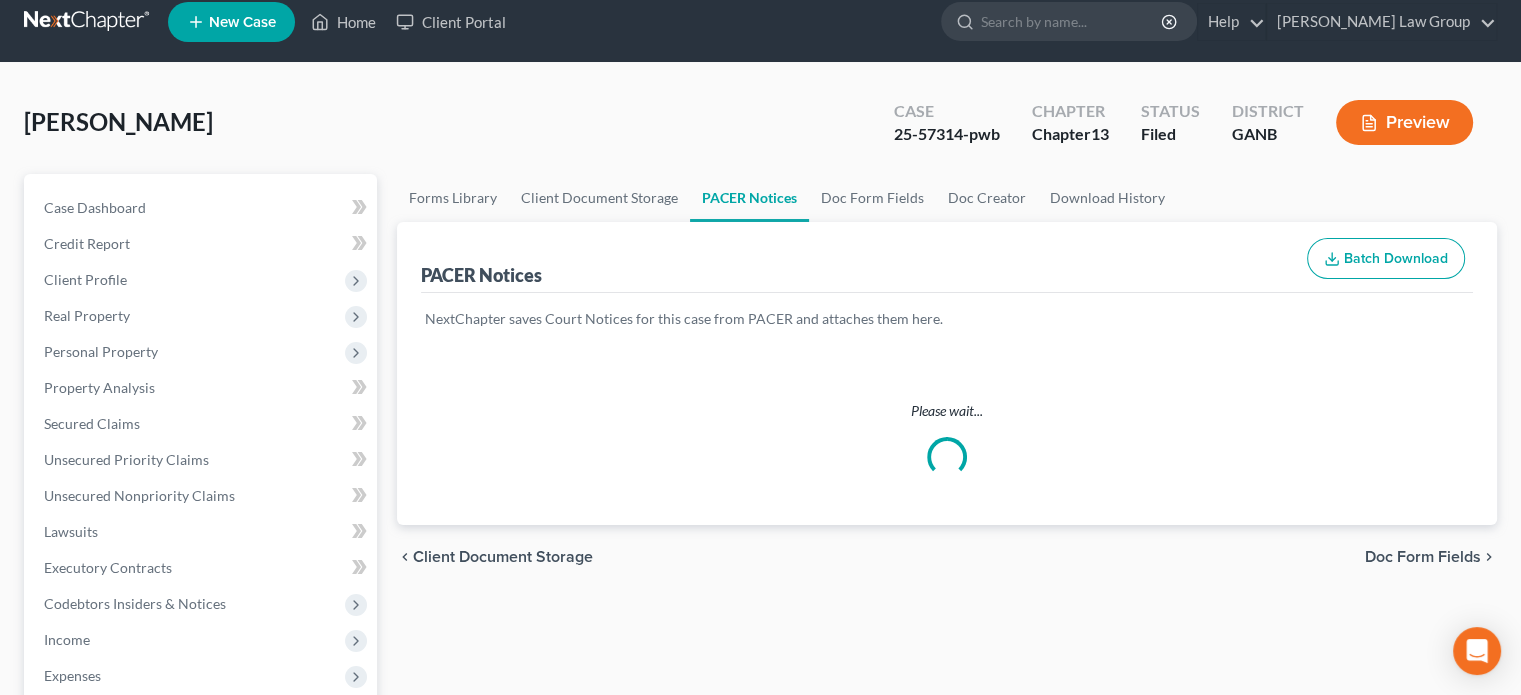scroll, scrollTop: 0, scrollLeft: 0, axis: both 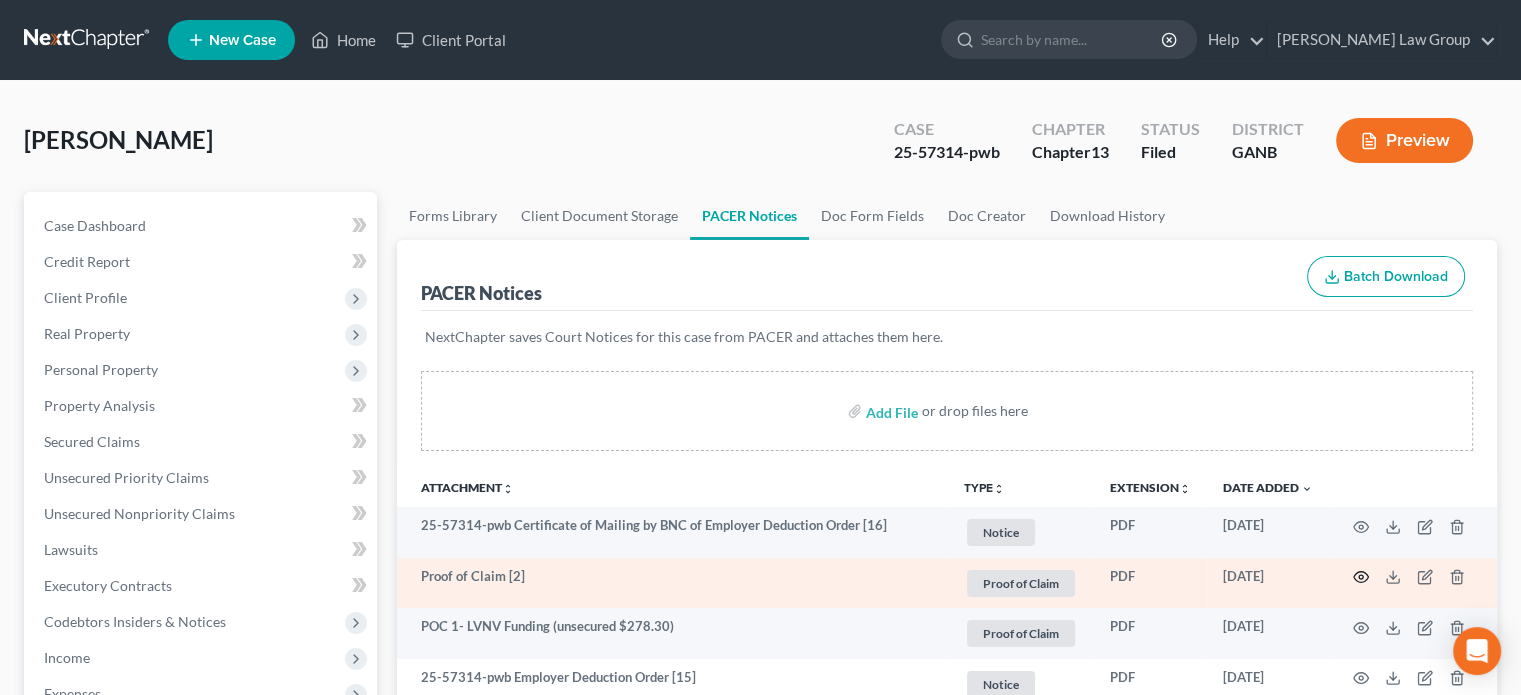 click 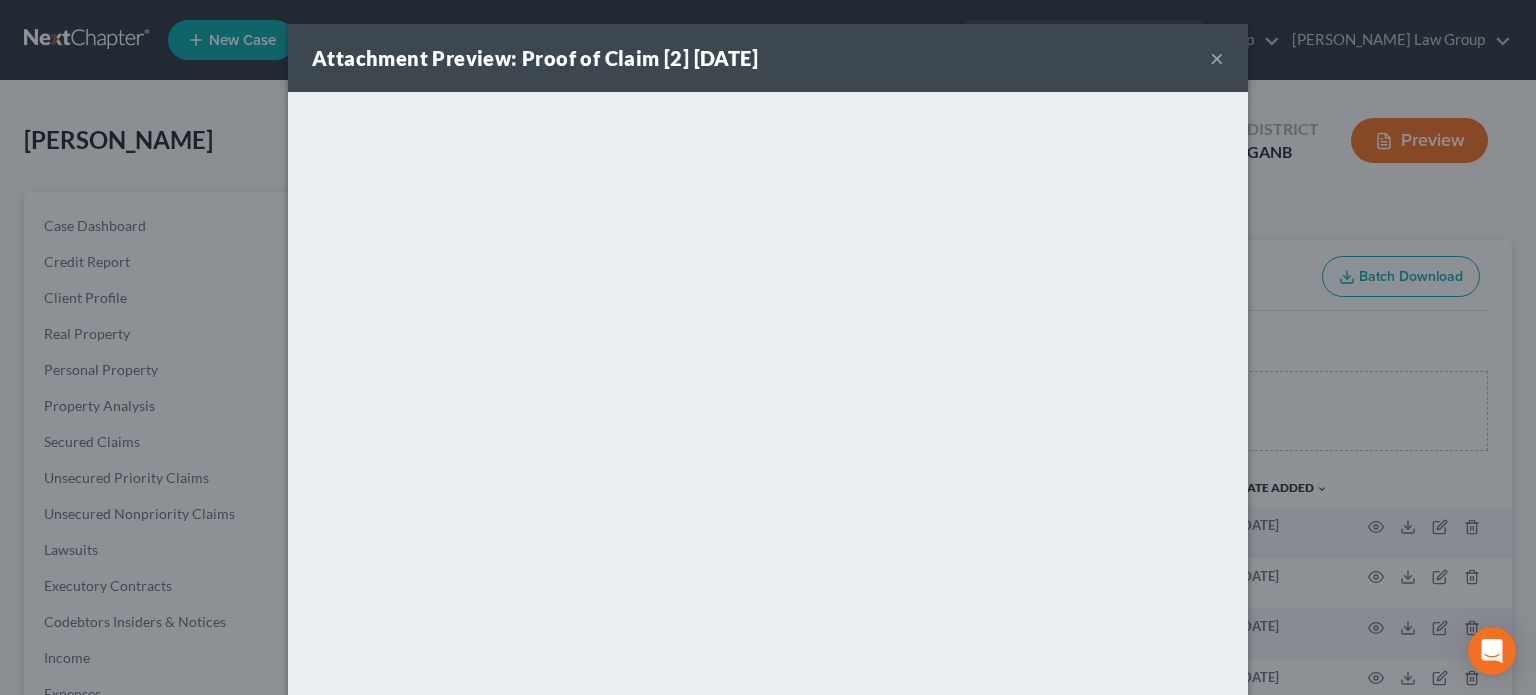 click on "×" at bounding box center (1217, 58) 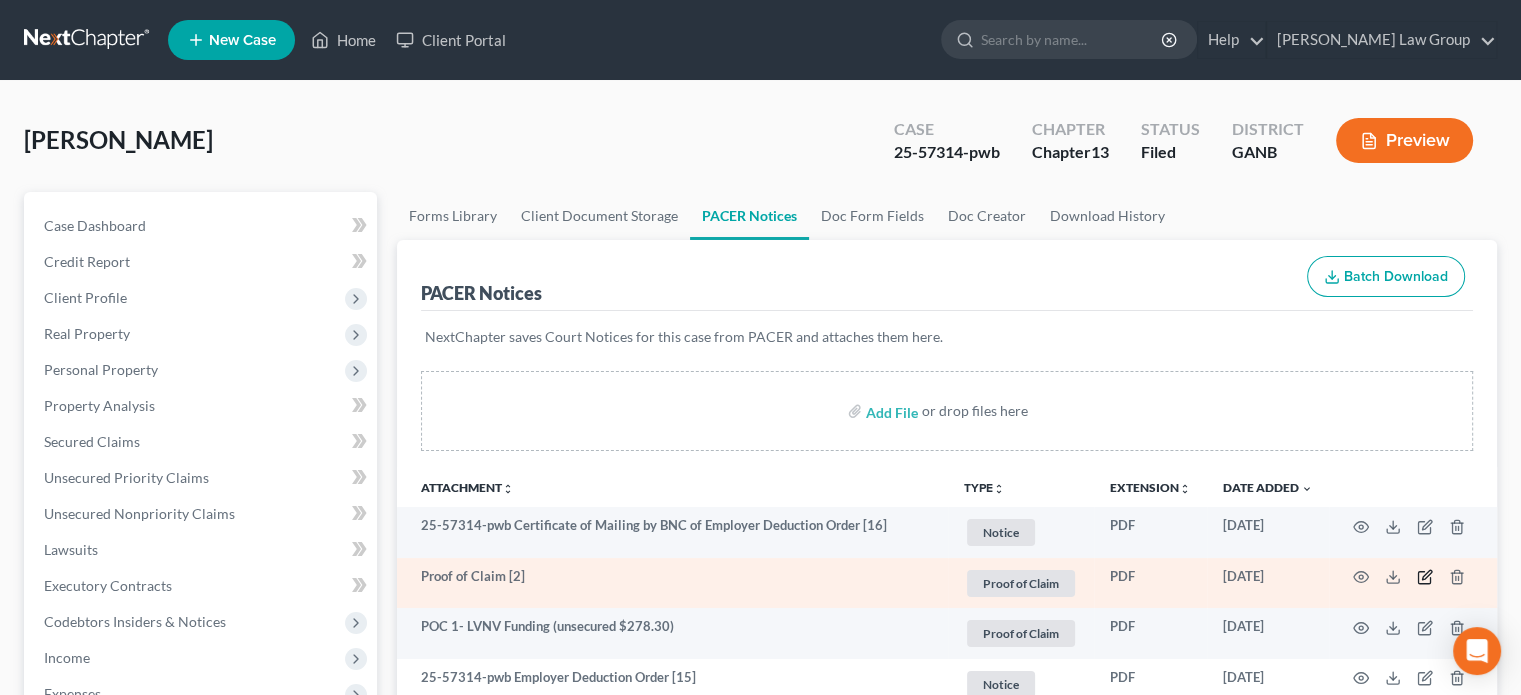 click 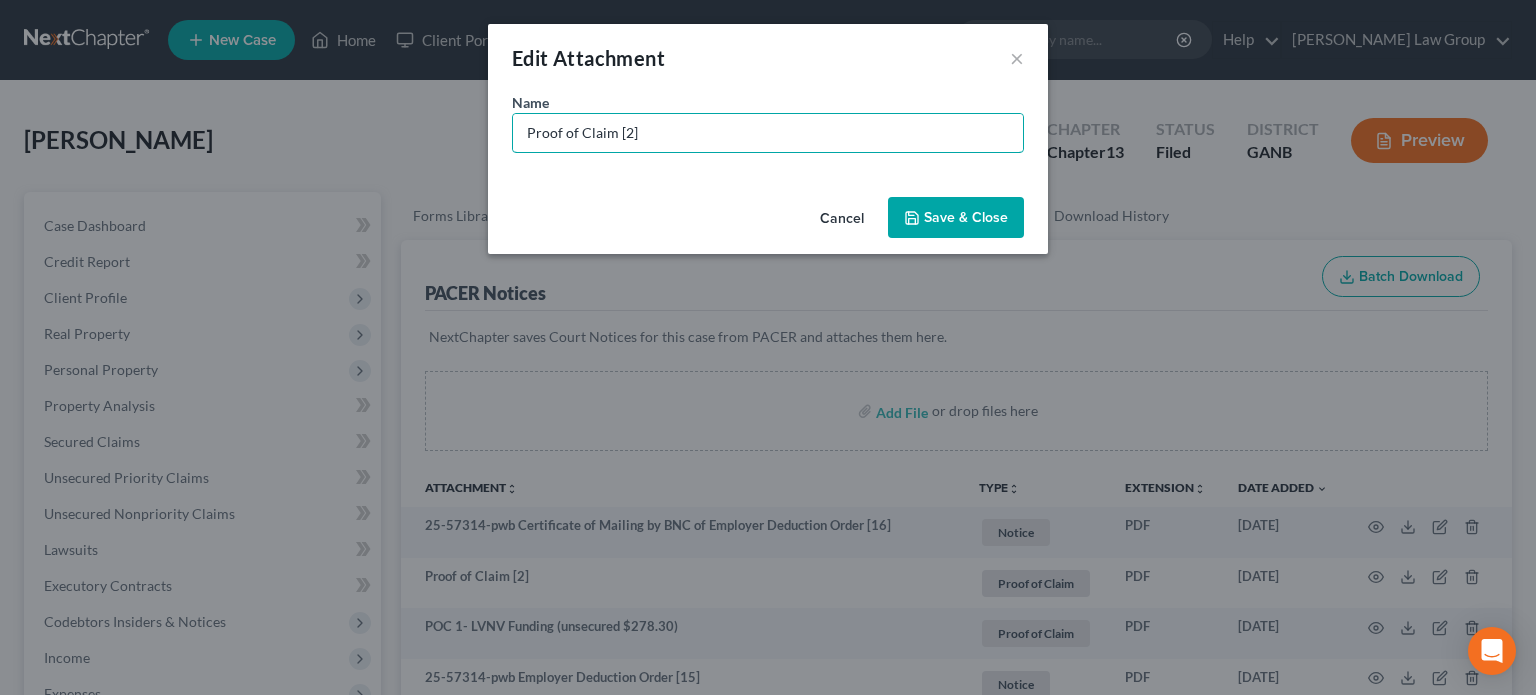 drag, startPoint x: 694, startPoint y: 131, endPoint x: 416, endPoint y: 127, distance: 278.02878 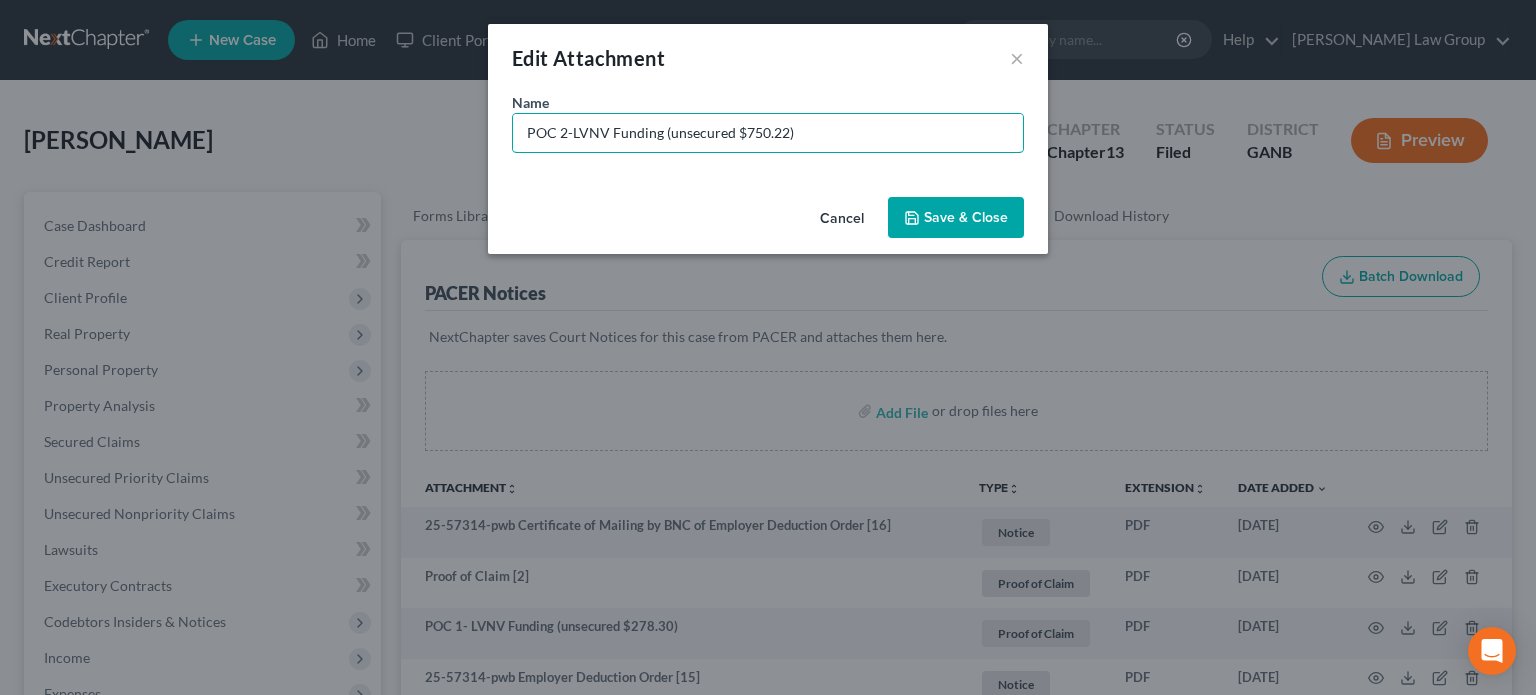type on "POC 2-LVNV Funding (unsecured $750.22)" 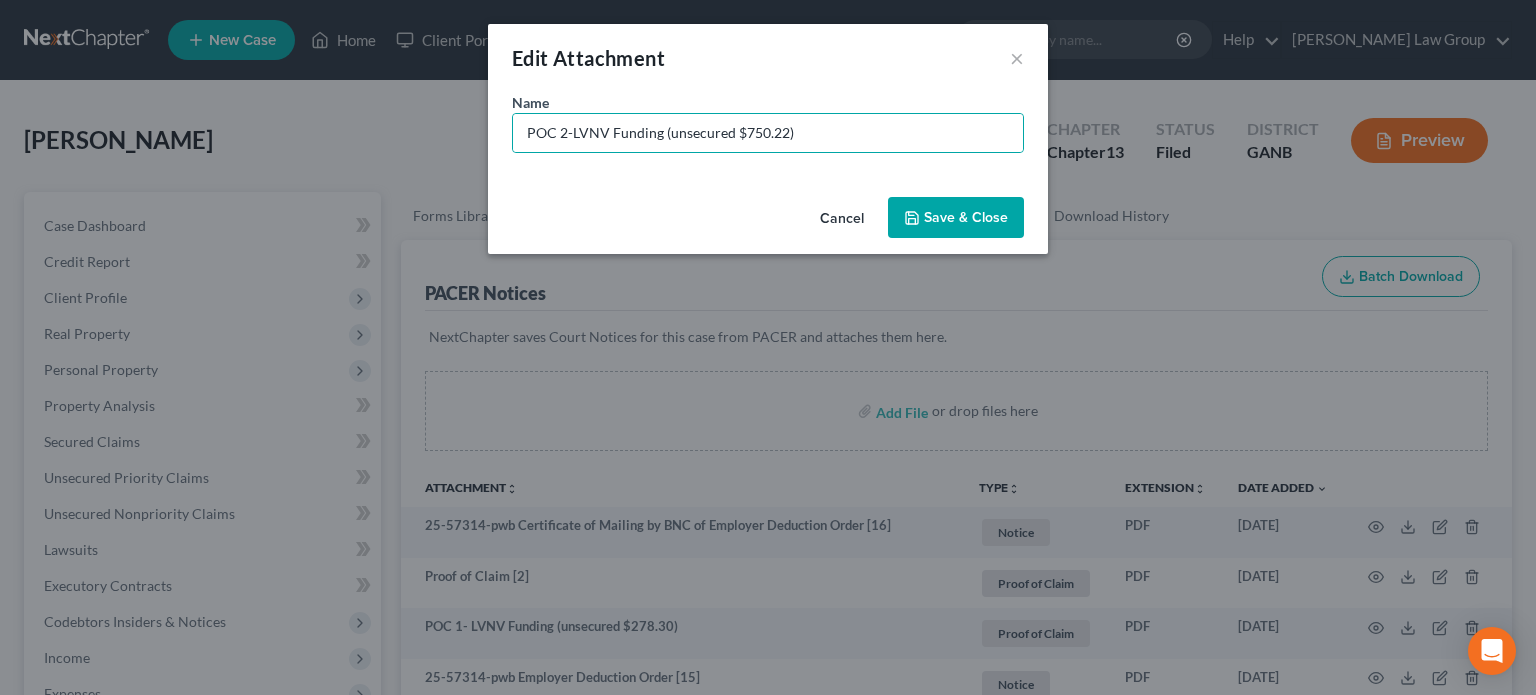 click on "Save & Close" at bounding box center [956, 218] 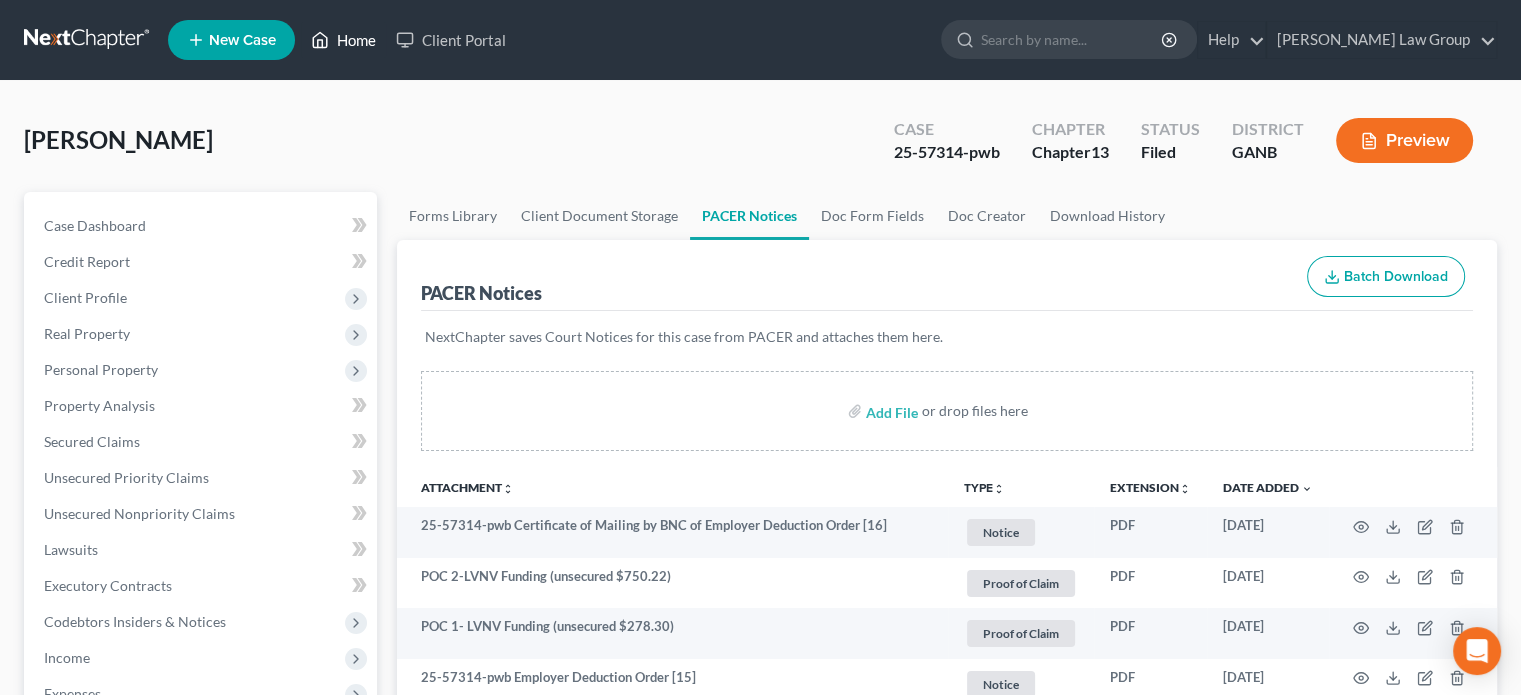 click on "Home" at bounding box center (343, 40) 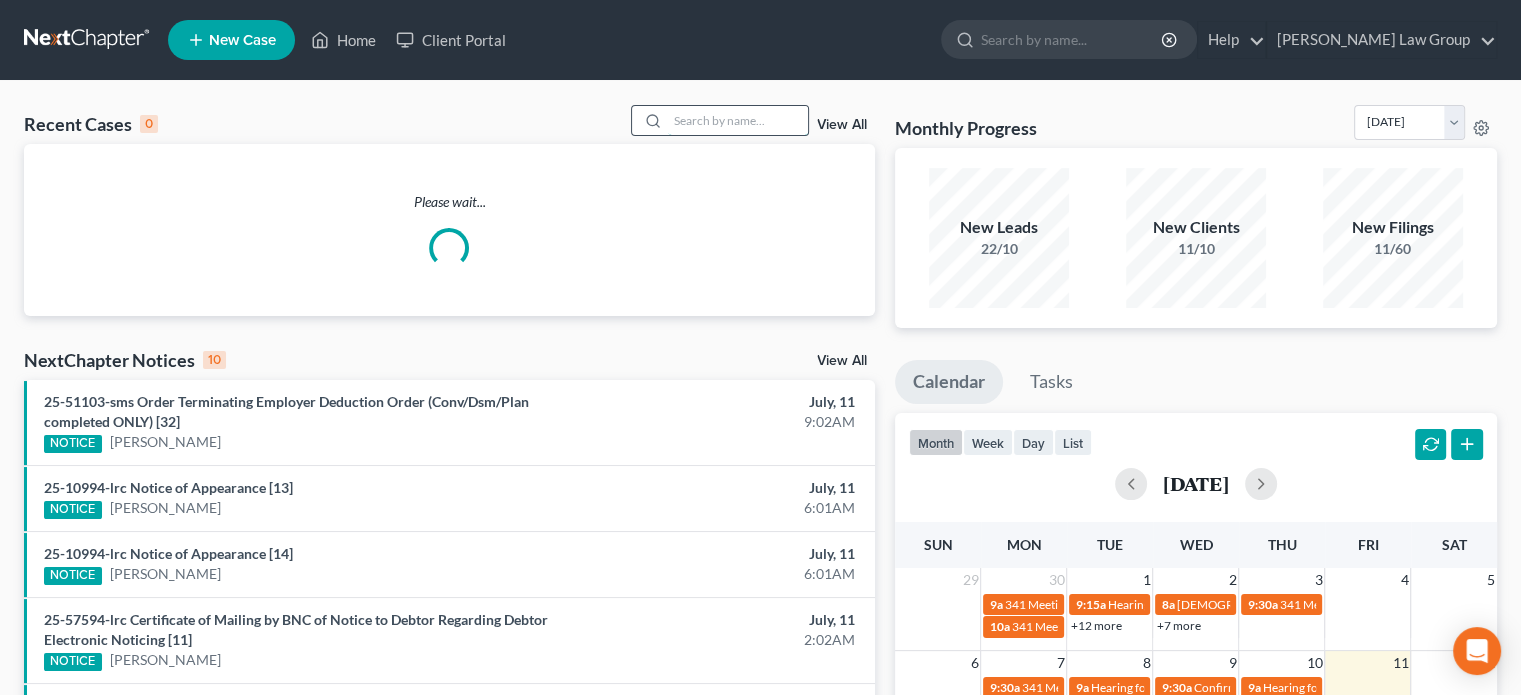 click at bounding box center [738, 120] 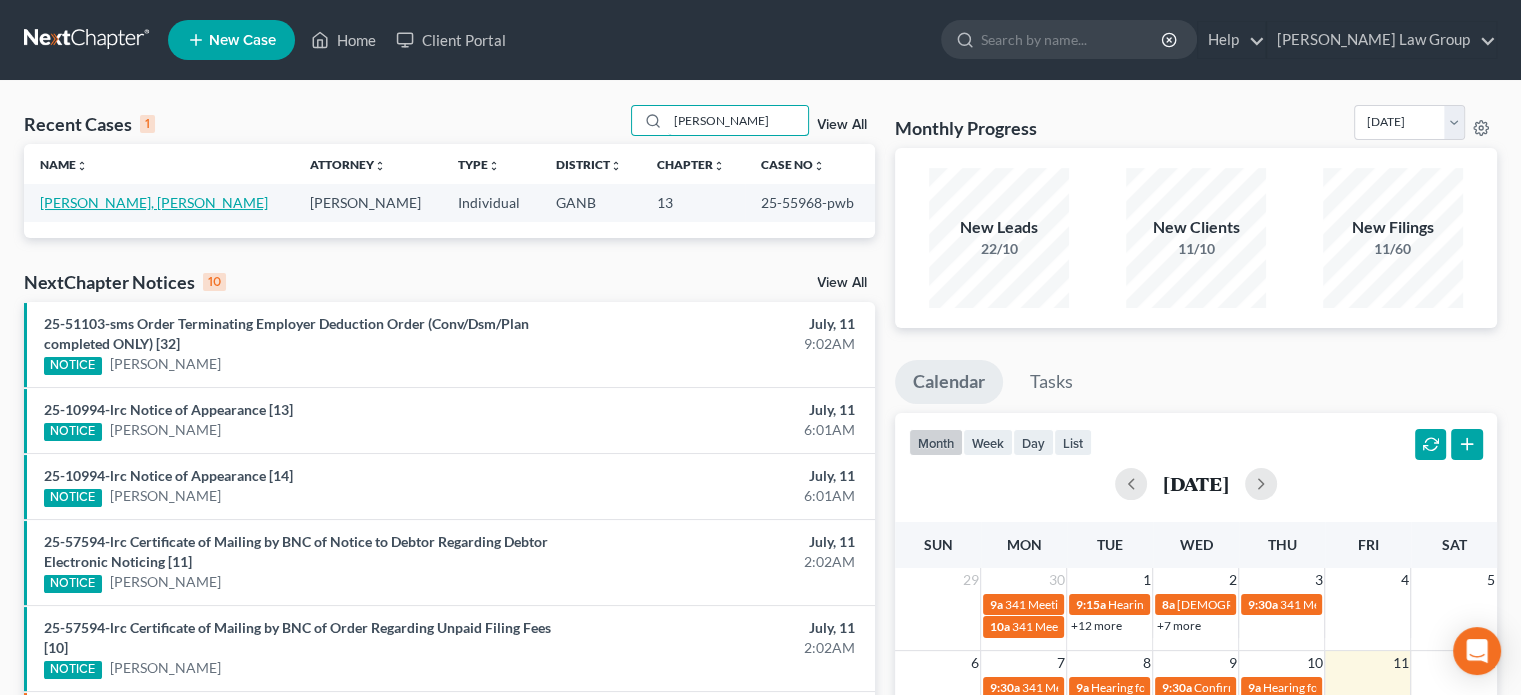 type on "[PERSON_NAME]" 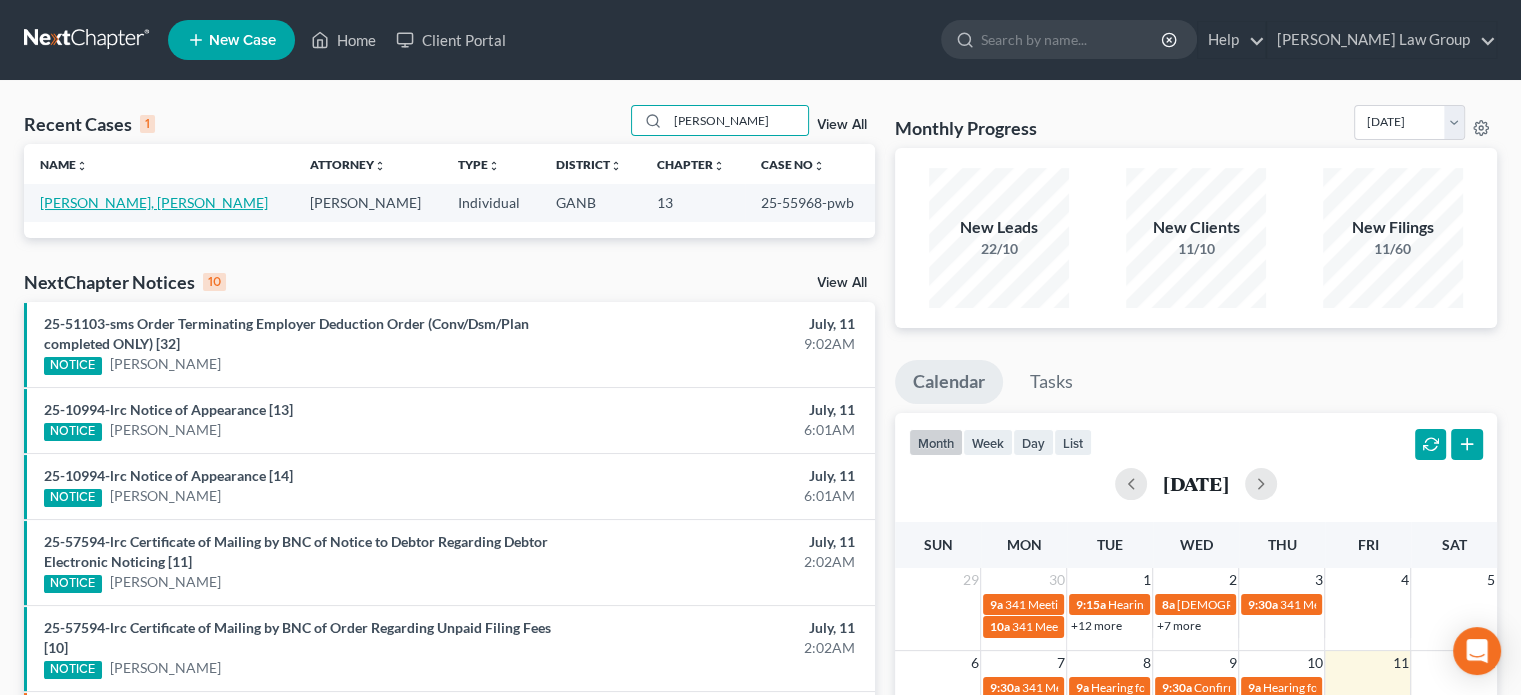 click on "[PERSON_NAME], [PERSON_NAME]" at bounding box center [154, 202] 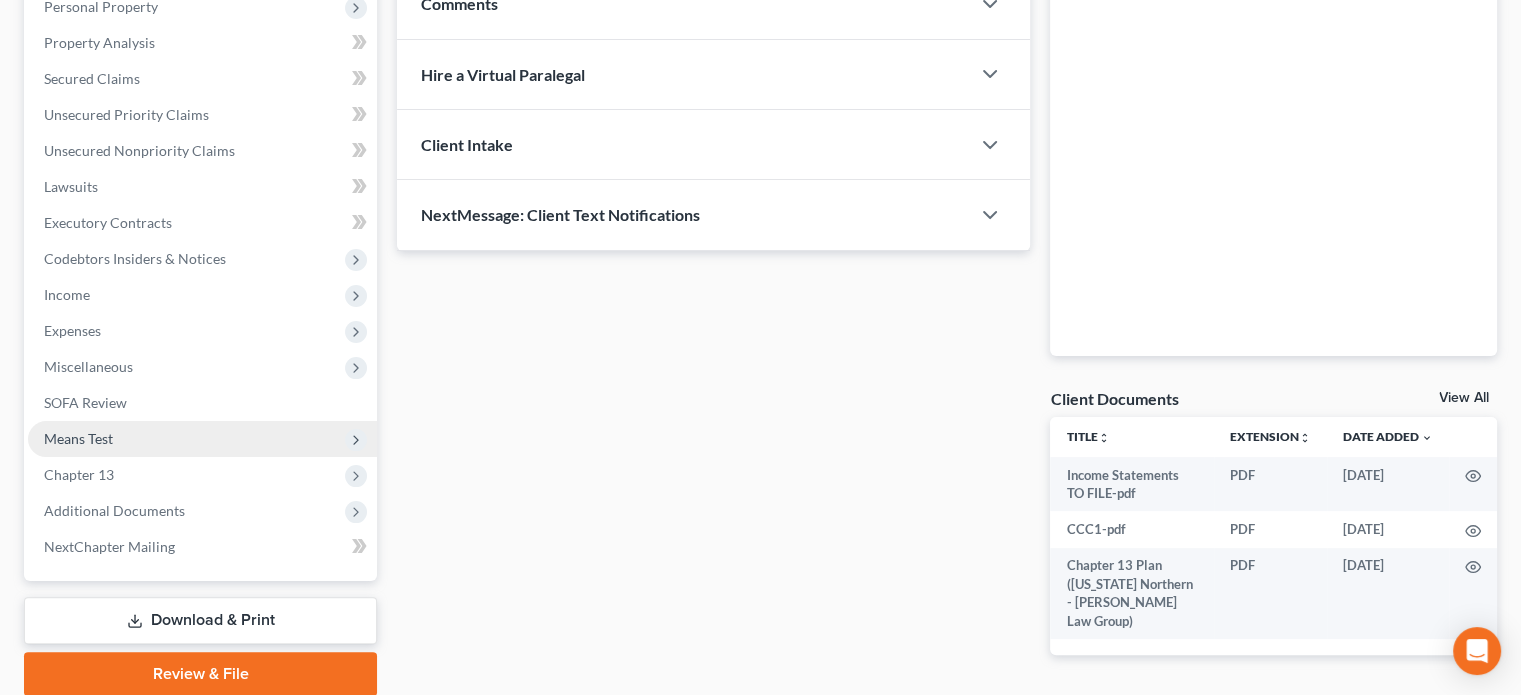 scroll, scrollTop: 400, scrollLeft: 0, axis: vertical 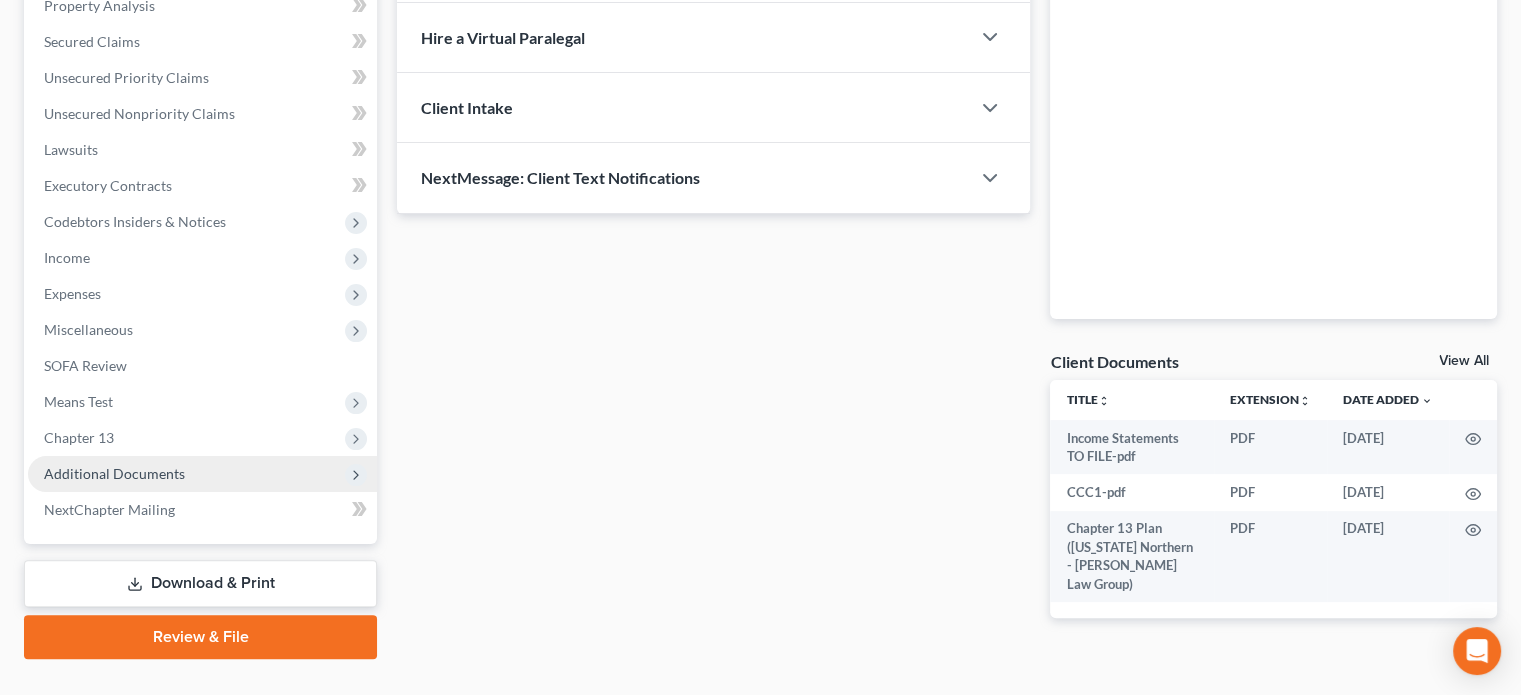 click on "Additional Documents" at bounding box center [114, 473] 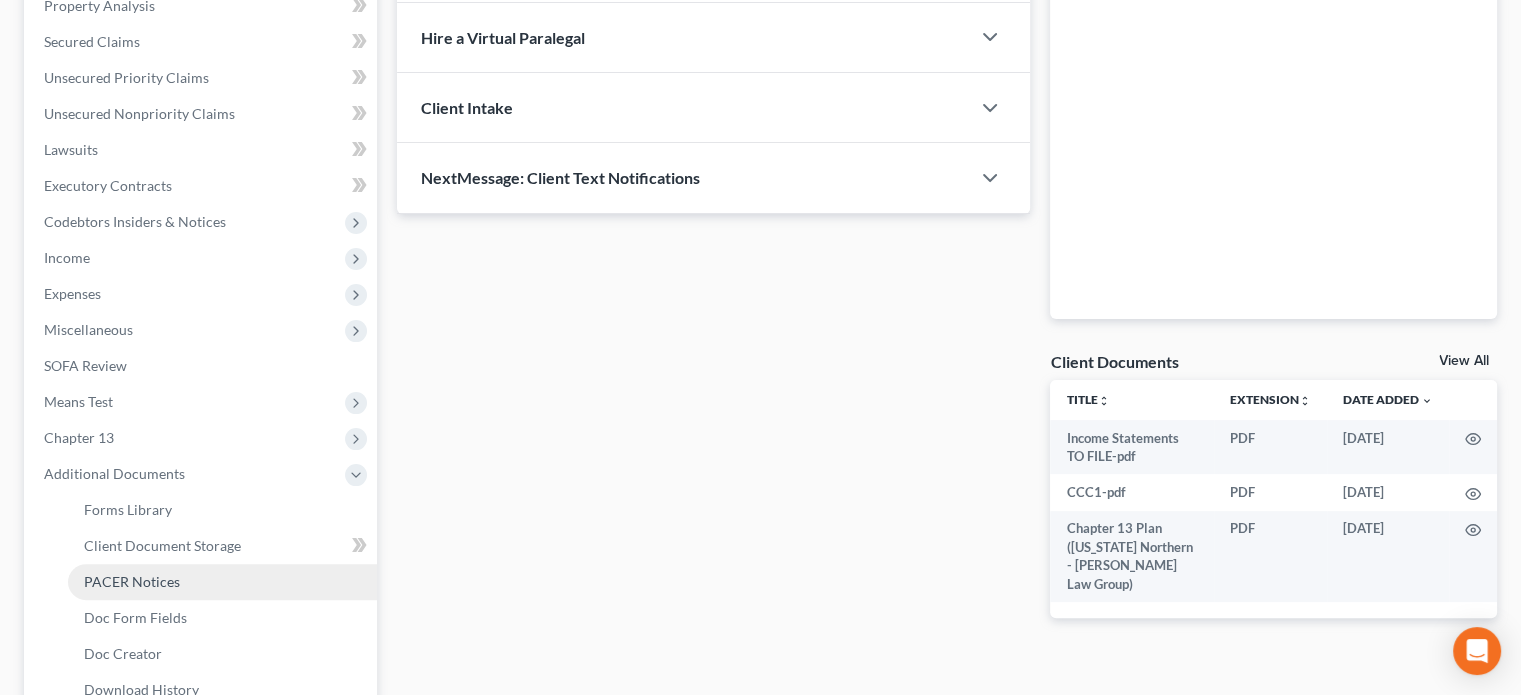 click on "PACER Notices" at bounding box center [132, 581] 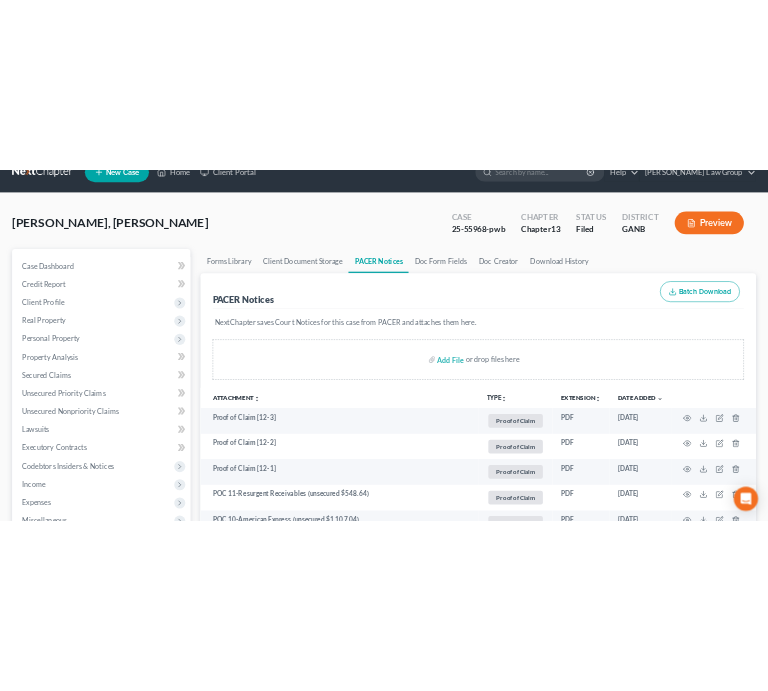 scroll, scrollTop: 100, scrollLeft: 0, axis: vertical 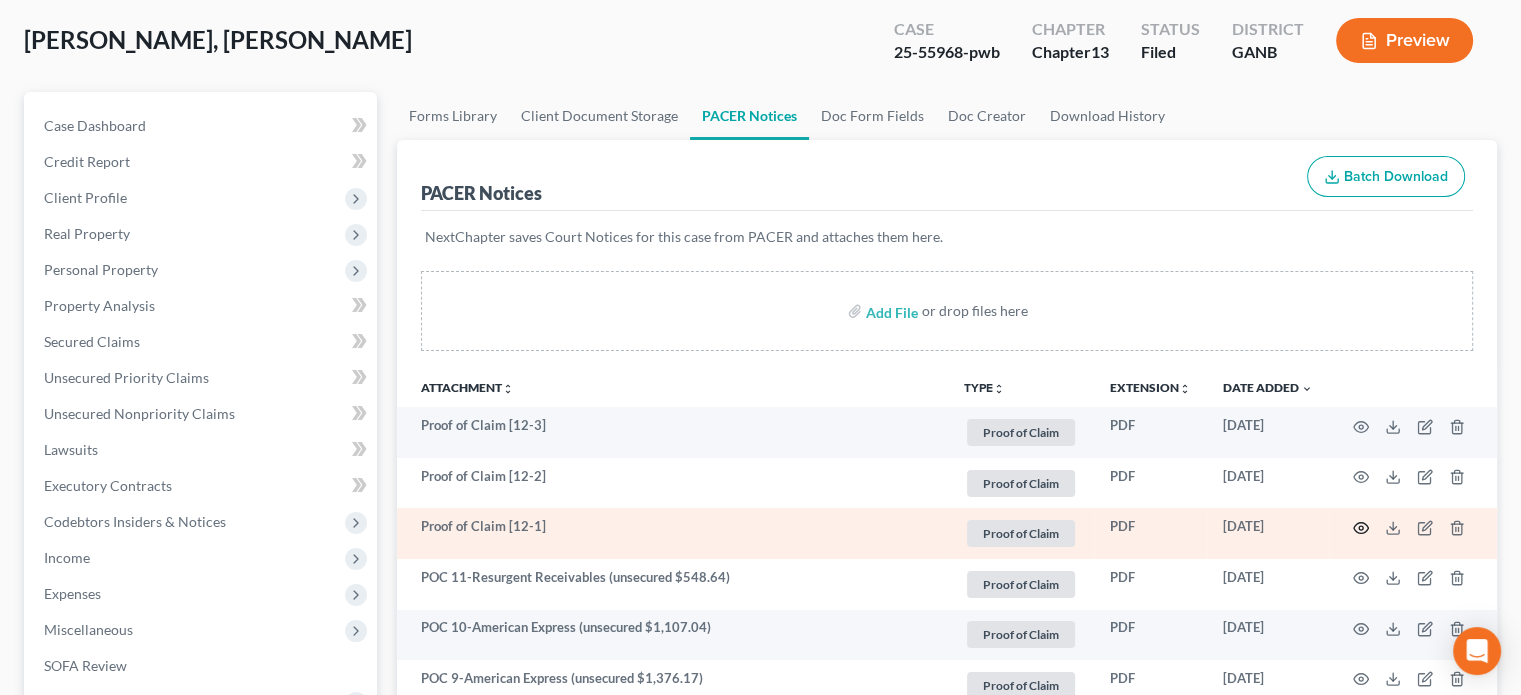 click 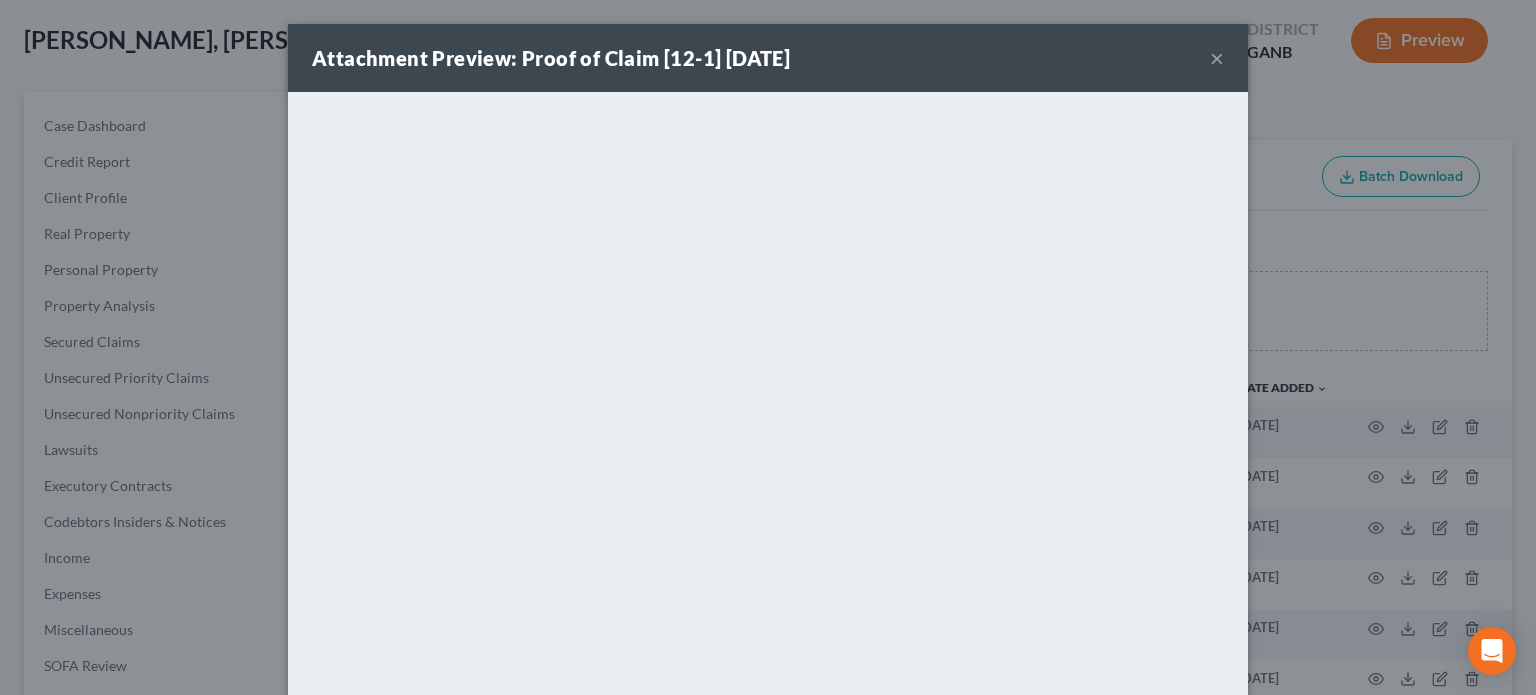 click on "×" at bounding box center (1217, 58) 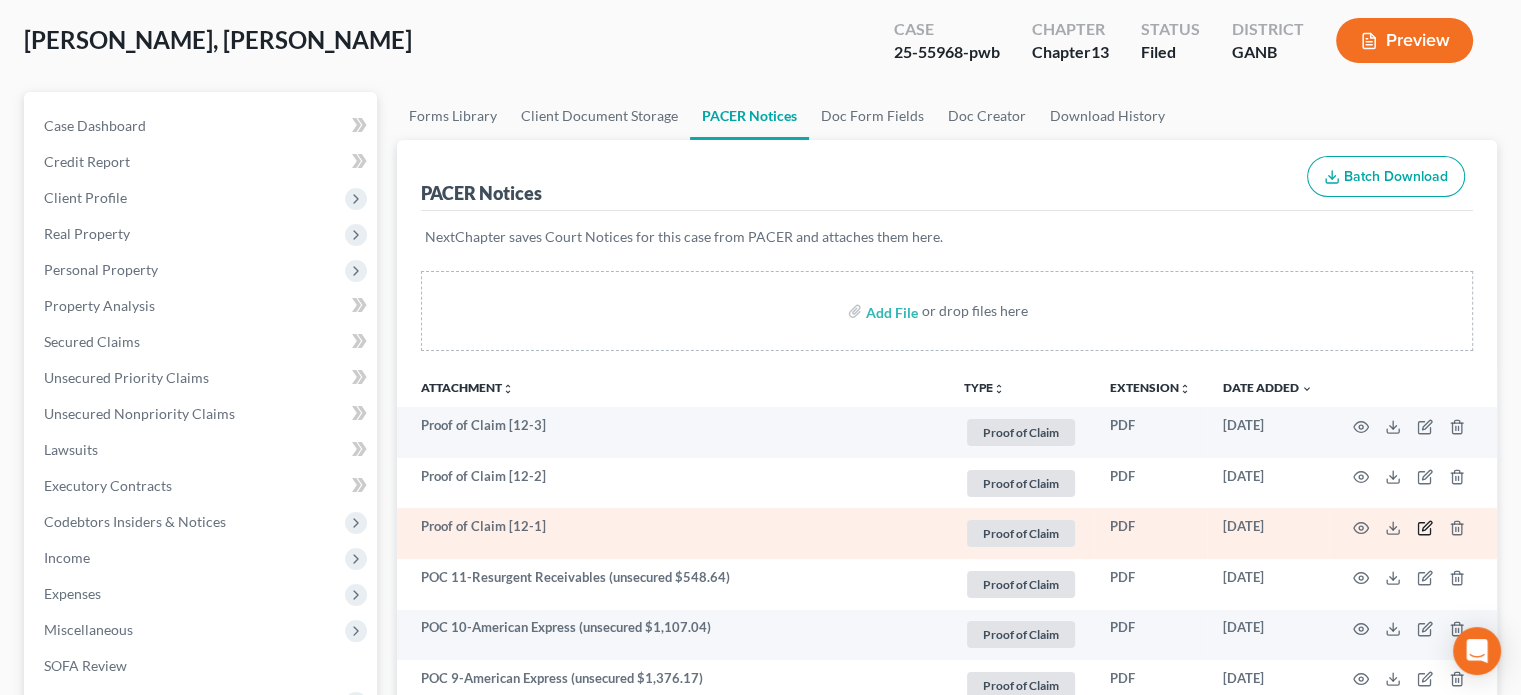 click 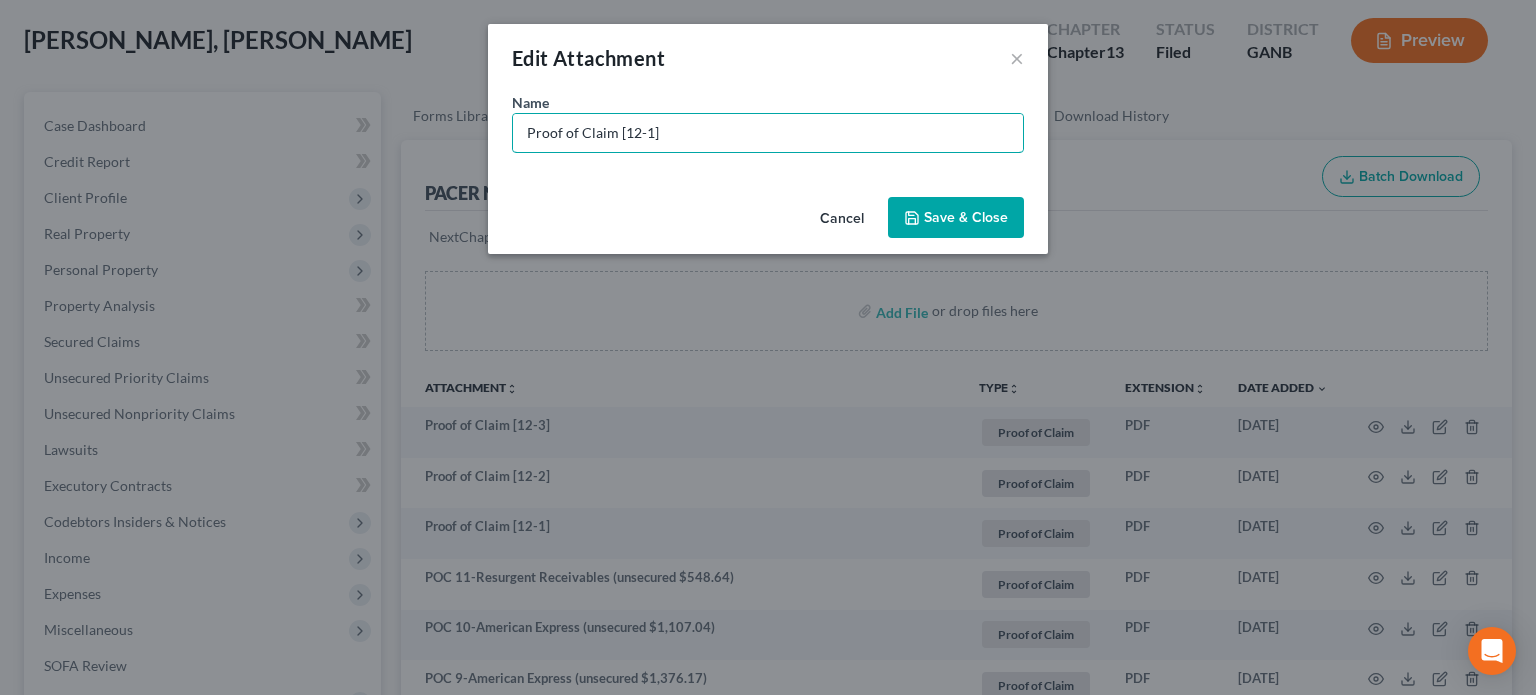 drag, startPoint x: 669, startPoint y: 134, endPoint x: 343, endPoint y: 106, distance: 327.20026 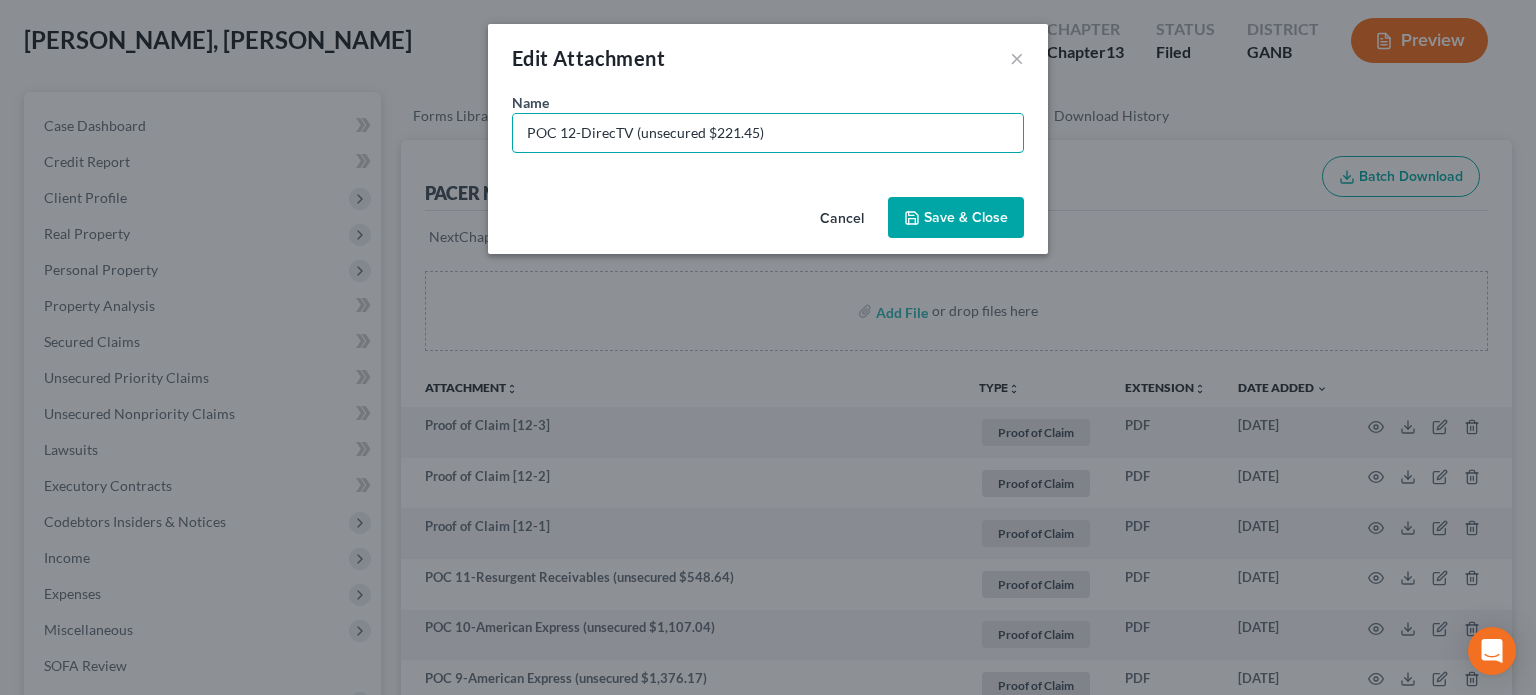 type on "POC 12-DirecTV (unsecured $221.45)" 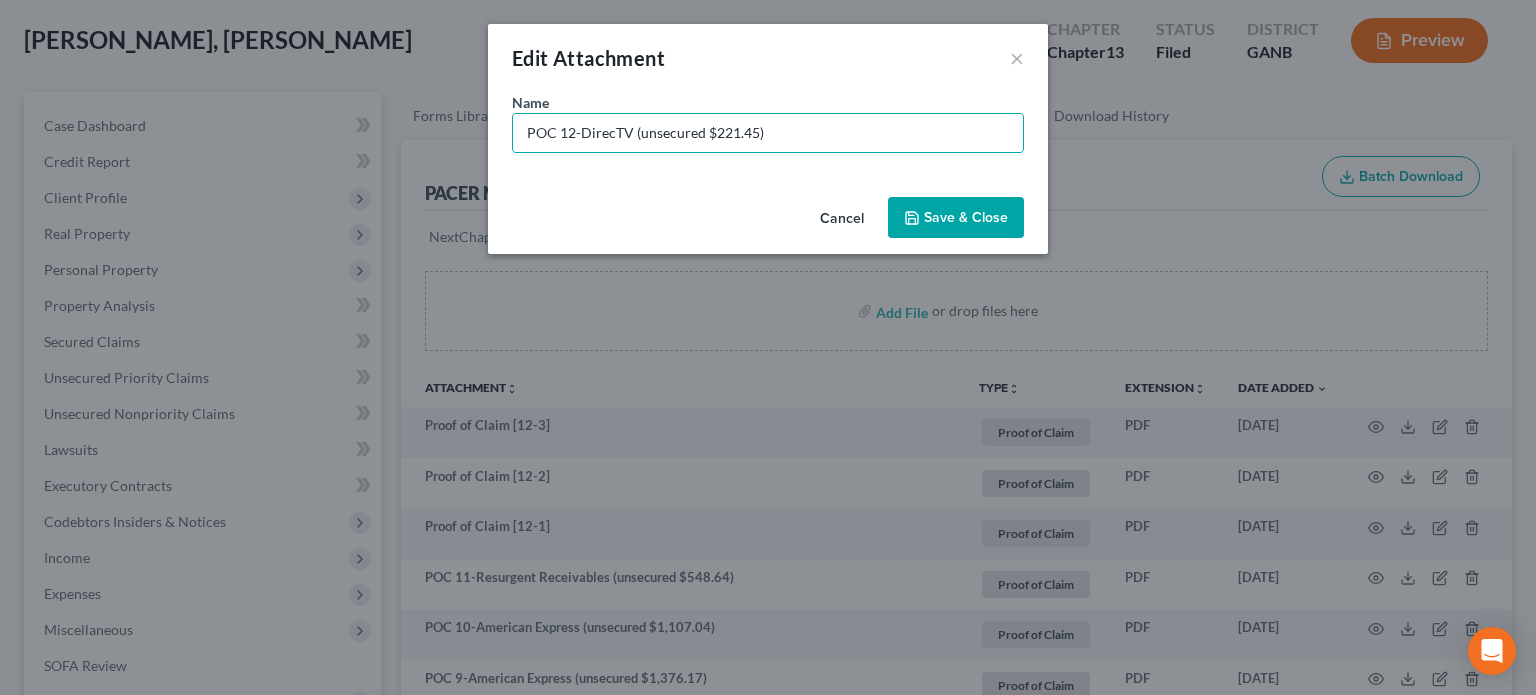 click on "Save & Close" at bounding box center [966, 217] 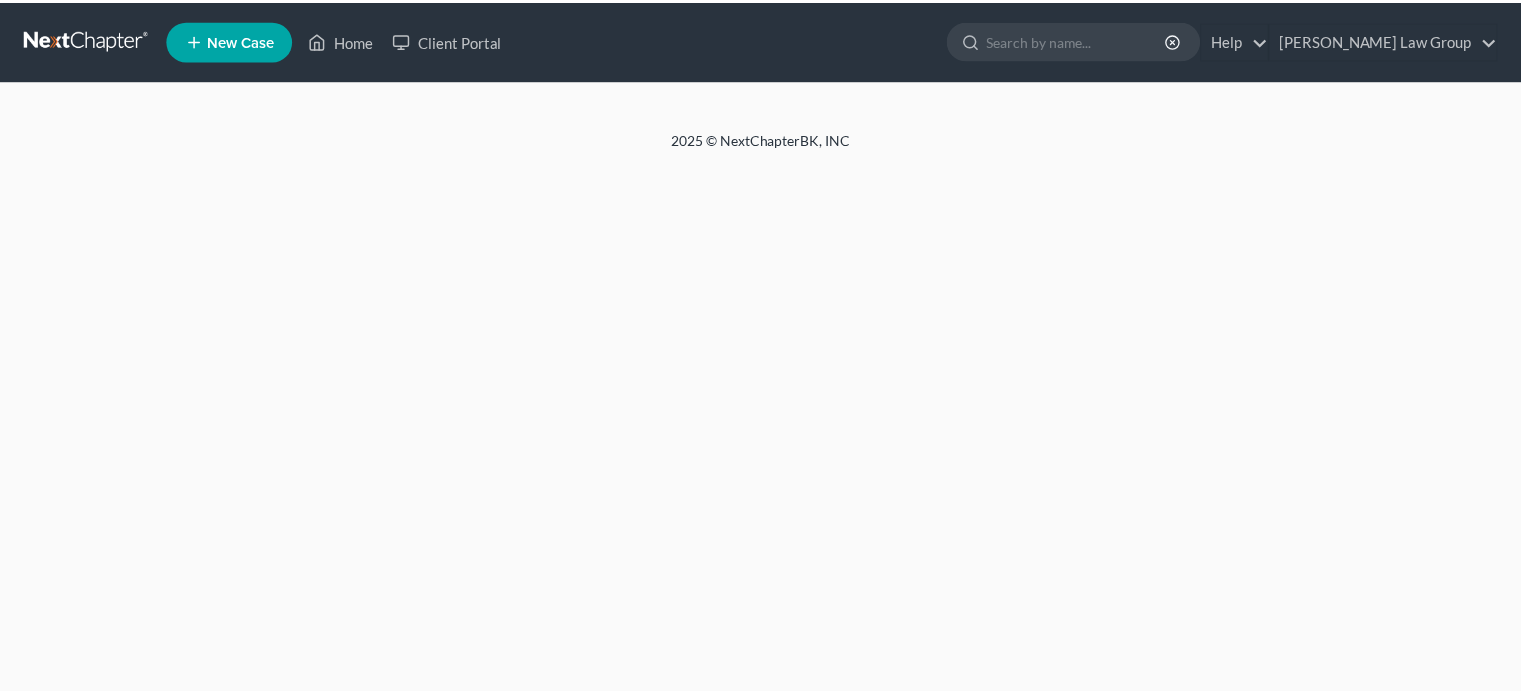 scroll, scrollTop: 0, scrollLeft: 0, axis: both 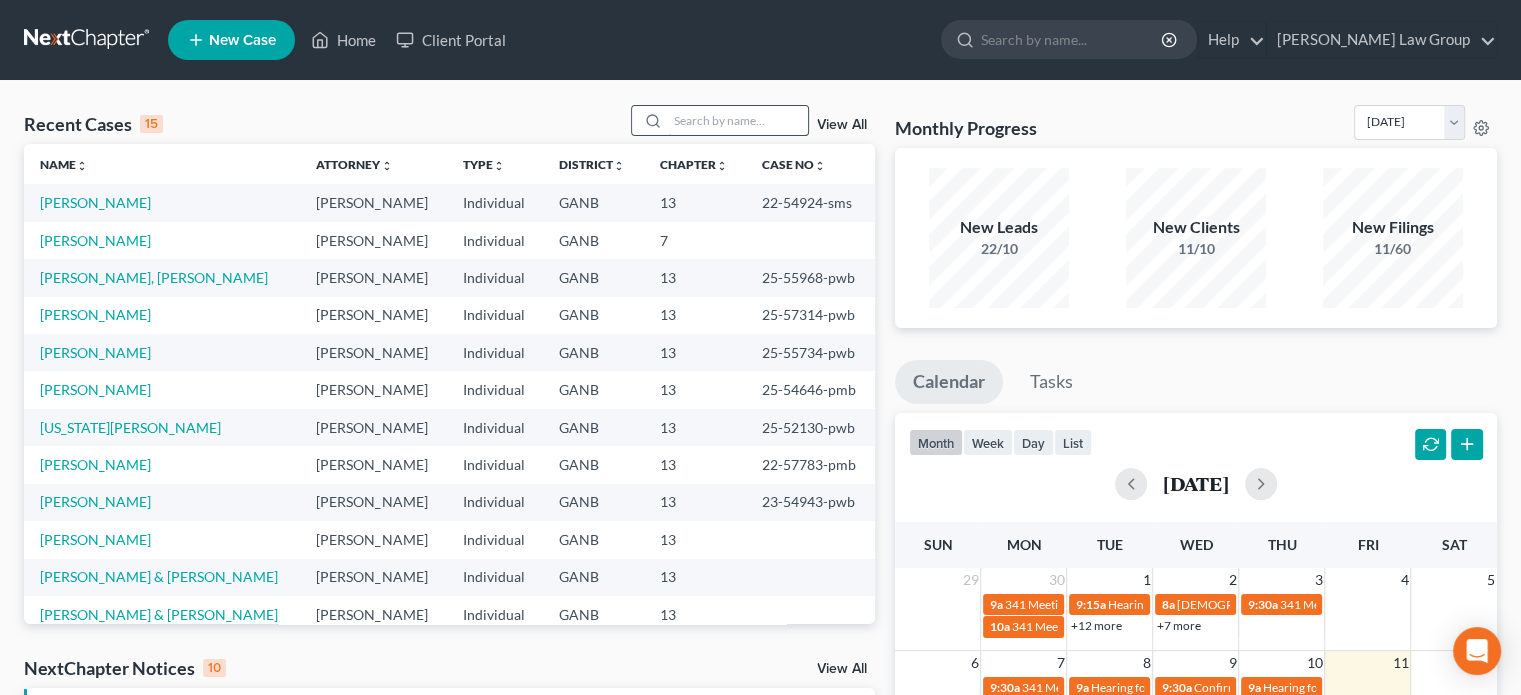 click at bounding box center (738, 120) 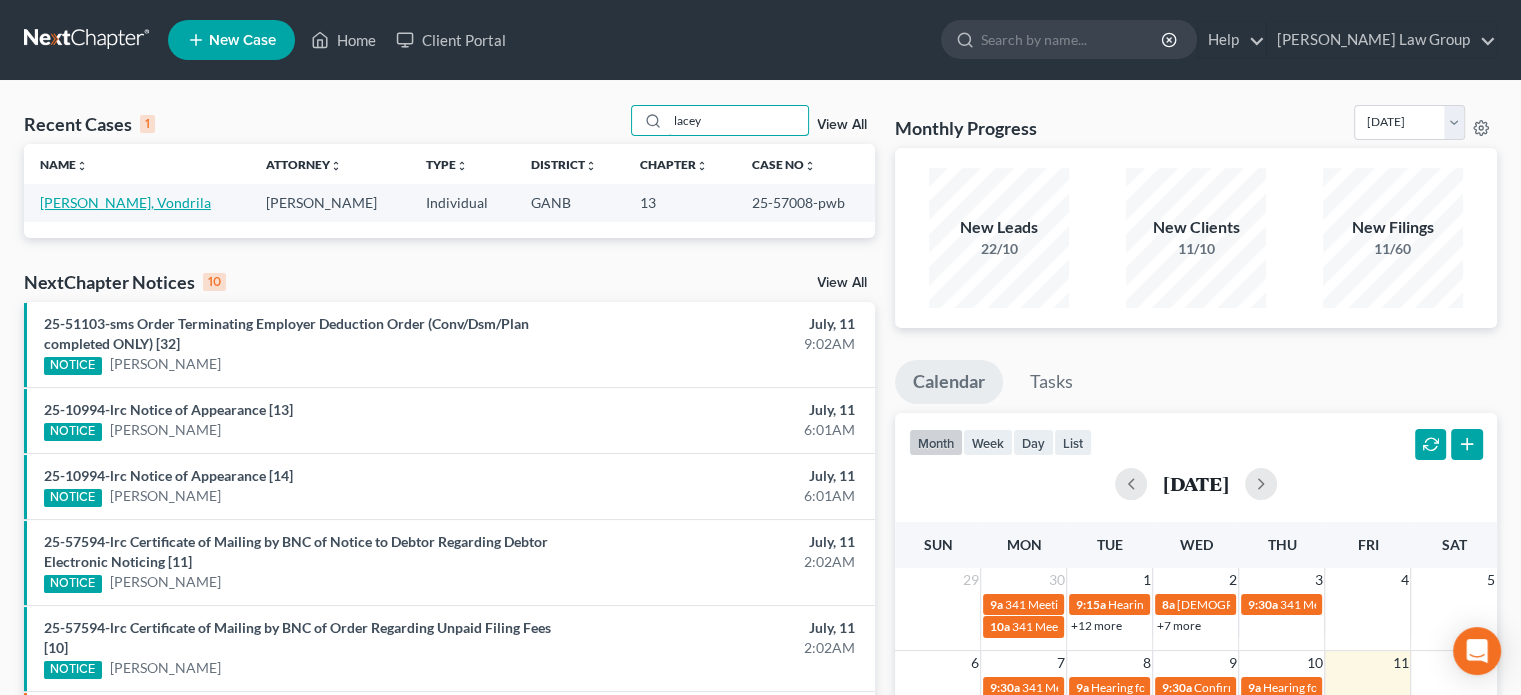 type on "lacey" 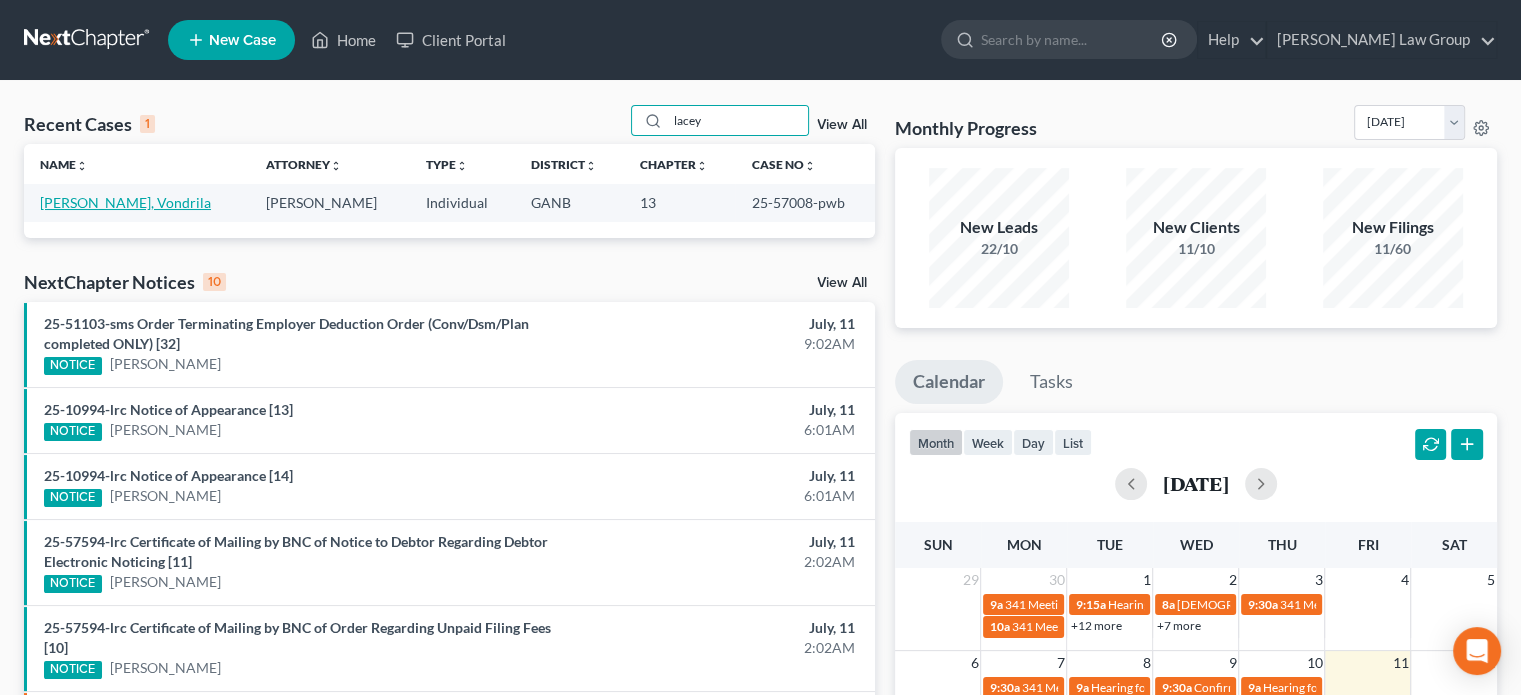 click on "Lacey, Vondrila" at bounding box center [125, 202] 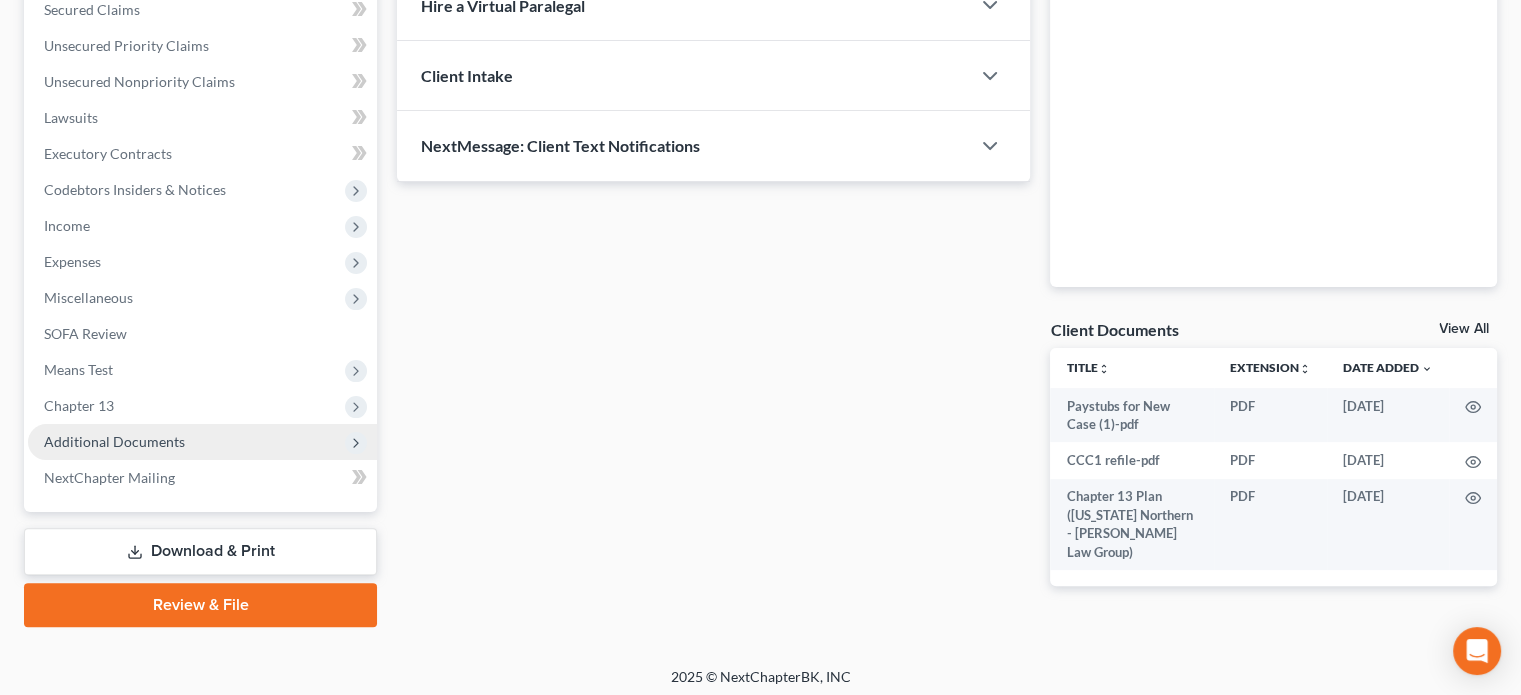scroll, scrollTop: 438, scrollLeft: 0, axis: vertical 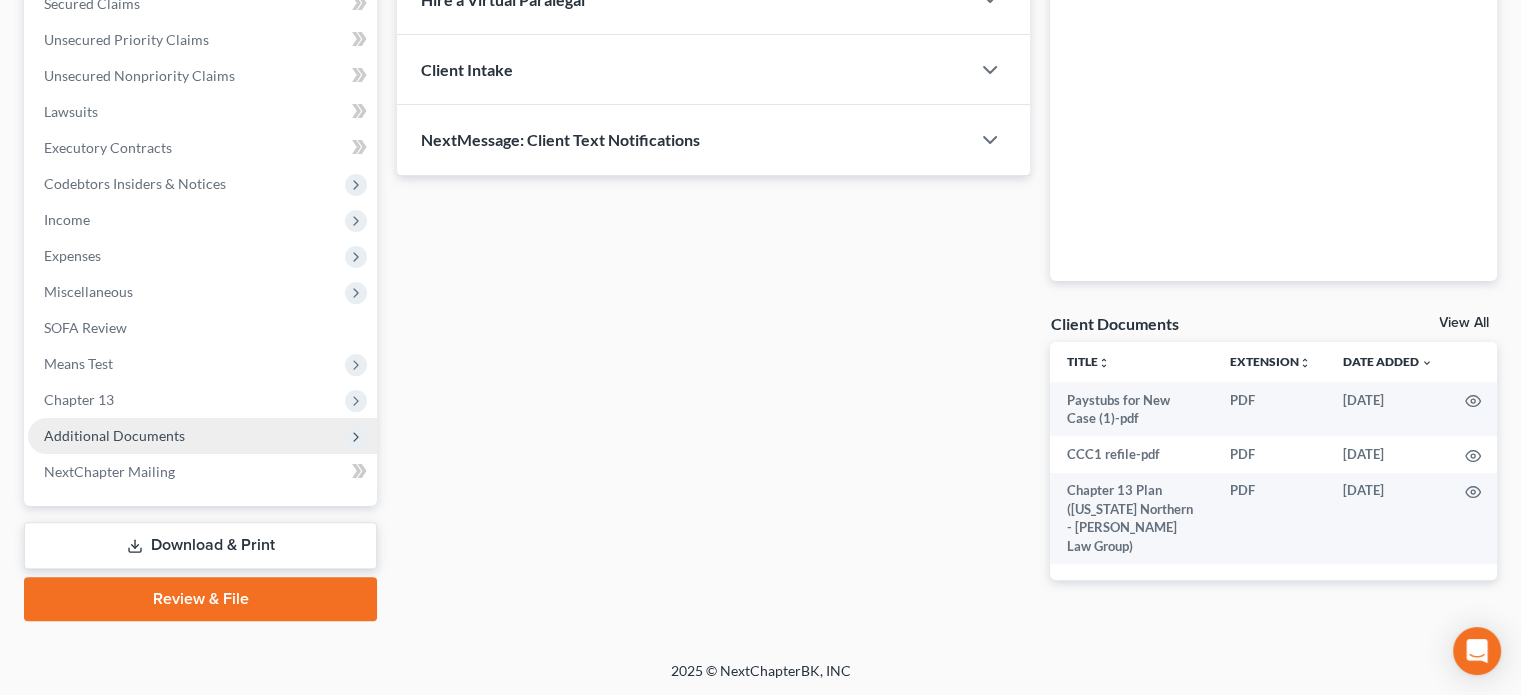 click on "Additional Documents" at bounding box center [114, 435] 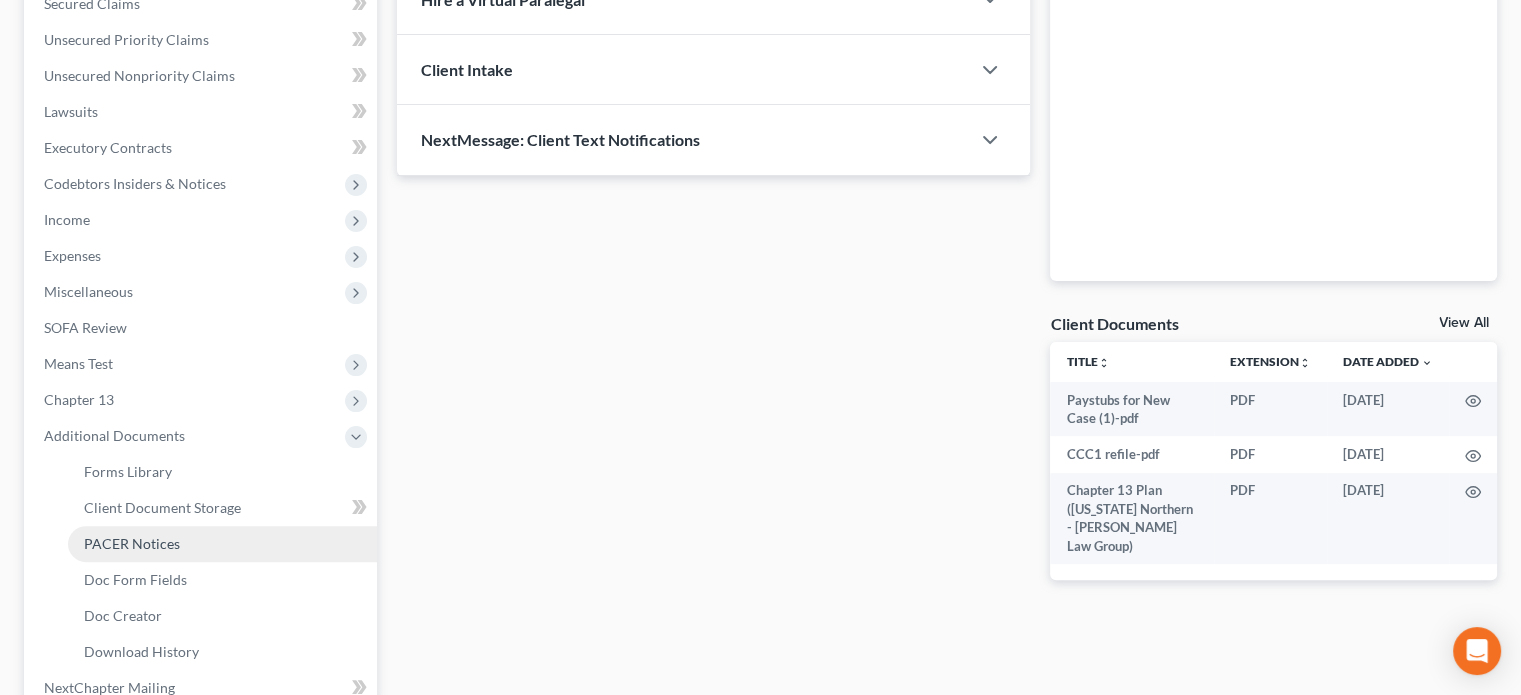 click on "PACER Notices" at bounding box center (132, 543) 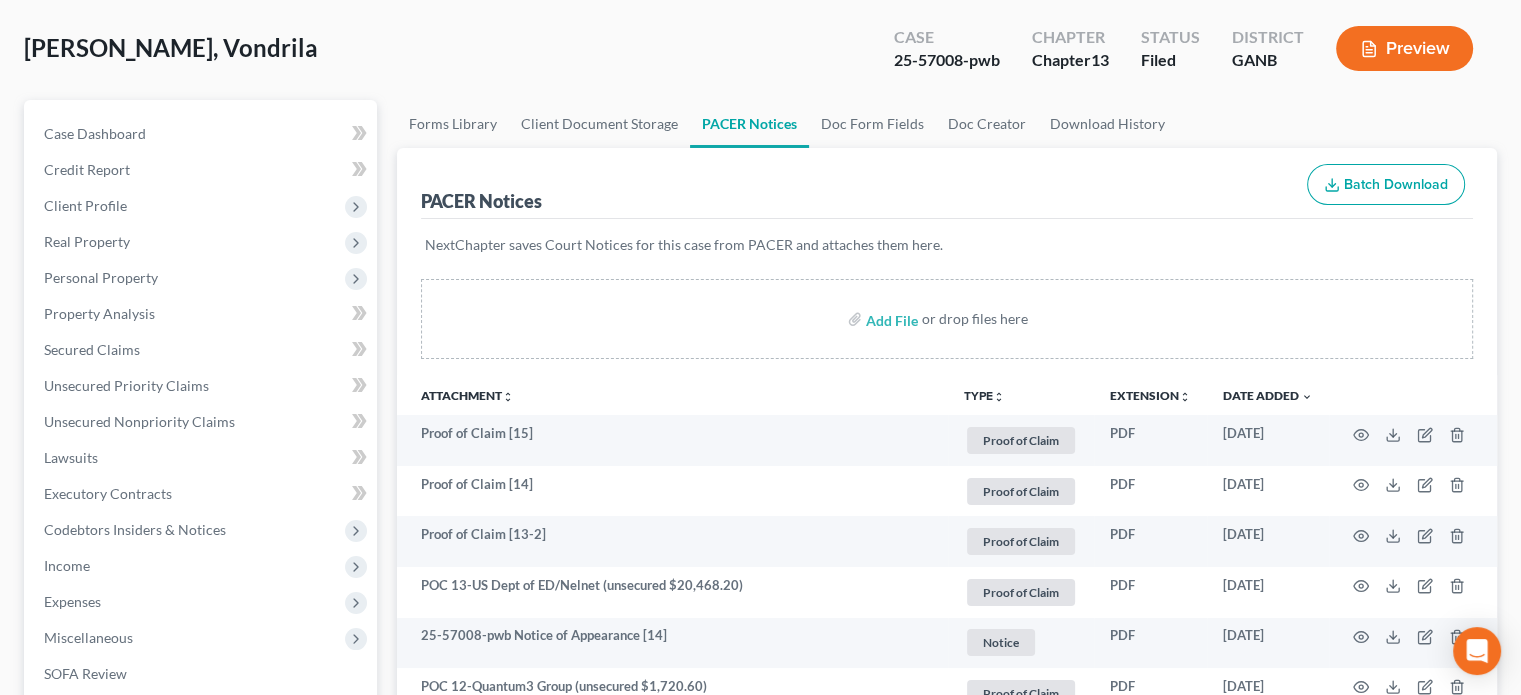 scroll, scrollTop: 100, scrollLeft: 0, axis: vertical 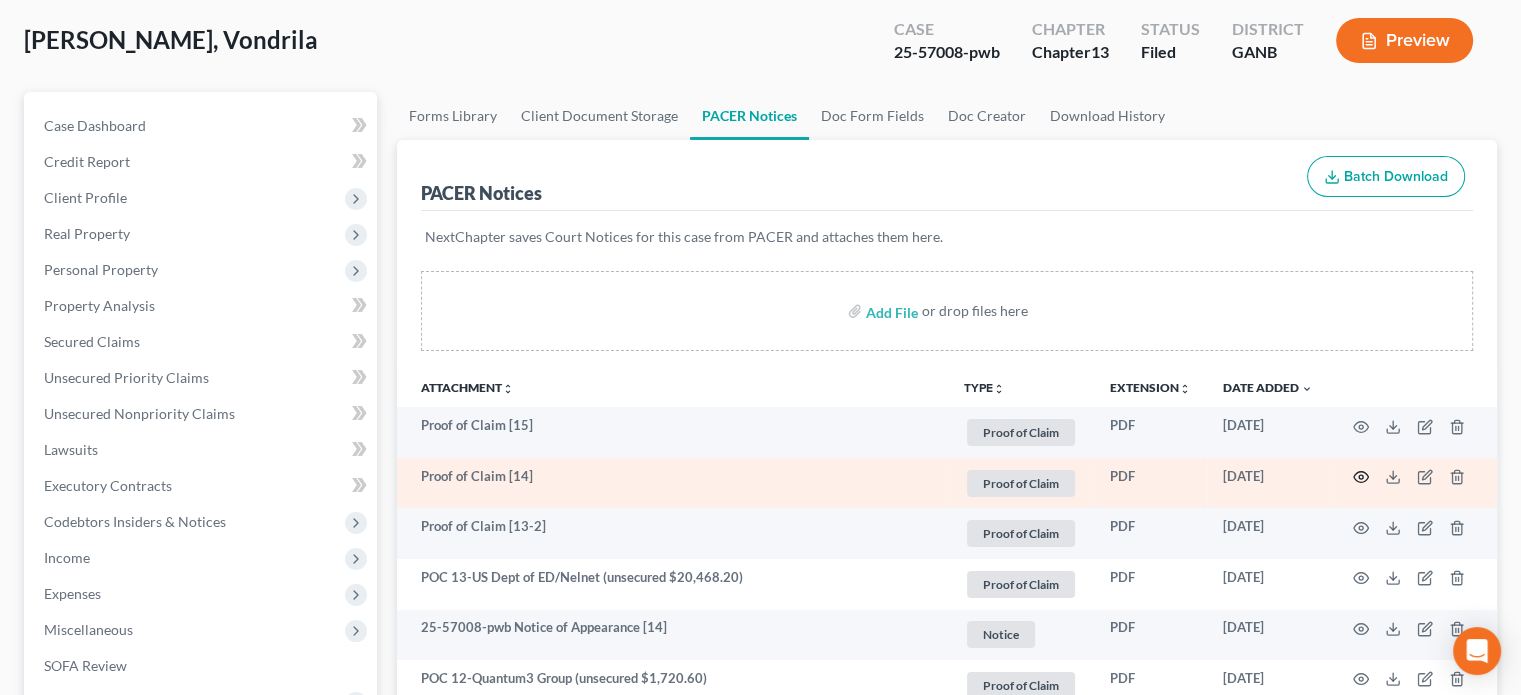 click 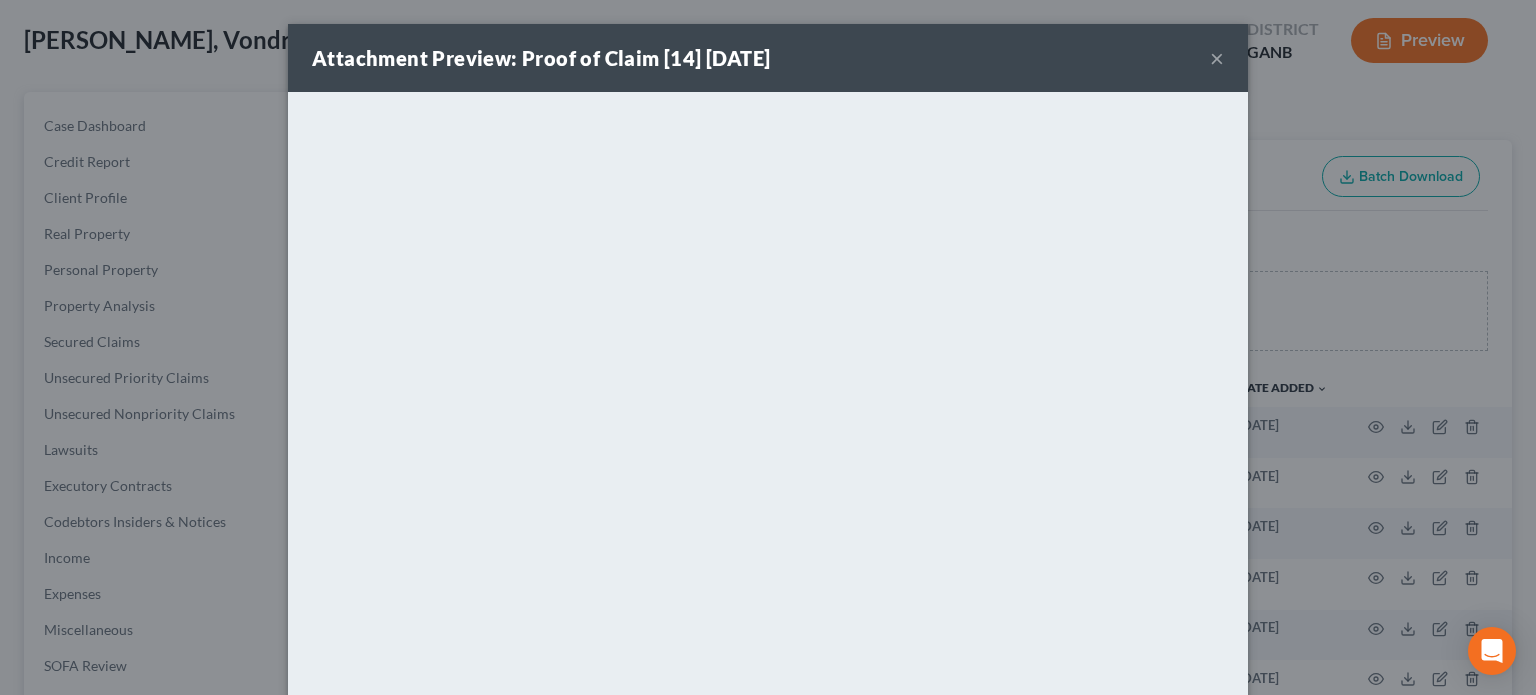 click on "×" at bounding box center [1217, 58] 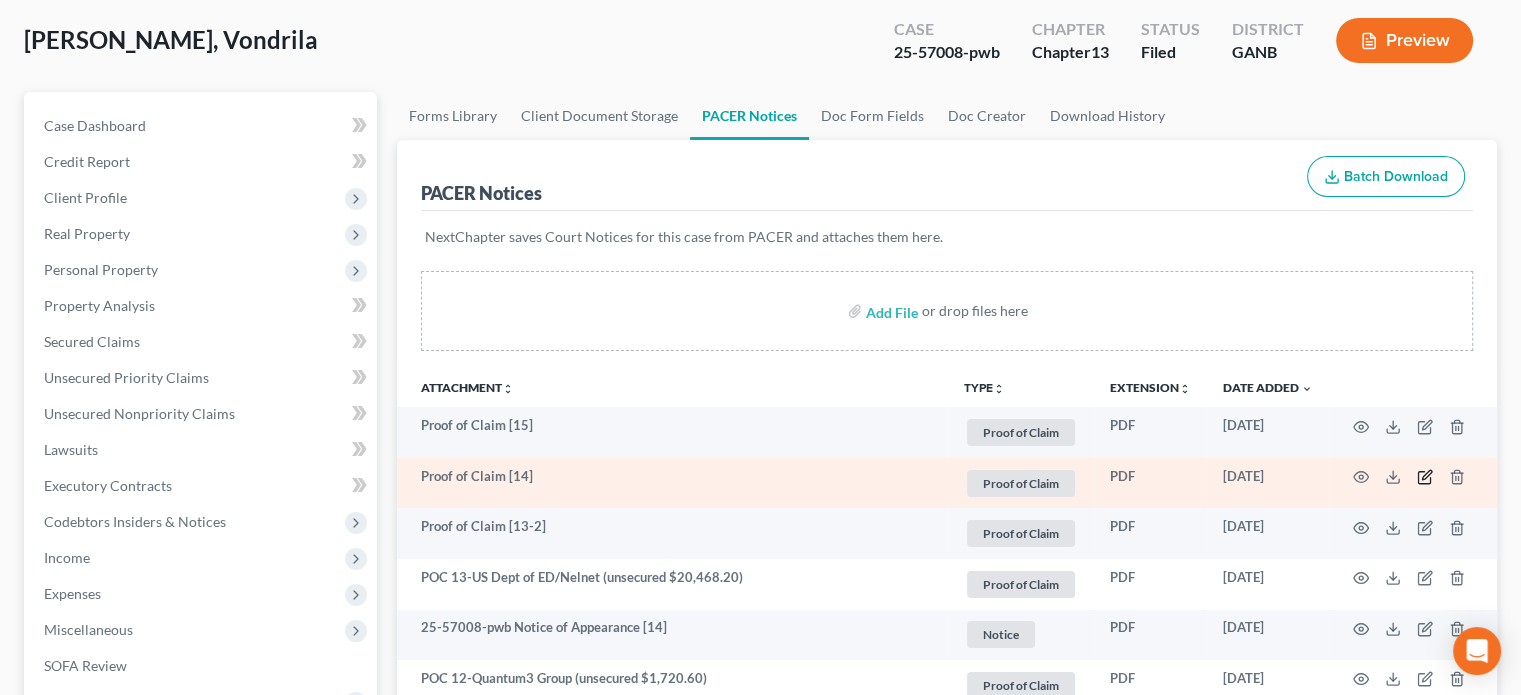 click 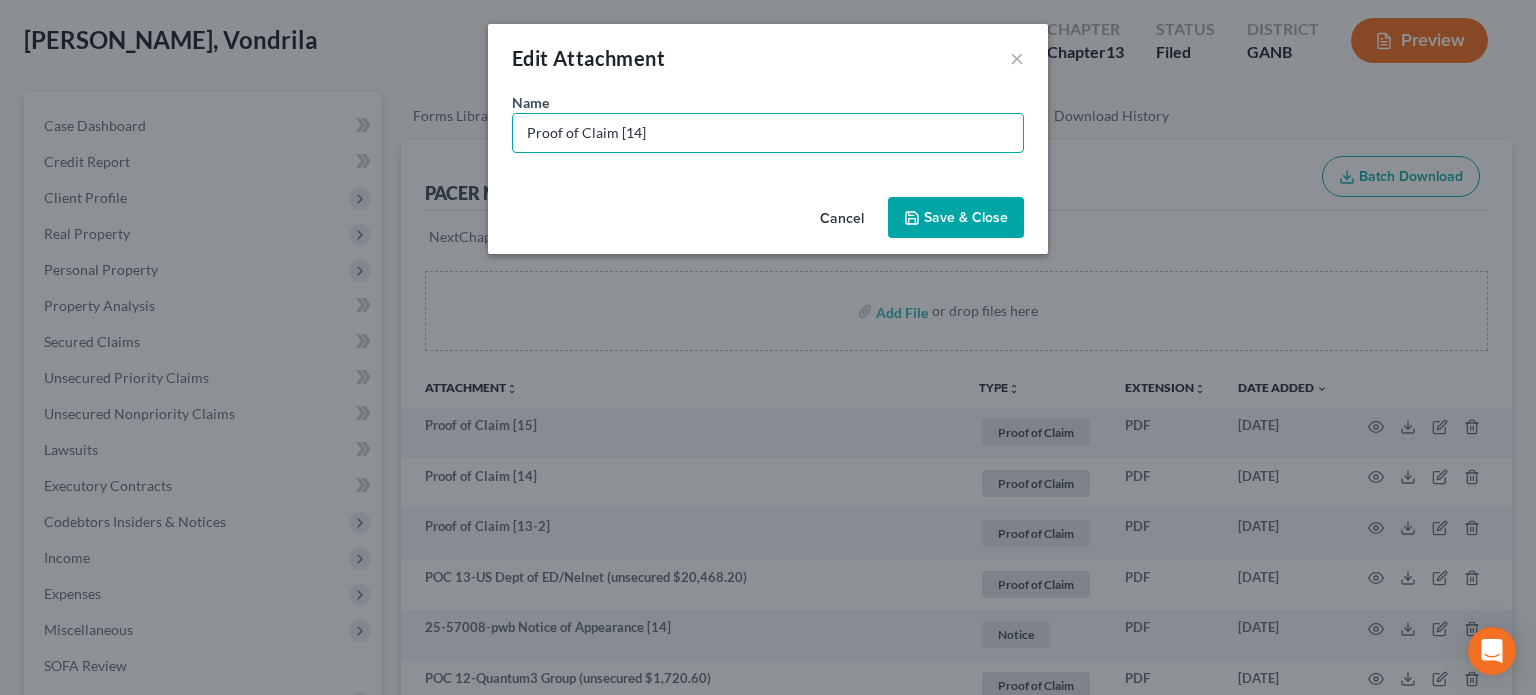 drag, startPoint x: 662, startPoint y: 126, endPoint x: 173, endPoint y: 84, distance: 490.80035 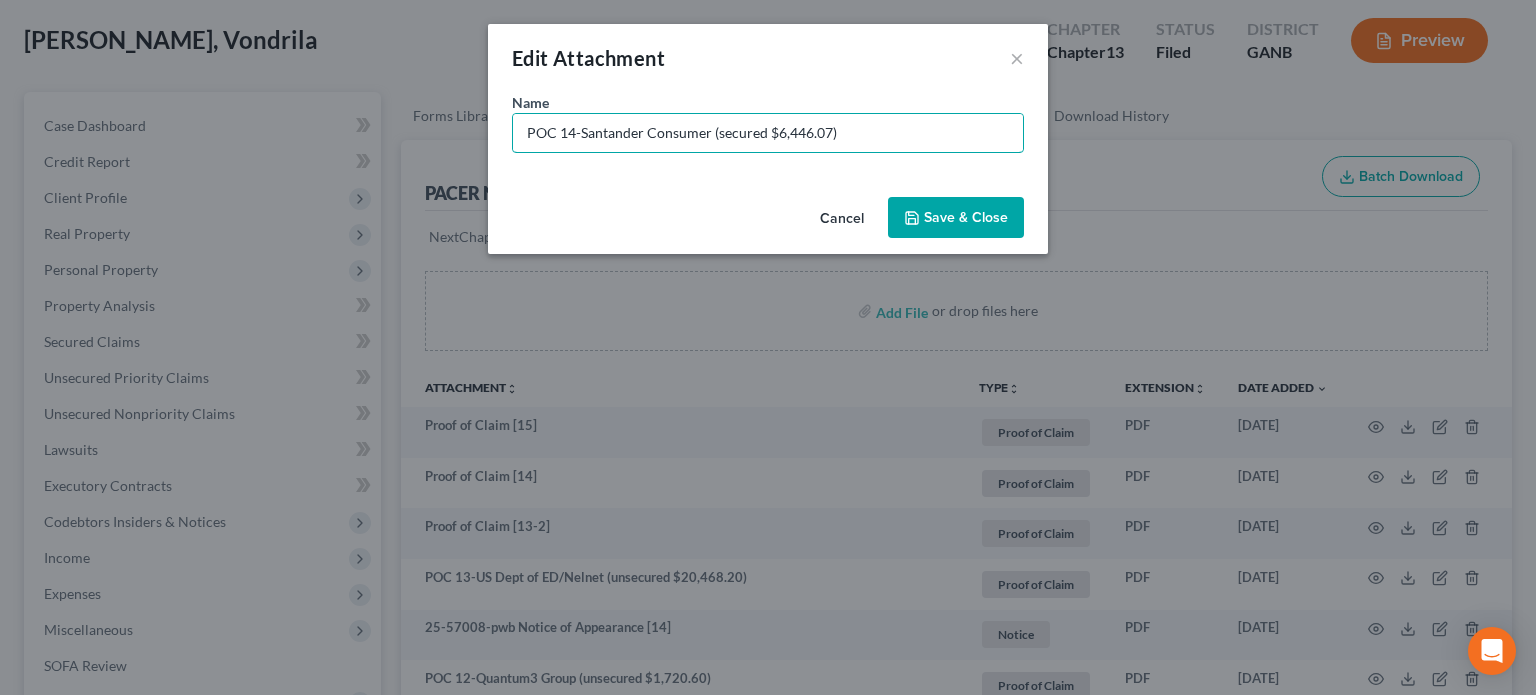 type on "POC 14-Santander Consumer (secured $6,446.07)" 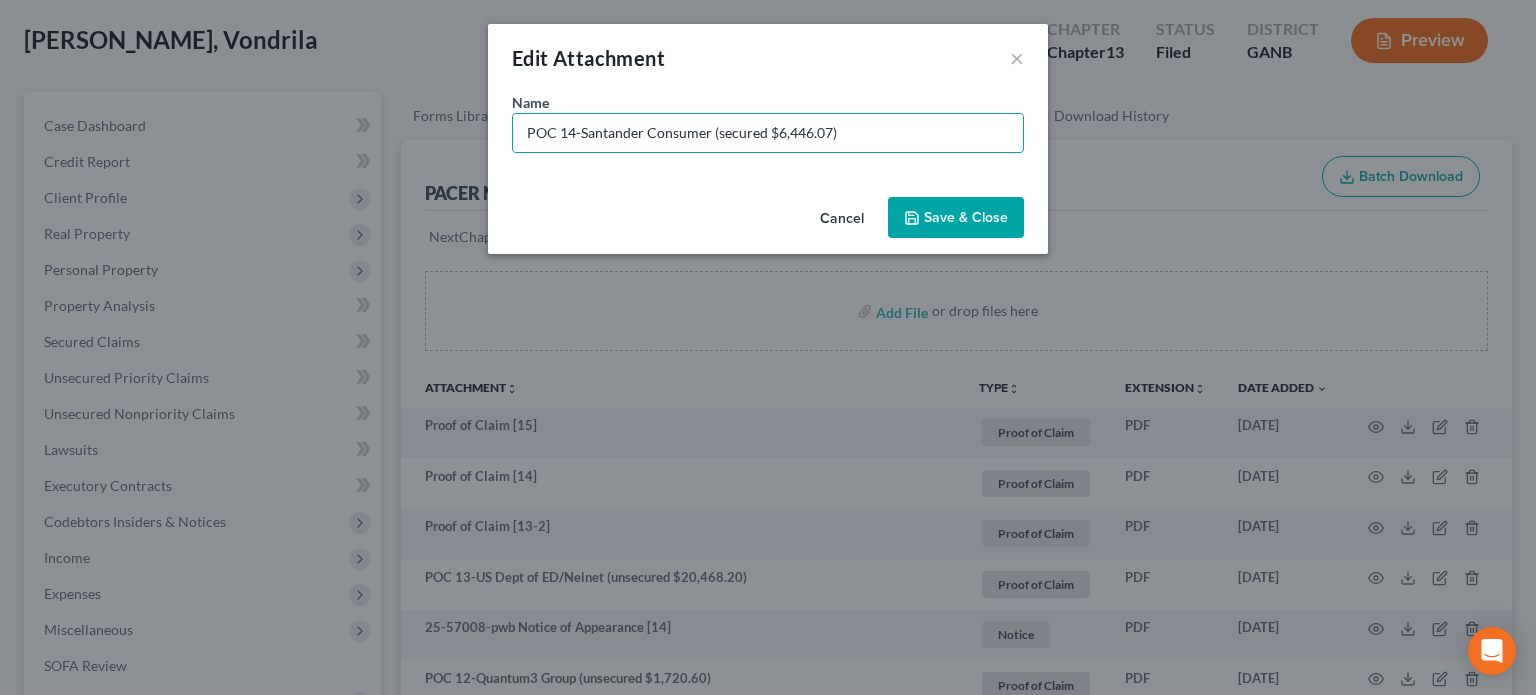 click on "Save & Close" at bounding box center [966, 217] 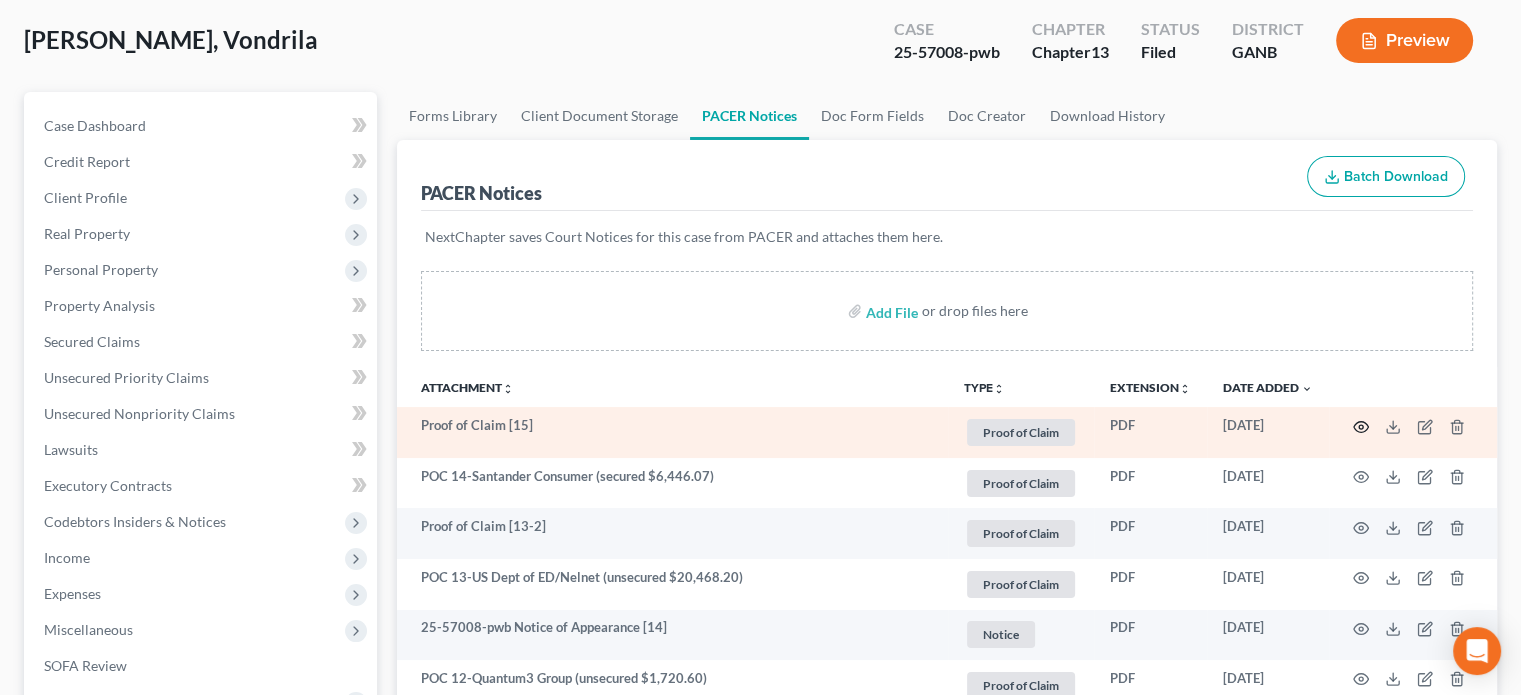 click 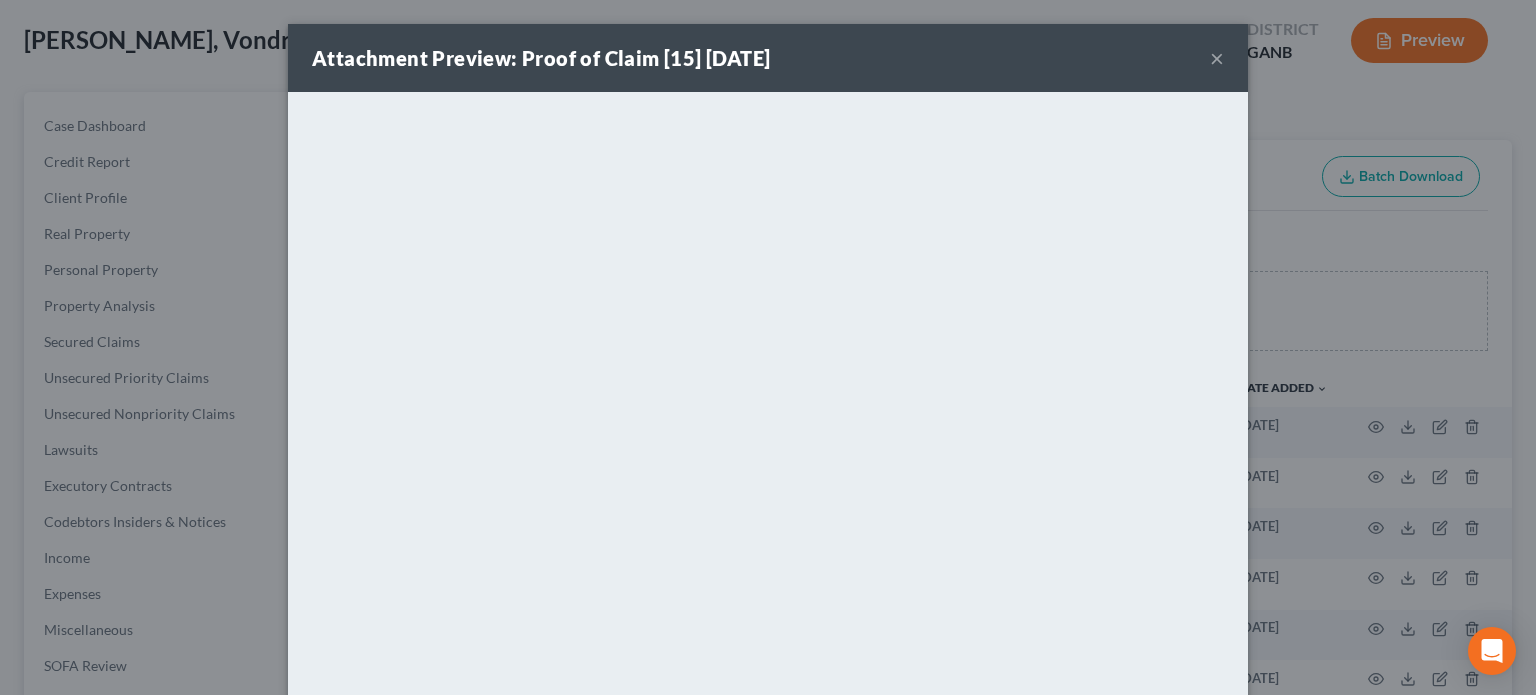 click on "×" at bounding box center (1217, 58) 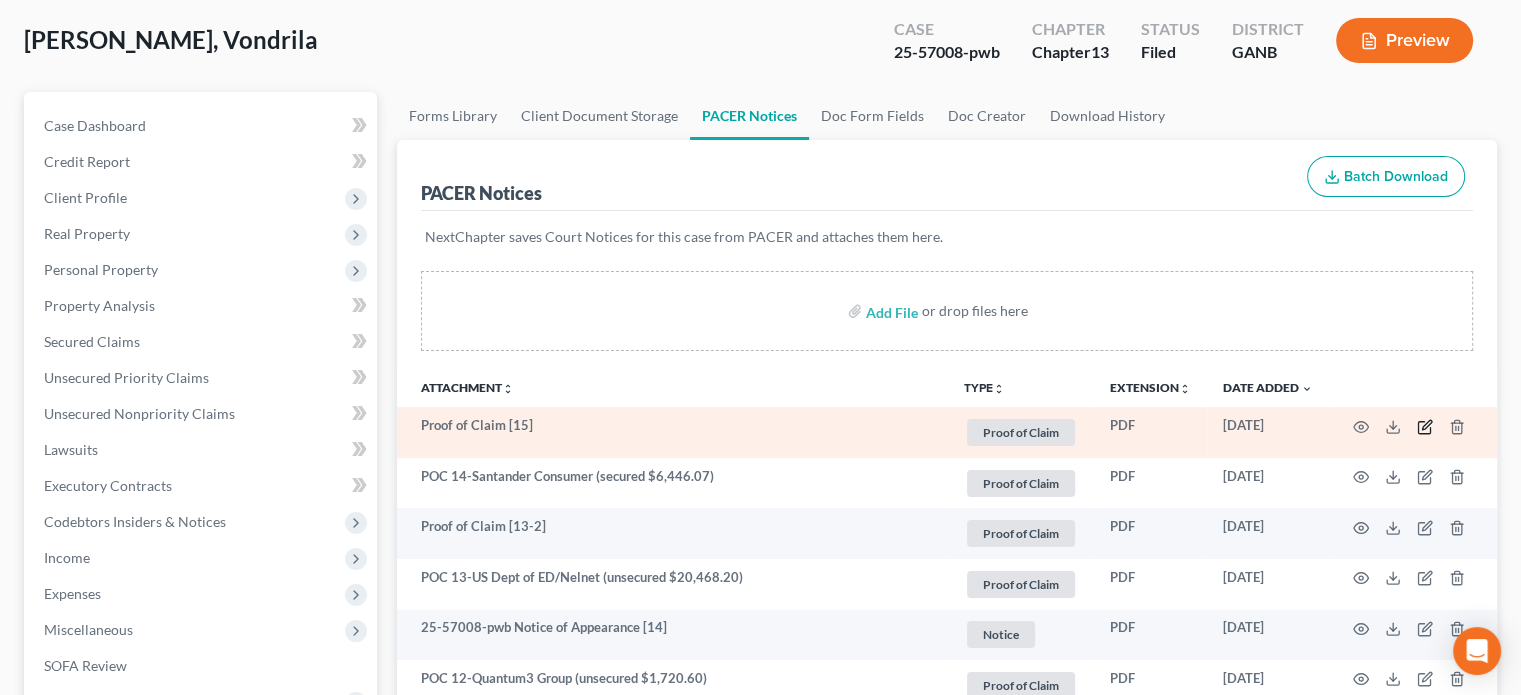 click 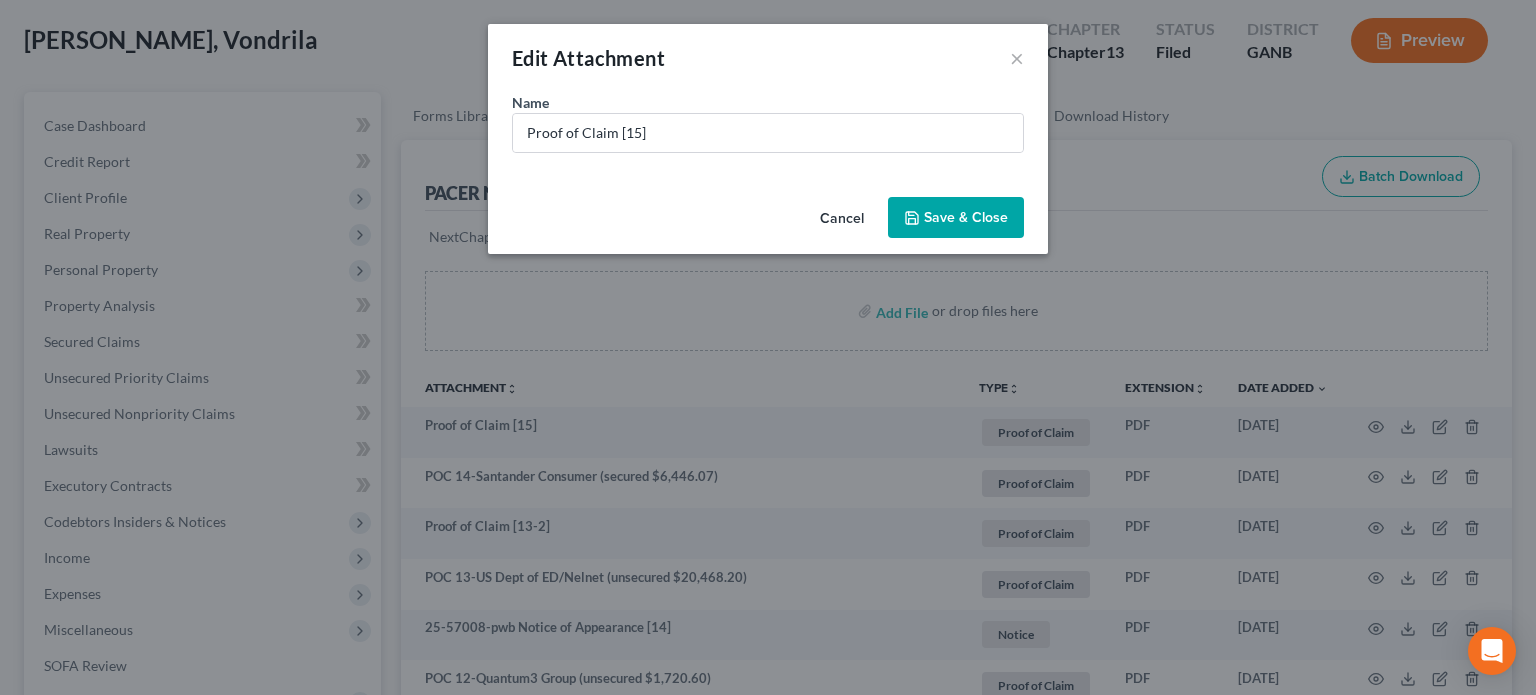 click on "Name
*
Proof of Claim [15]" at bounding box center (768, 140) 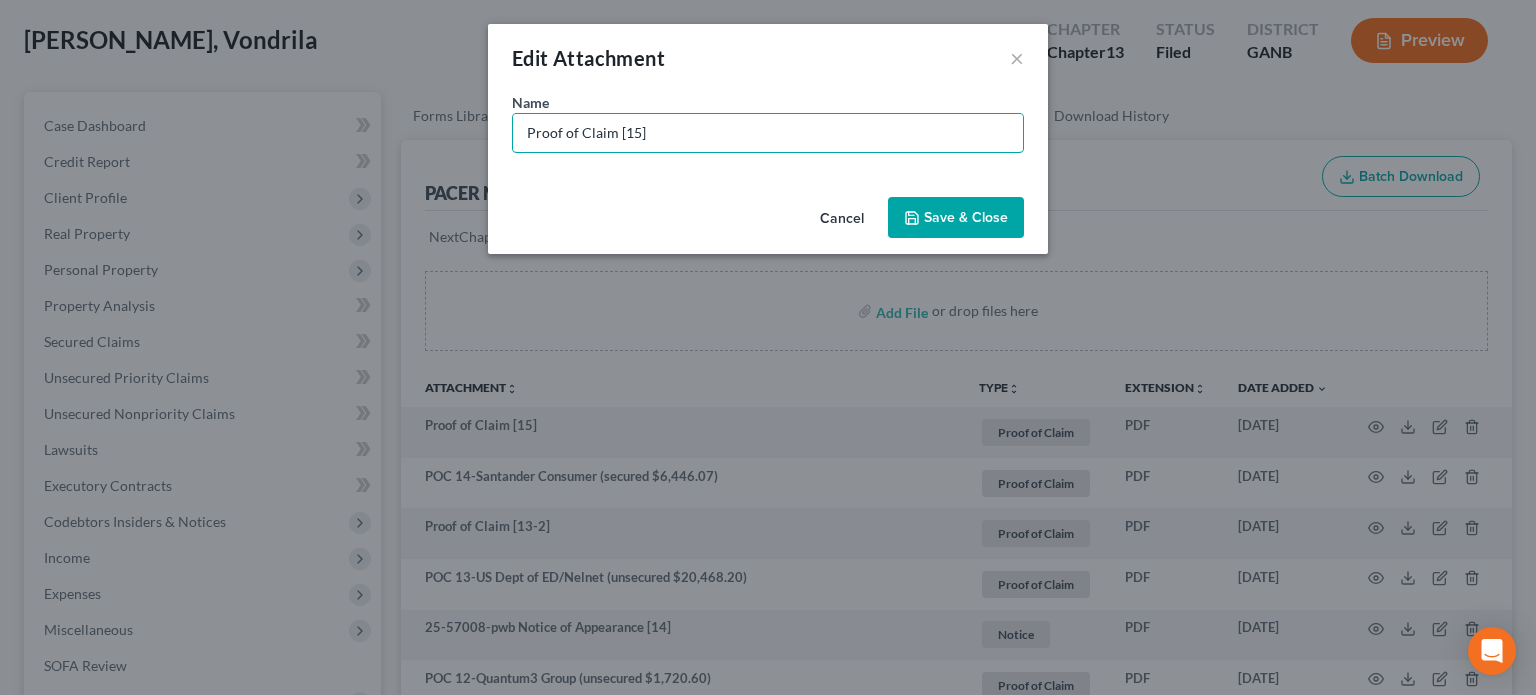 drag, startPoint x: 704, startPoint y: 132, endPoint x: 0, endPoint y: 65, distance: 707.181 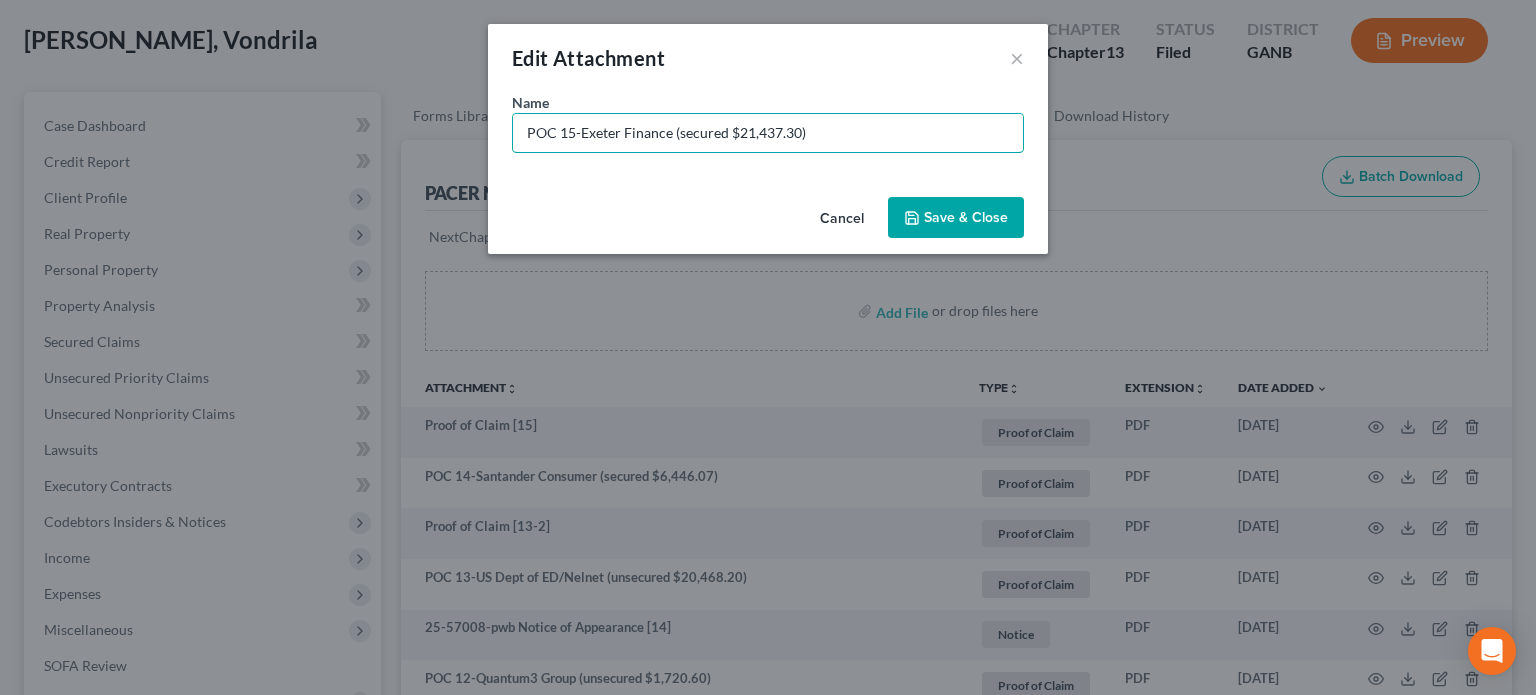type on "POC 15-Exeter Finance (secured $21,437.30)" 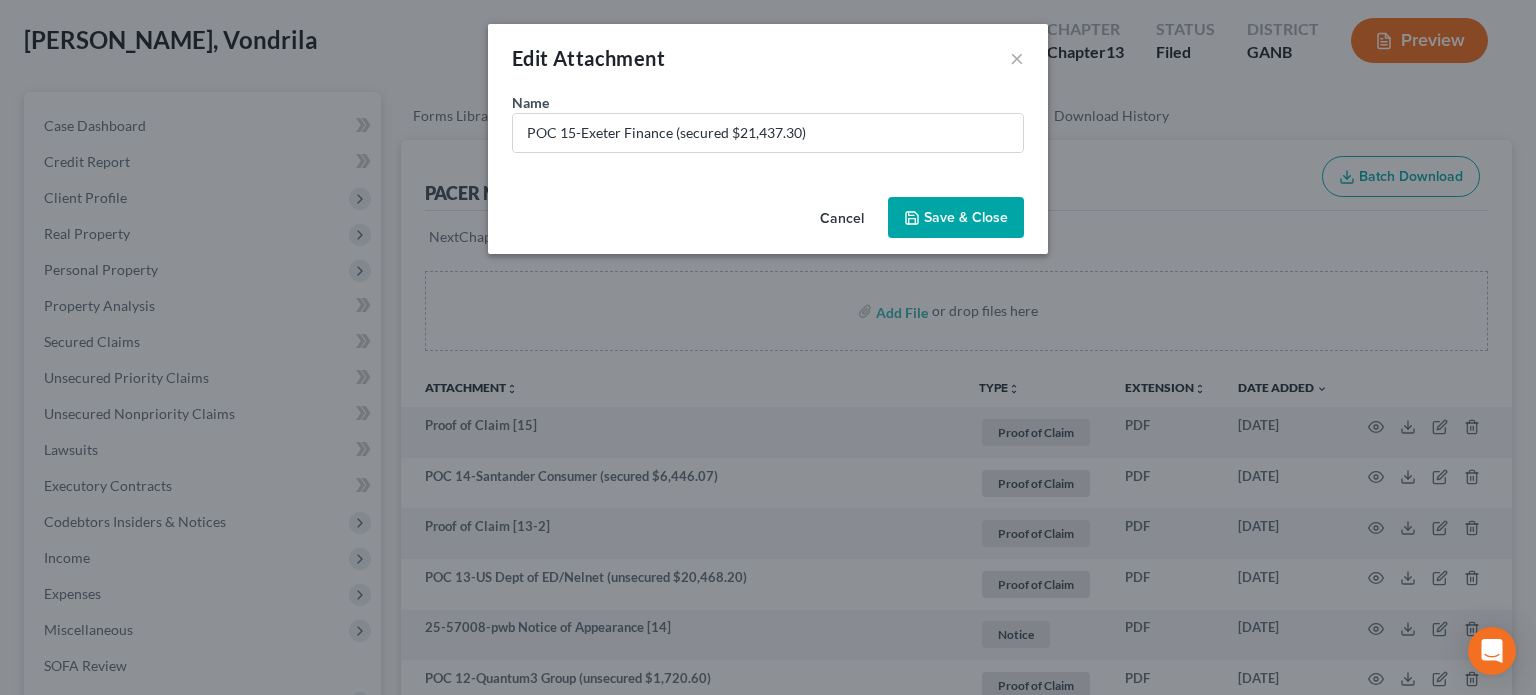 click on "Save & Close" at bounding box center (956, 218) 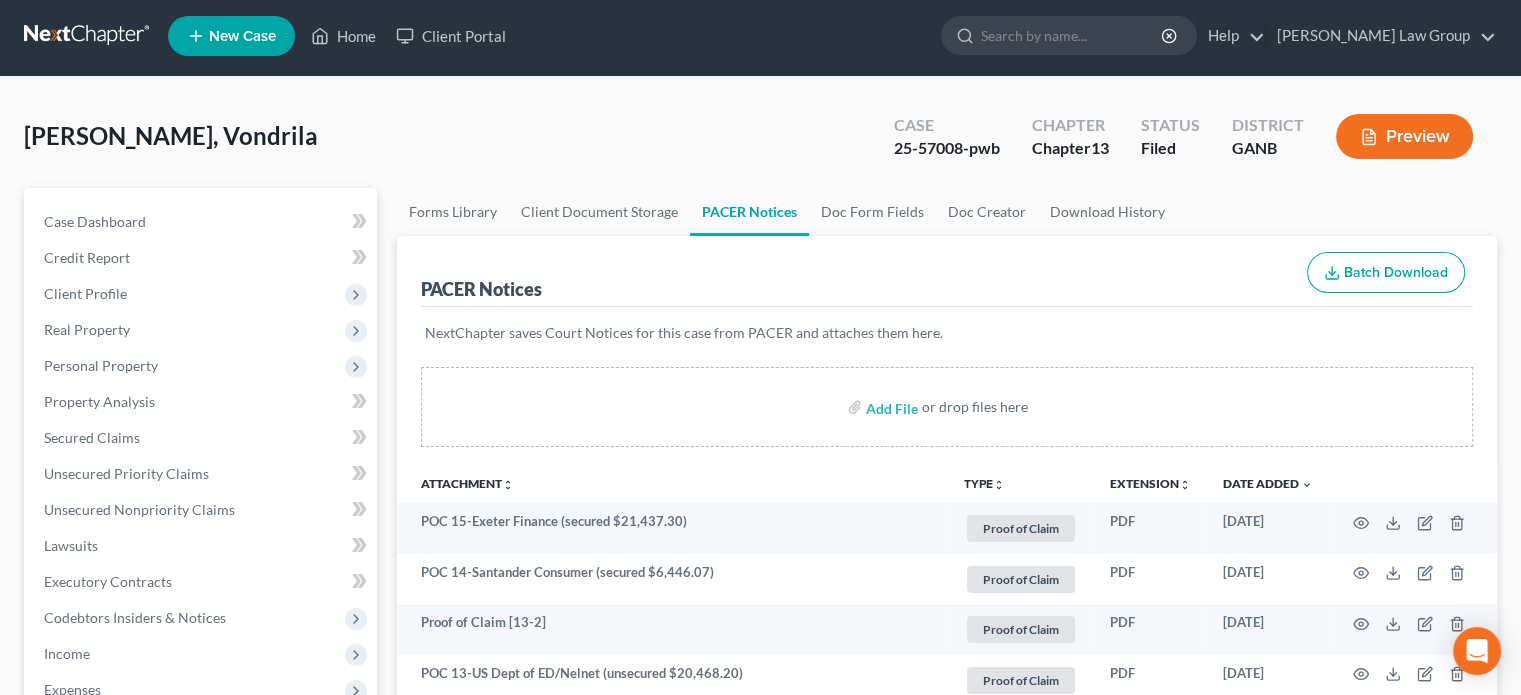 scroll, scrollTop: 0, scrollLeft: 0, axis: both 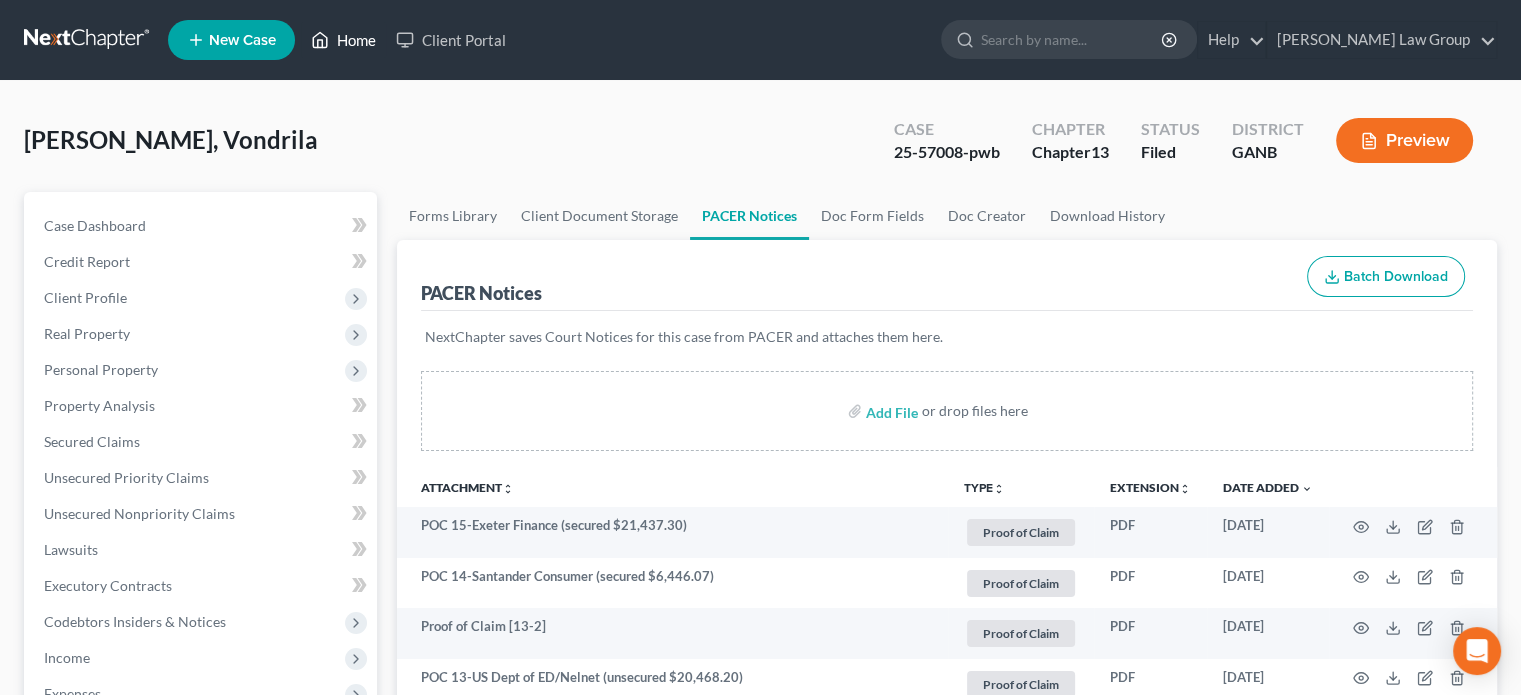 click on "Home" at bounding box center (343, 40) 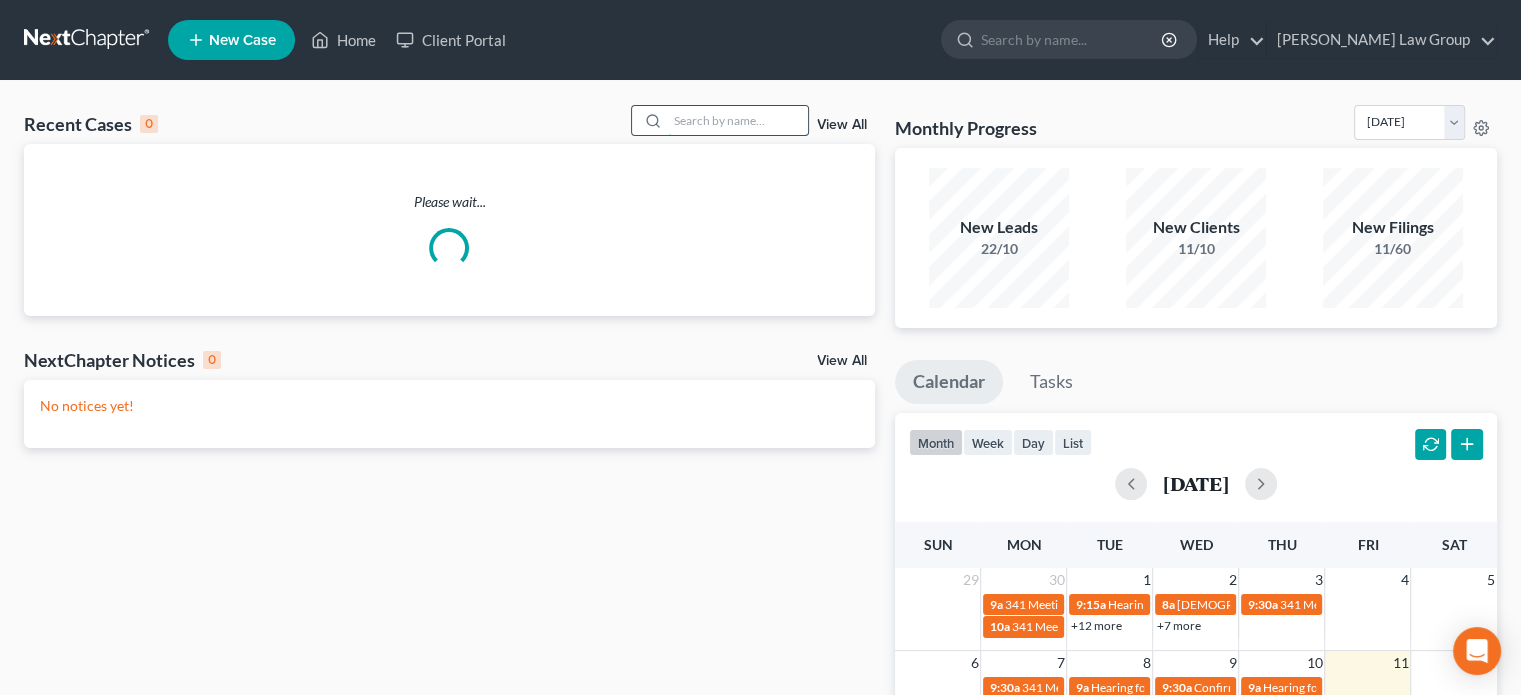 click at bounding box center [738, 120] 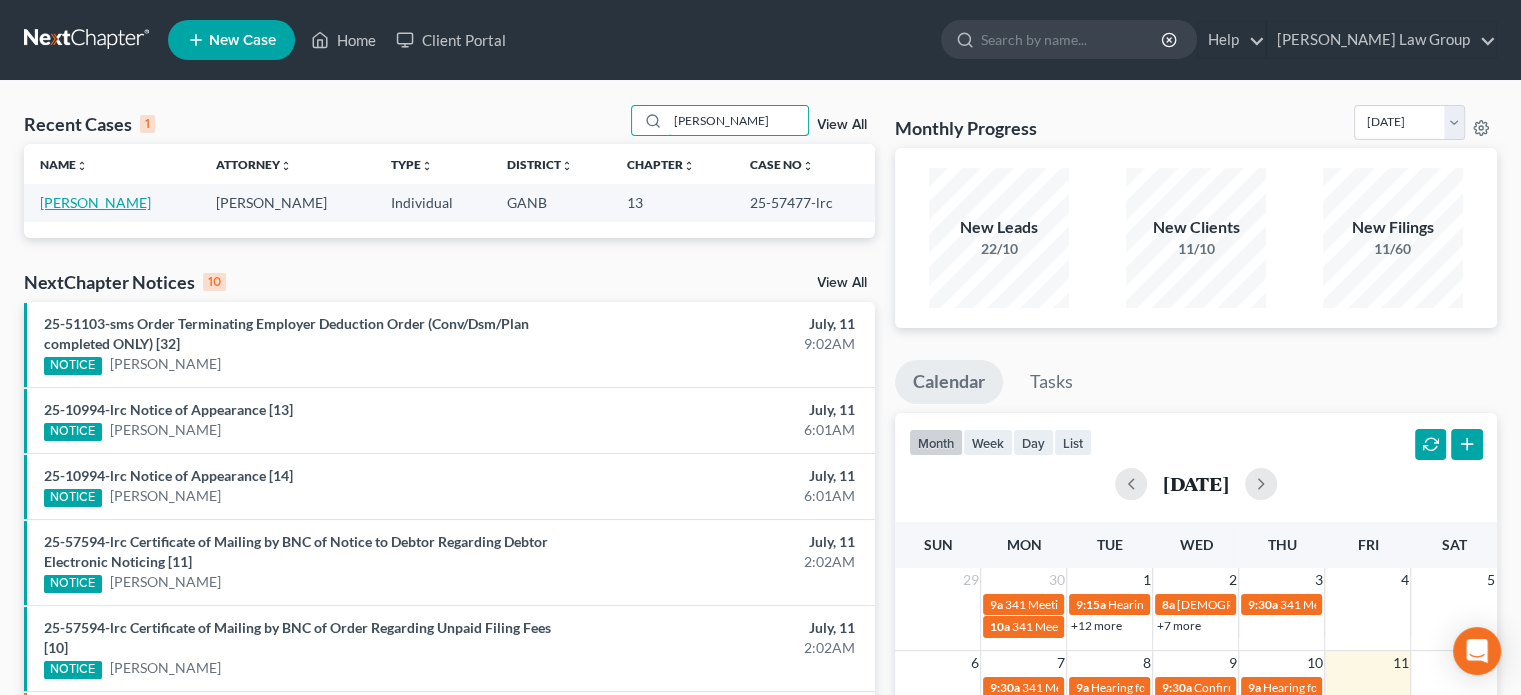 type on "greene" 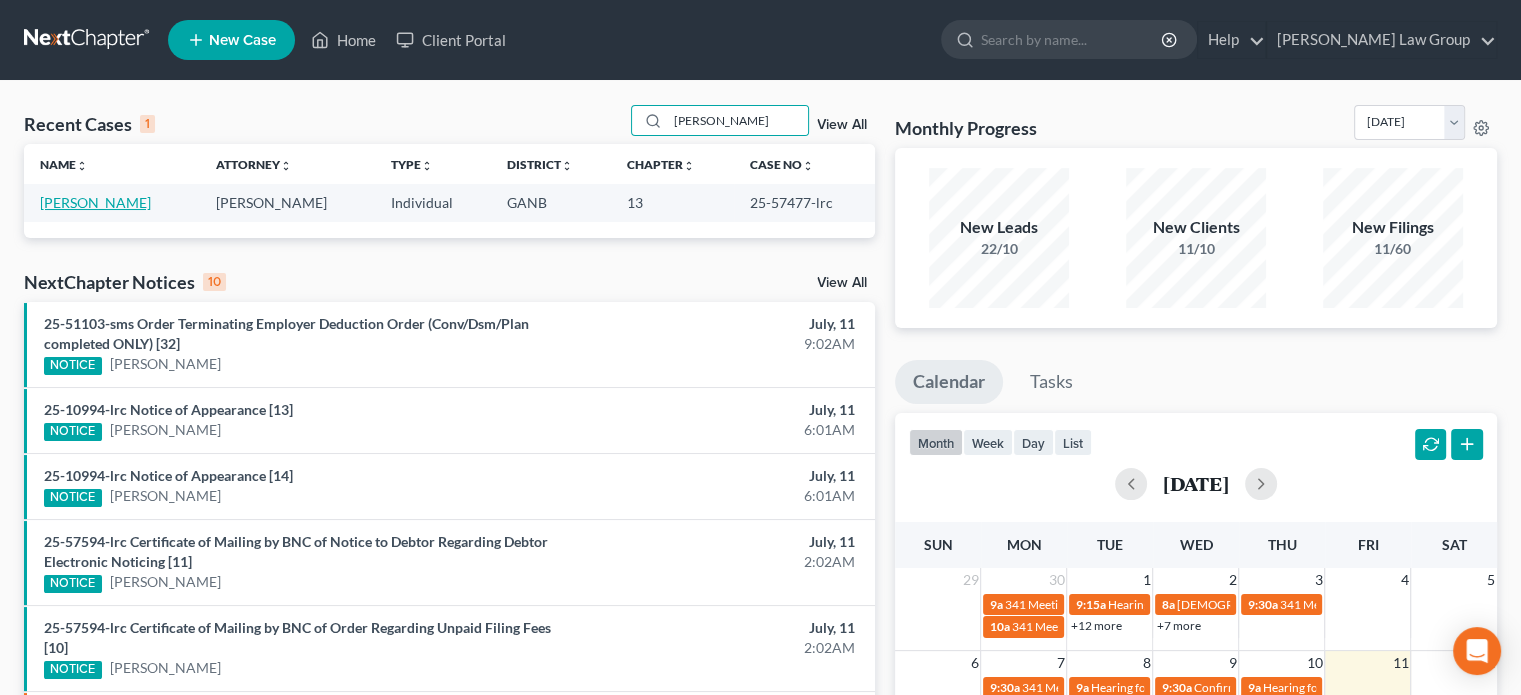 click on "Greene, Quantisha" at bounding box center [95, 202] 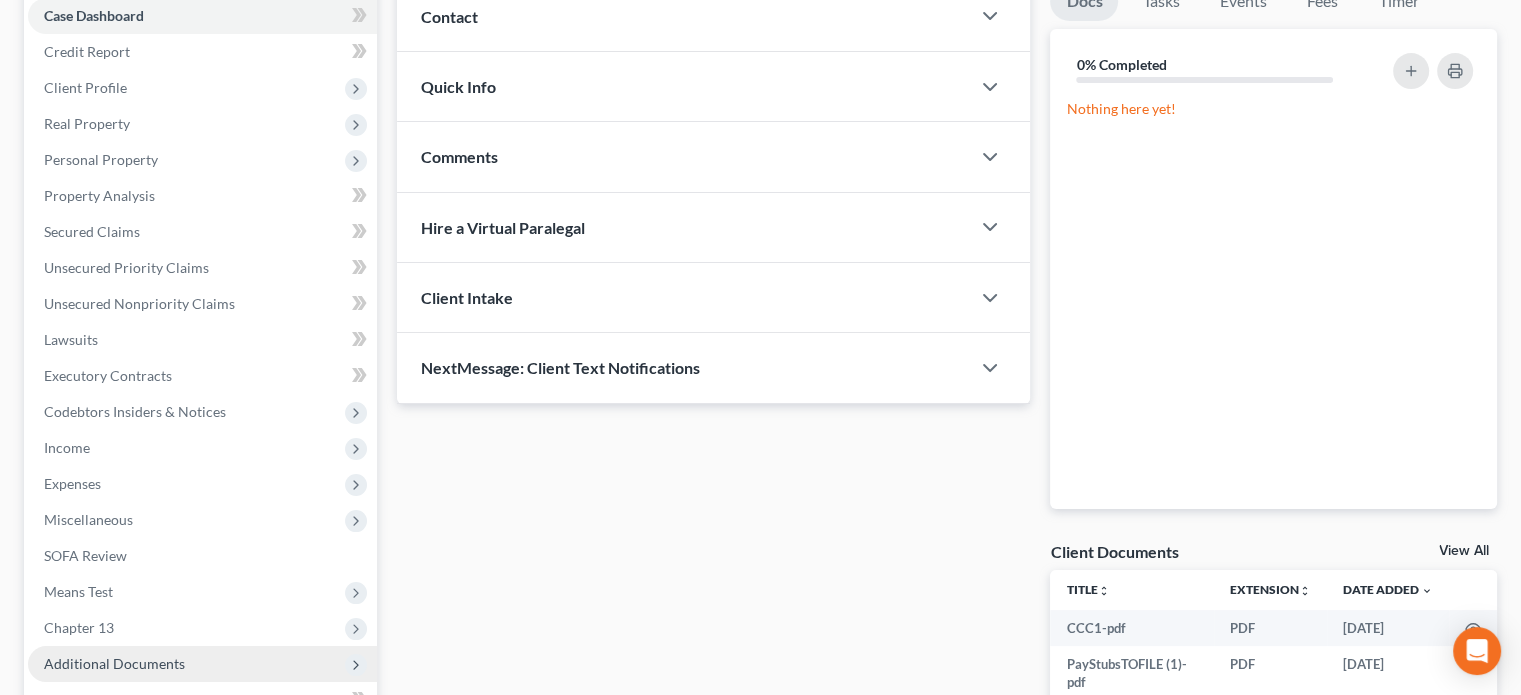 scroll, scrollTop: 438, scrollLeft: 0, axis: vertical 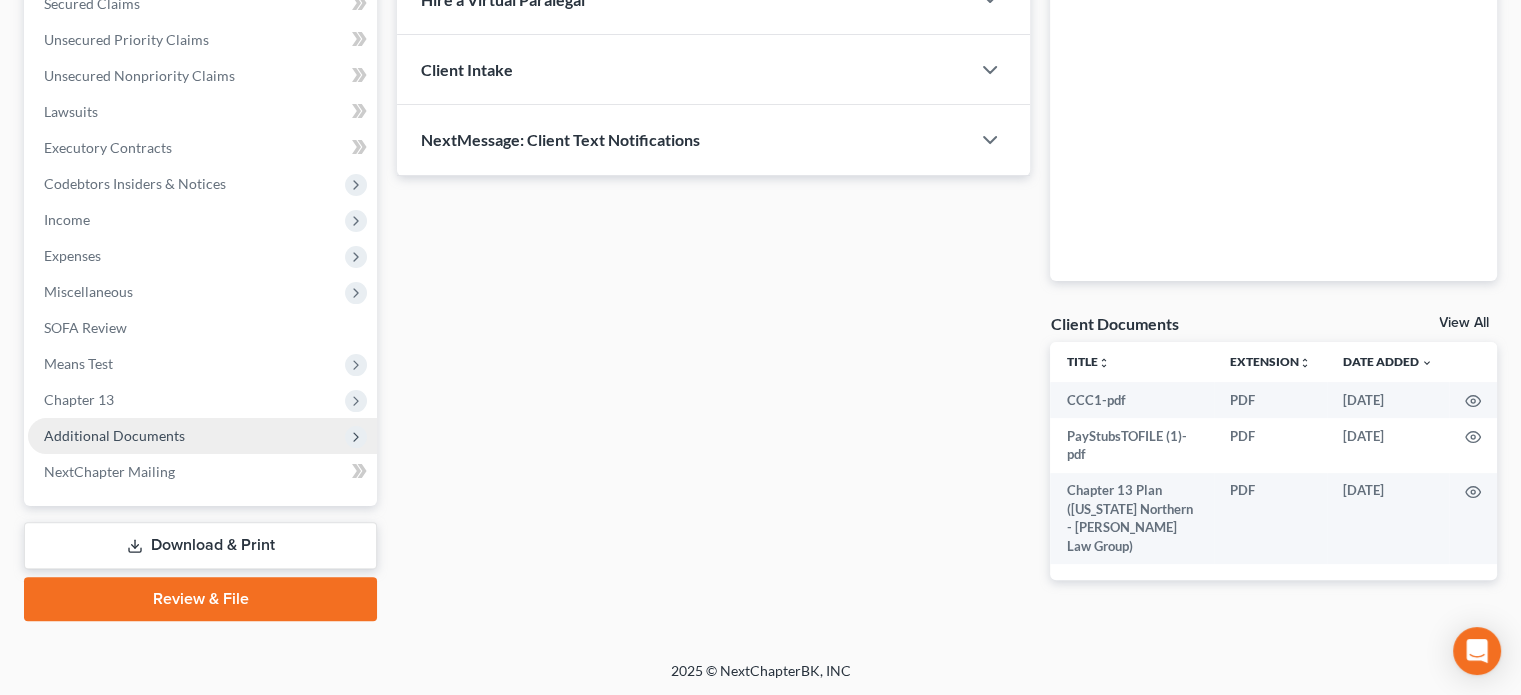 click on "Additional Documents" at bounding box center [114, 435] 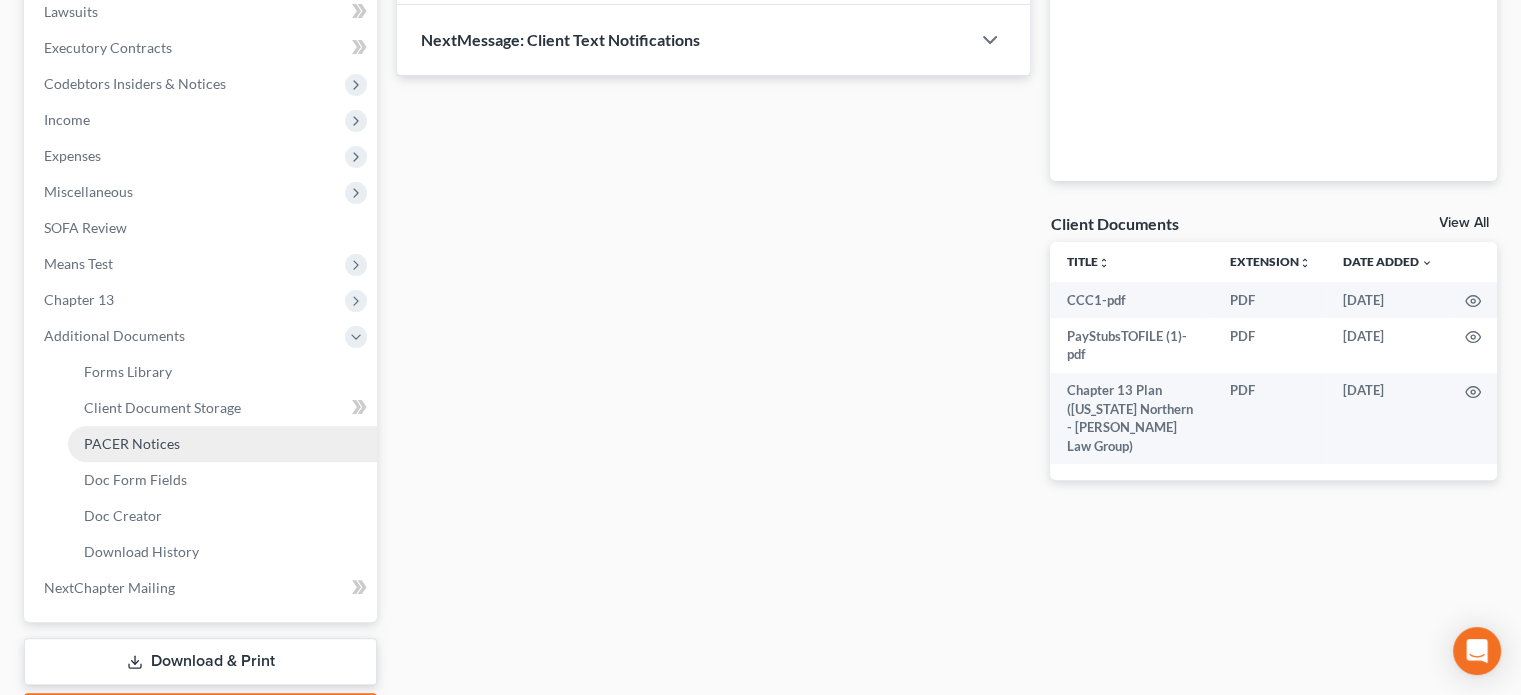 click on "PACER Notices" at bounding box center [132, 443] 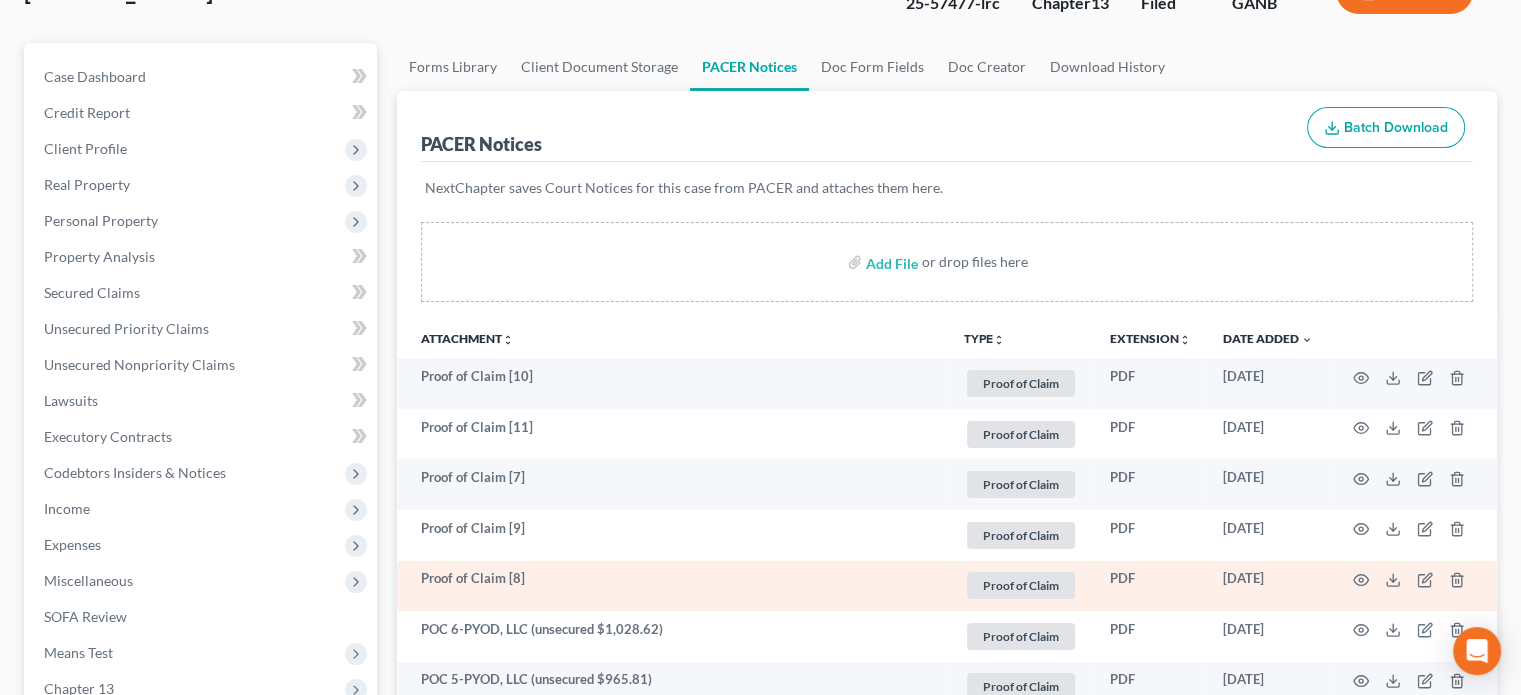 scroll, scrollTop: 200, scrollLeft: 0, axis: vertical 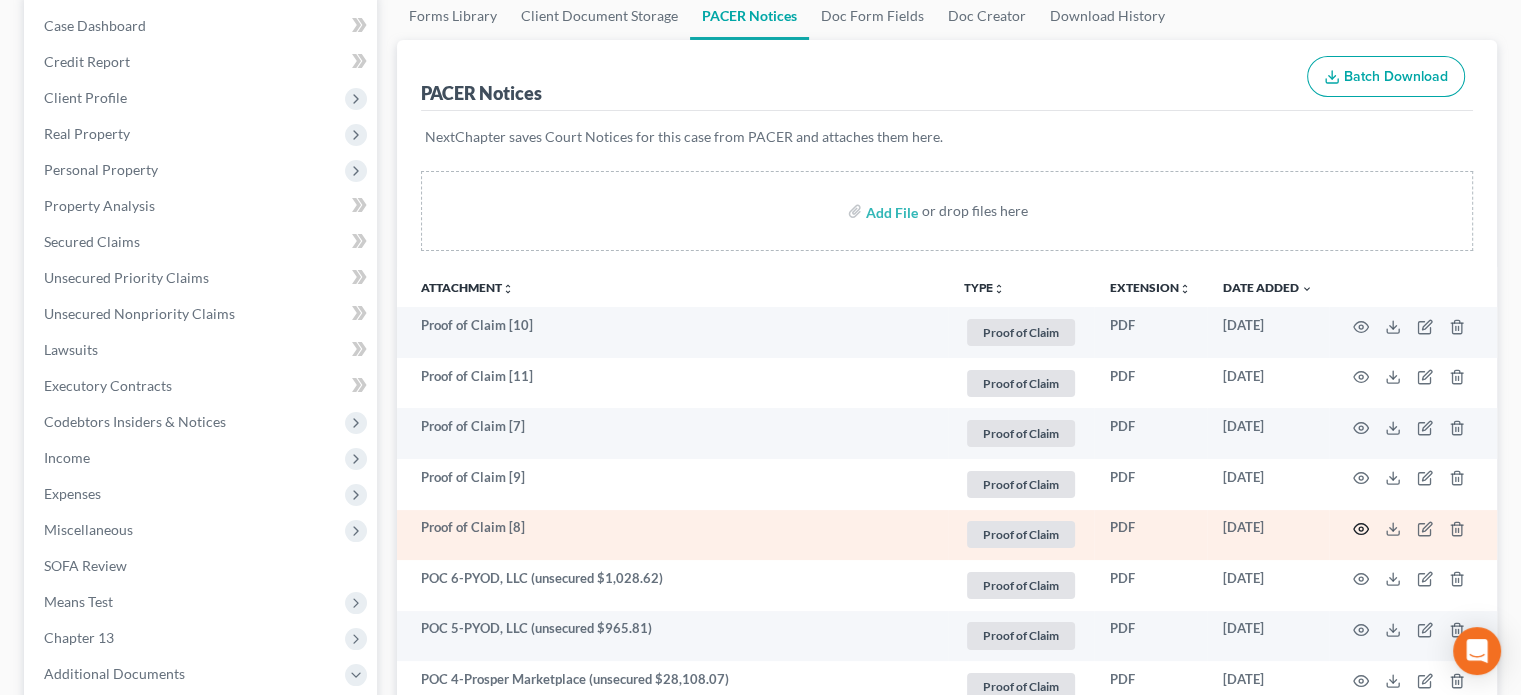 click 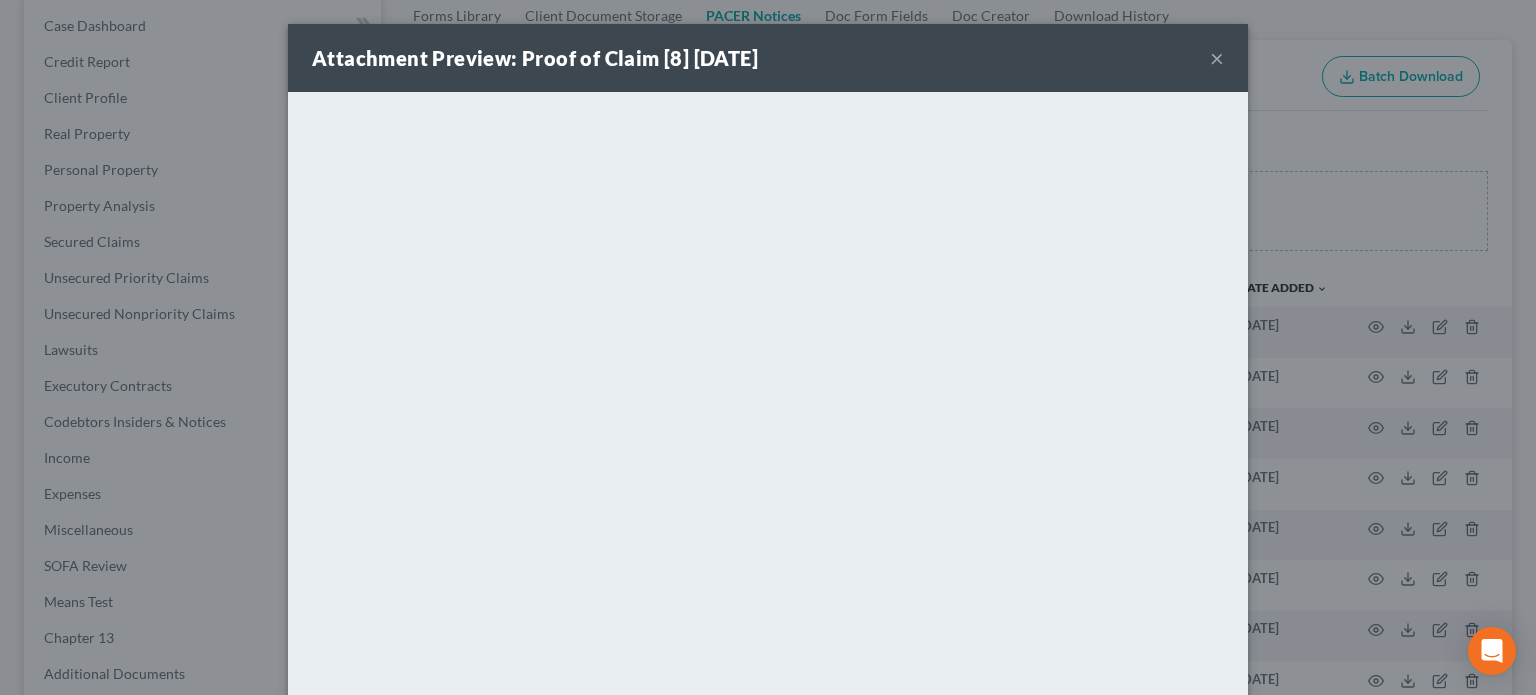 click on "×" at bounding box center (1217, 58) 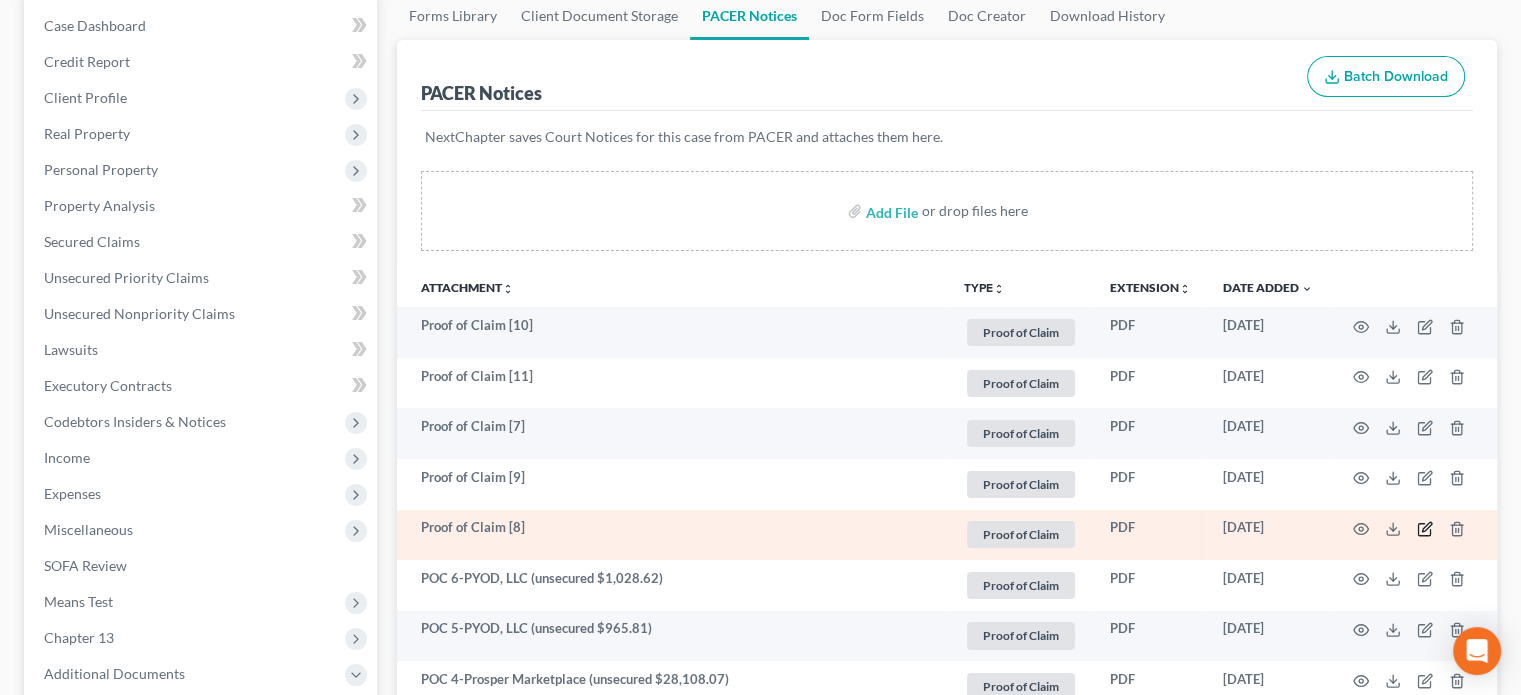 click 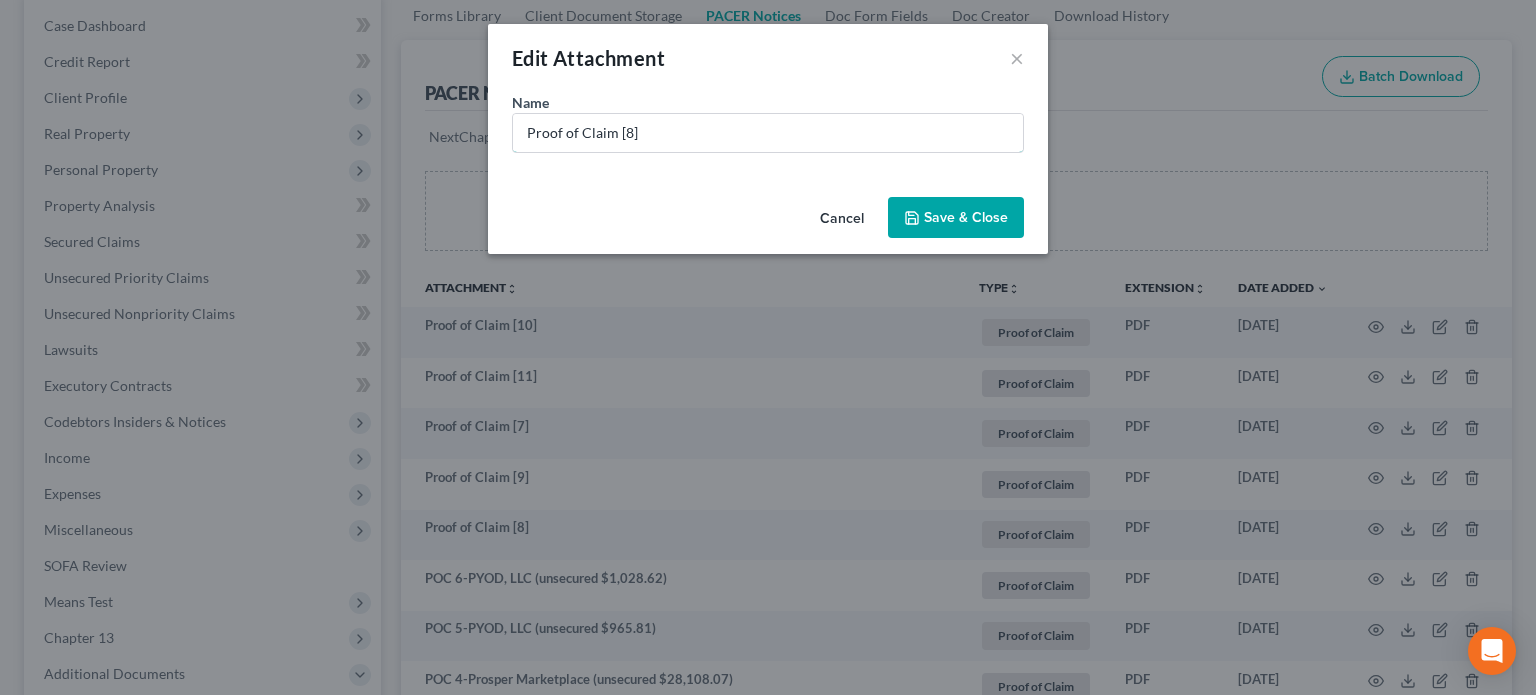 drag, startPoint x: 329, startPoint y: 89, endPoint x: 135, endPoint y: 67, distance: 195.24344 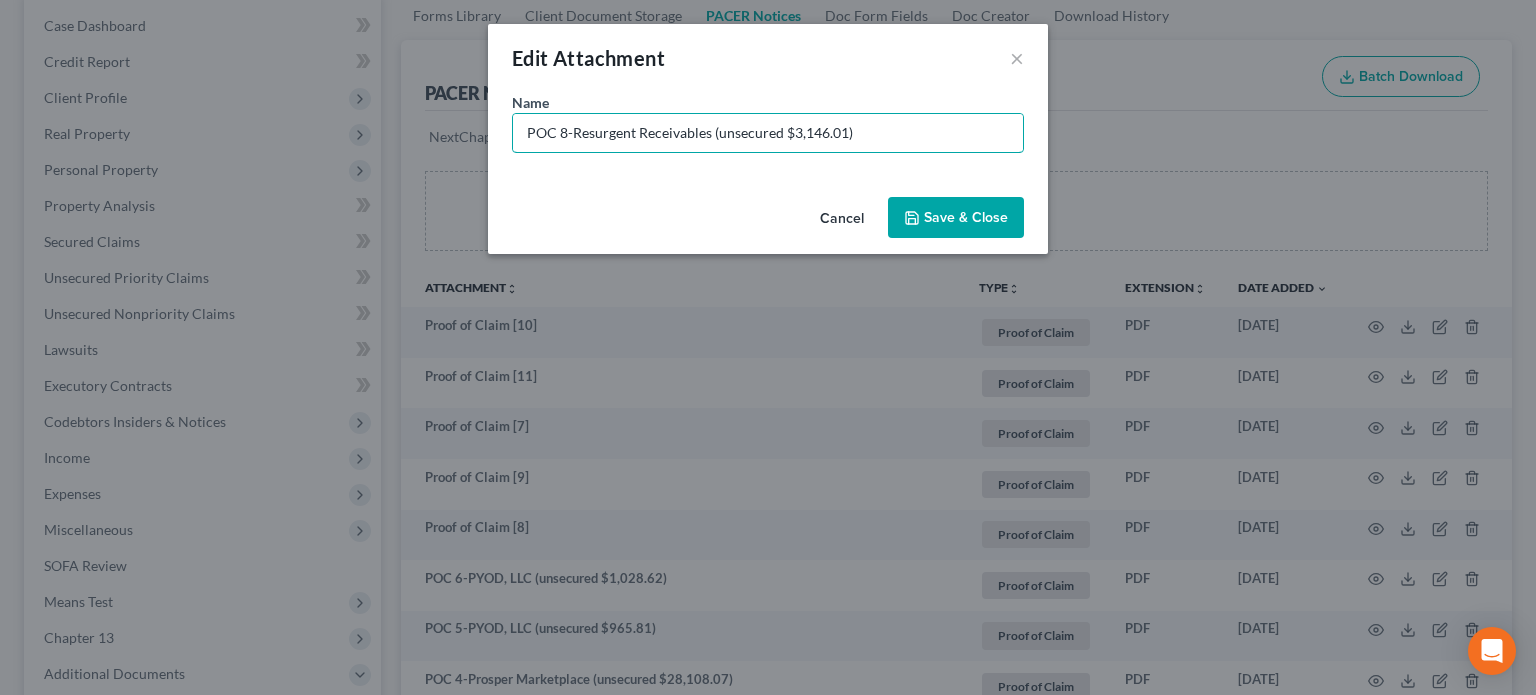 type on "POC 8-Resurgent Receivables (unsecured $3,146.01)" 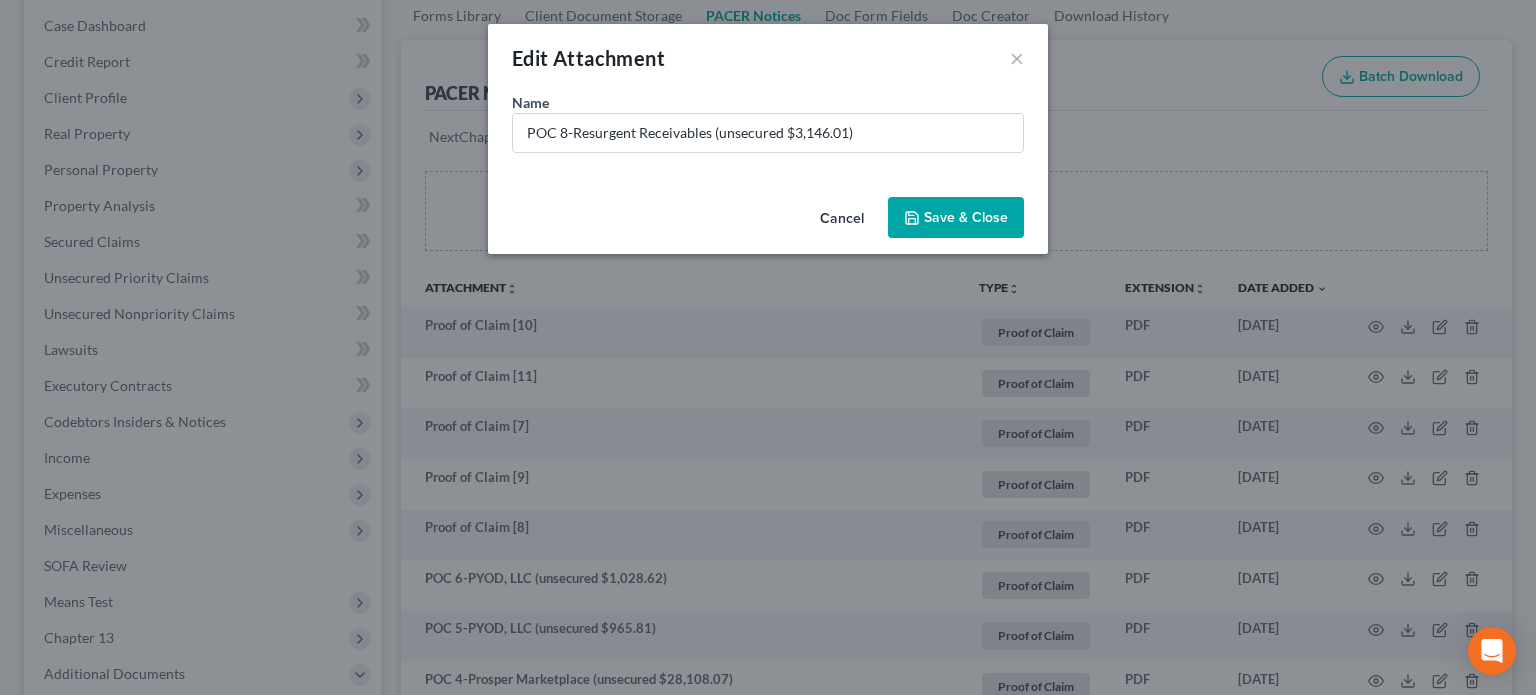 click on "Save & Close" at bounding box center (966, 217) 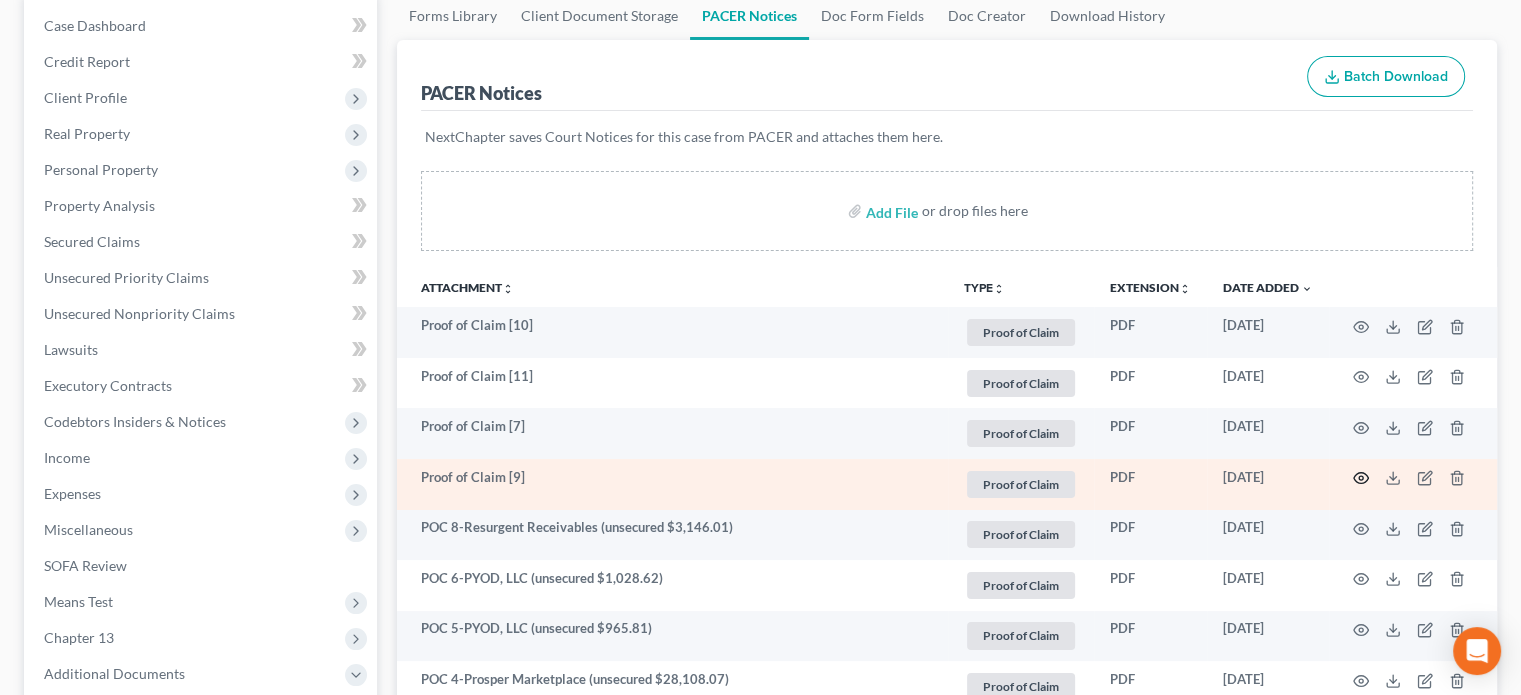 click 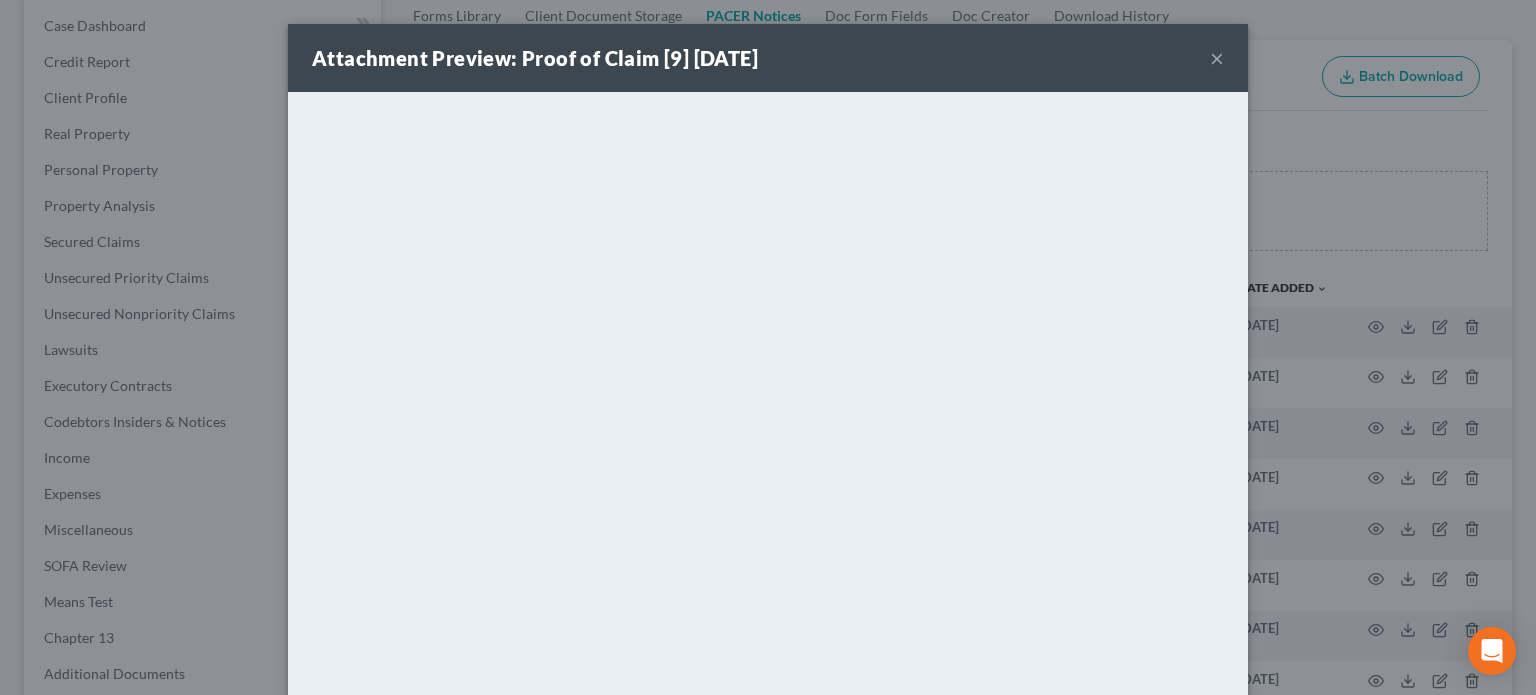 click on "×" at bounding box center [1217, 58] 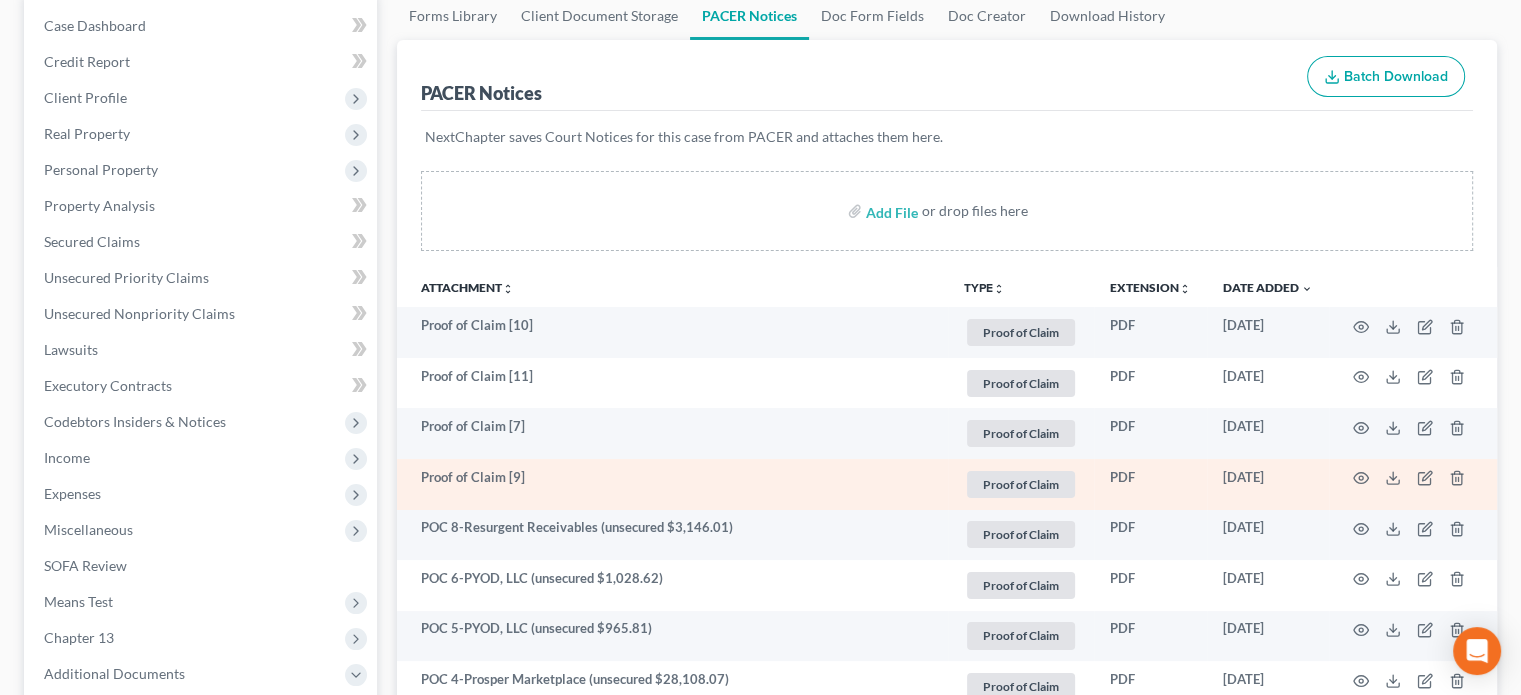 click at bounding box center (1413, 484) 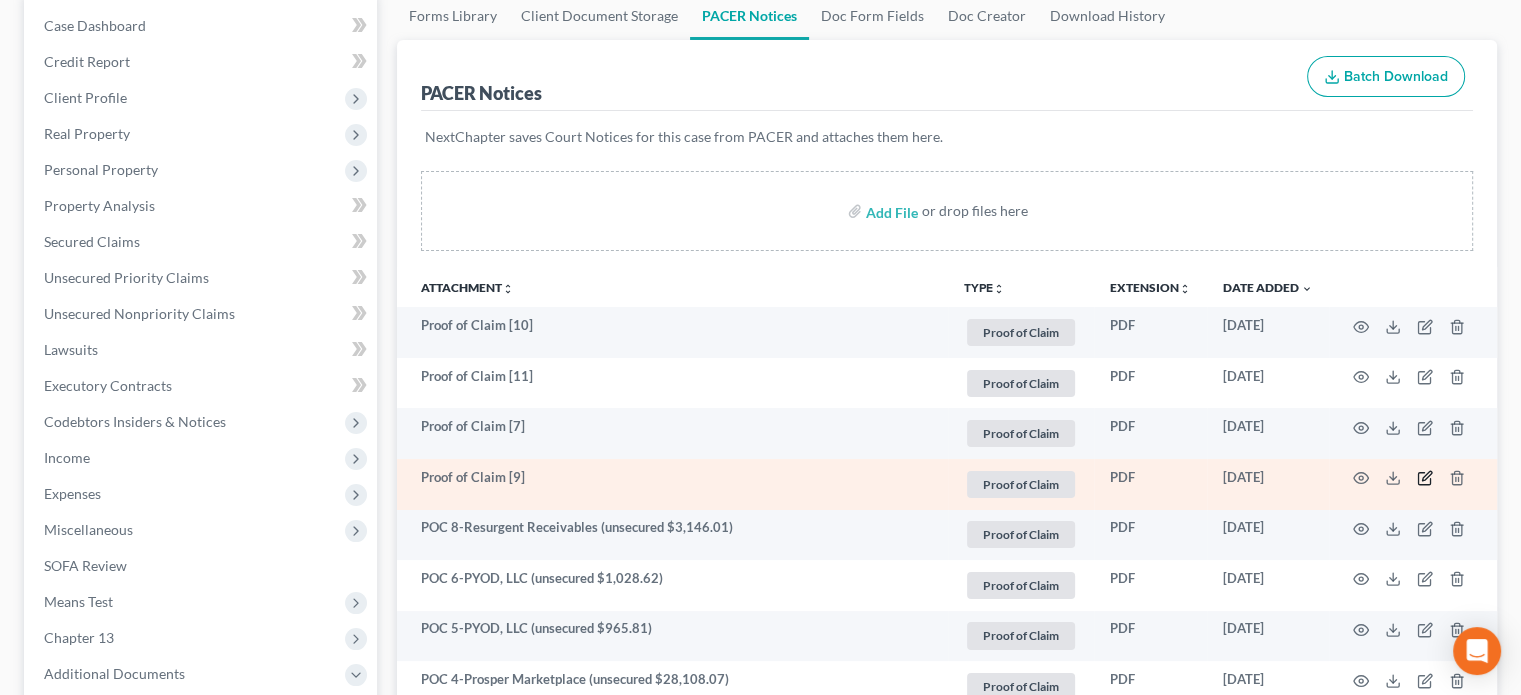 click 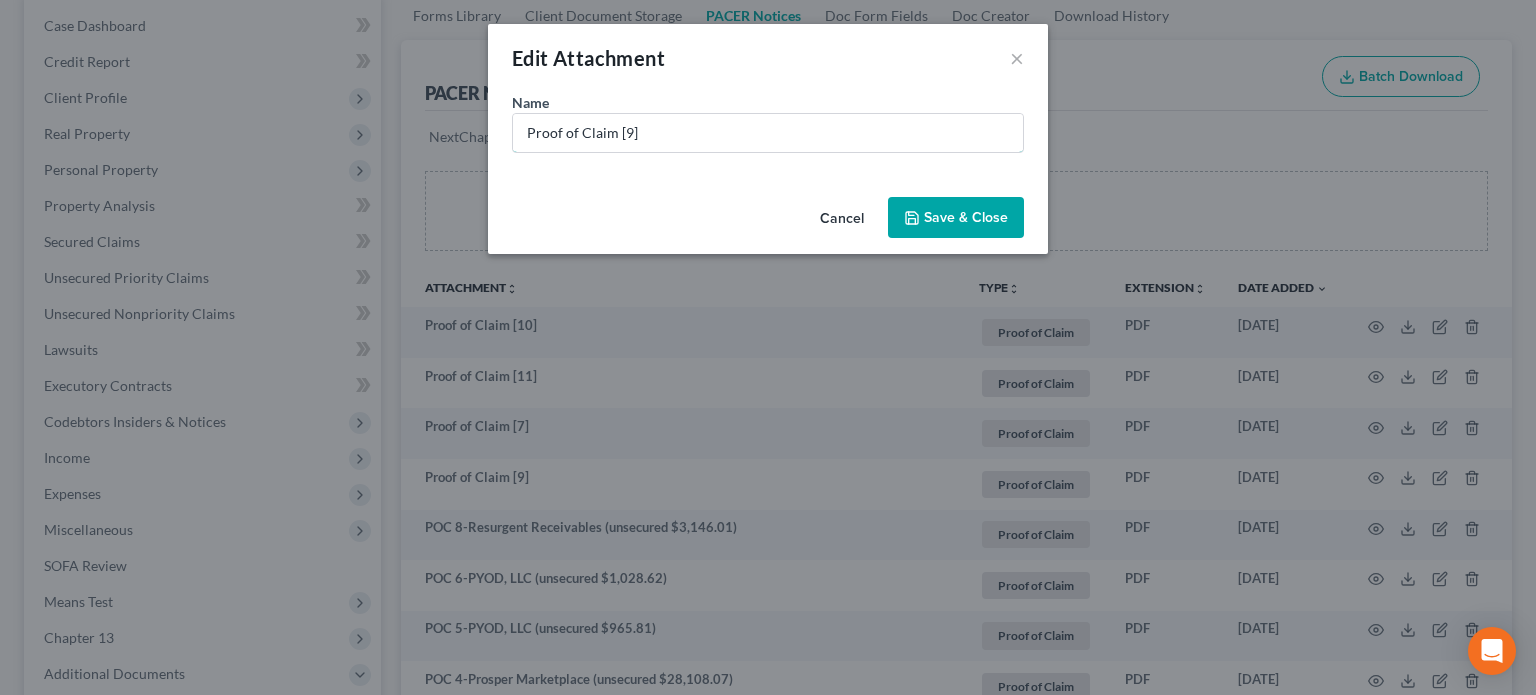 drag, startPoint x: 689, startPoint y: 134, endPoint x: 224, endPoint y: 79, distance: 468.2414 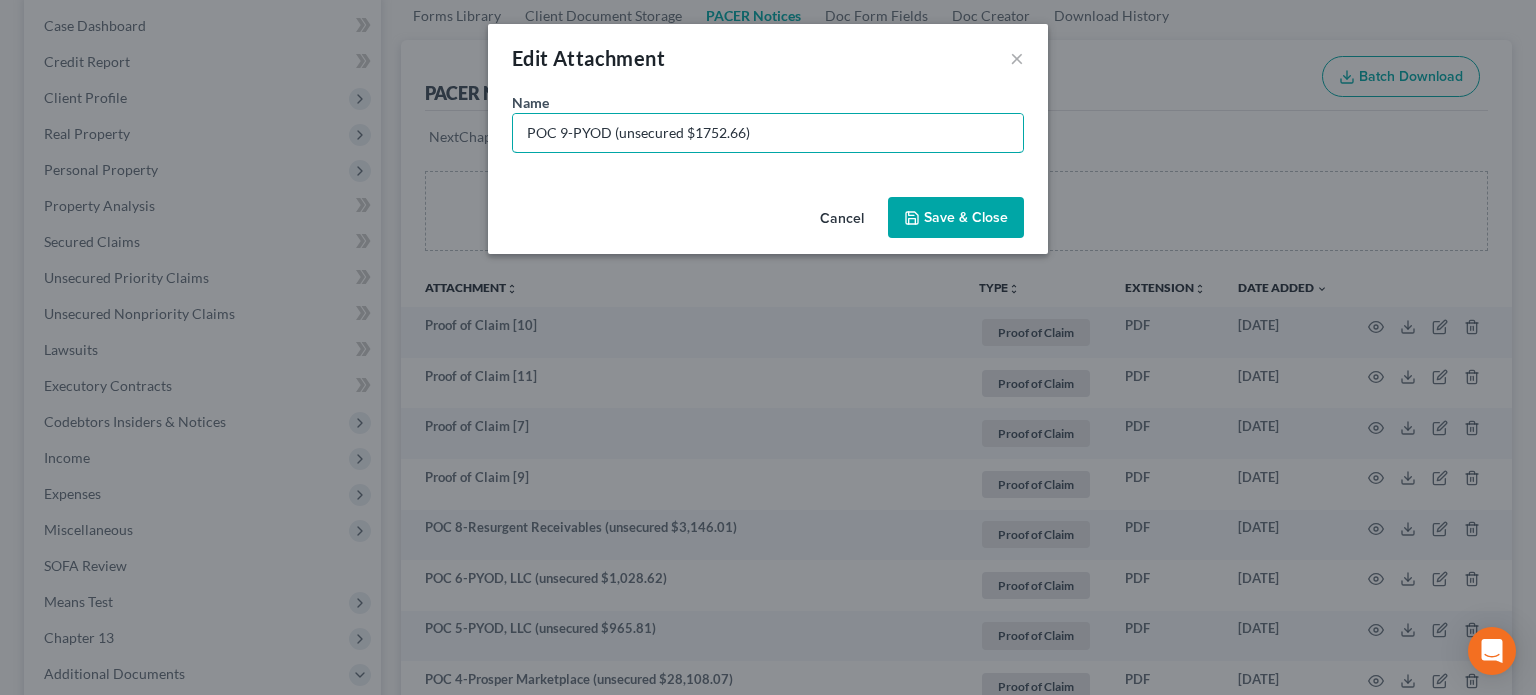 type on "POC 9-PYOD (unsecured $1752.66)" 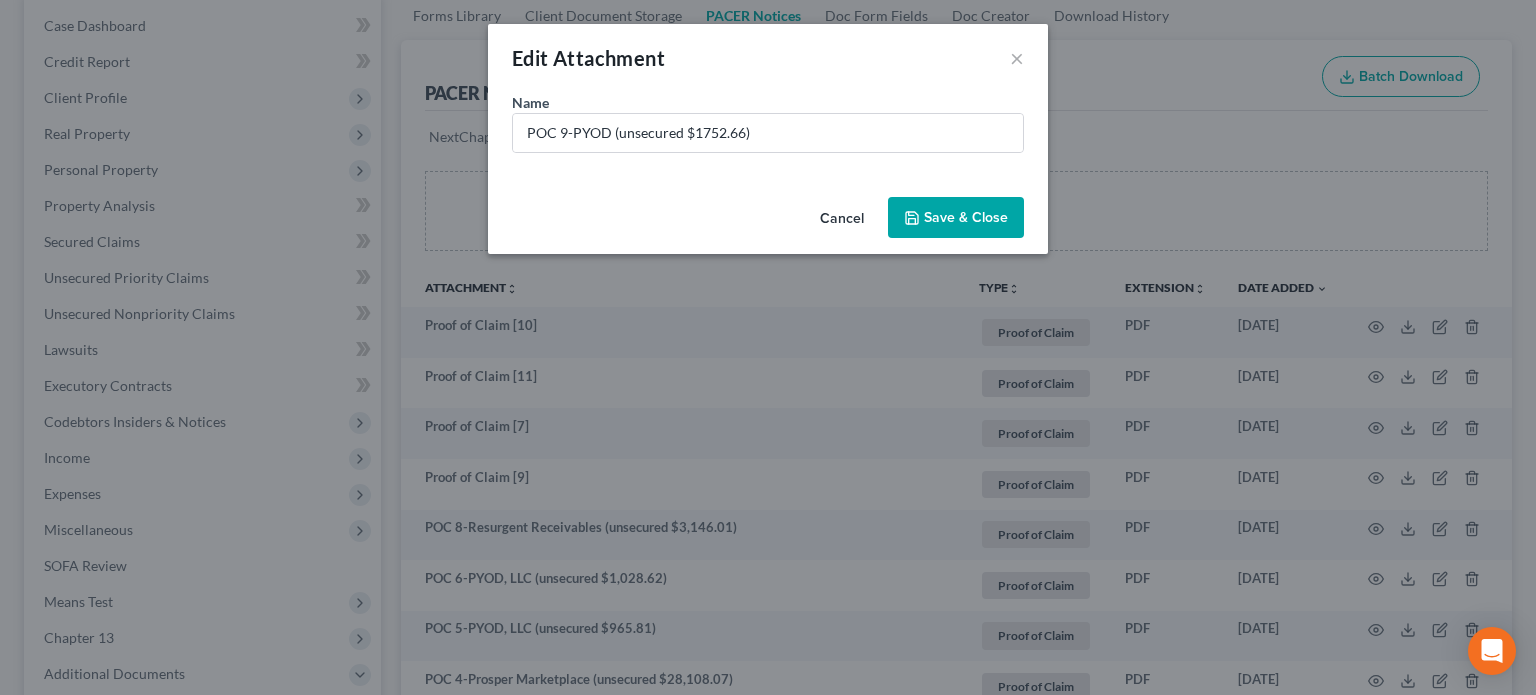 click on "Save & Close" at bounding box center (966, 217) 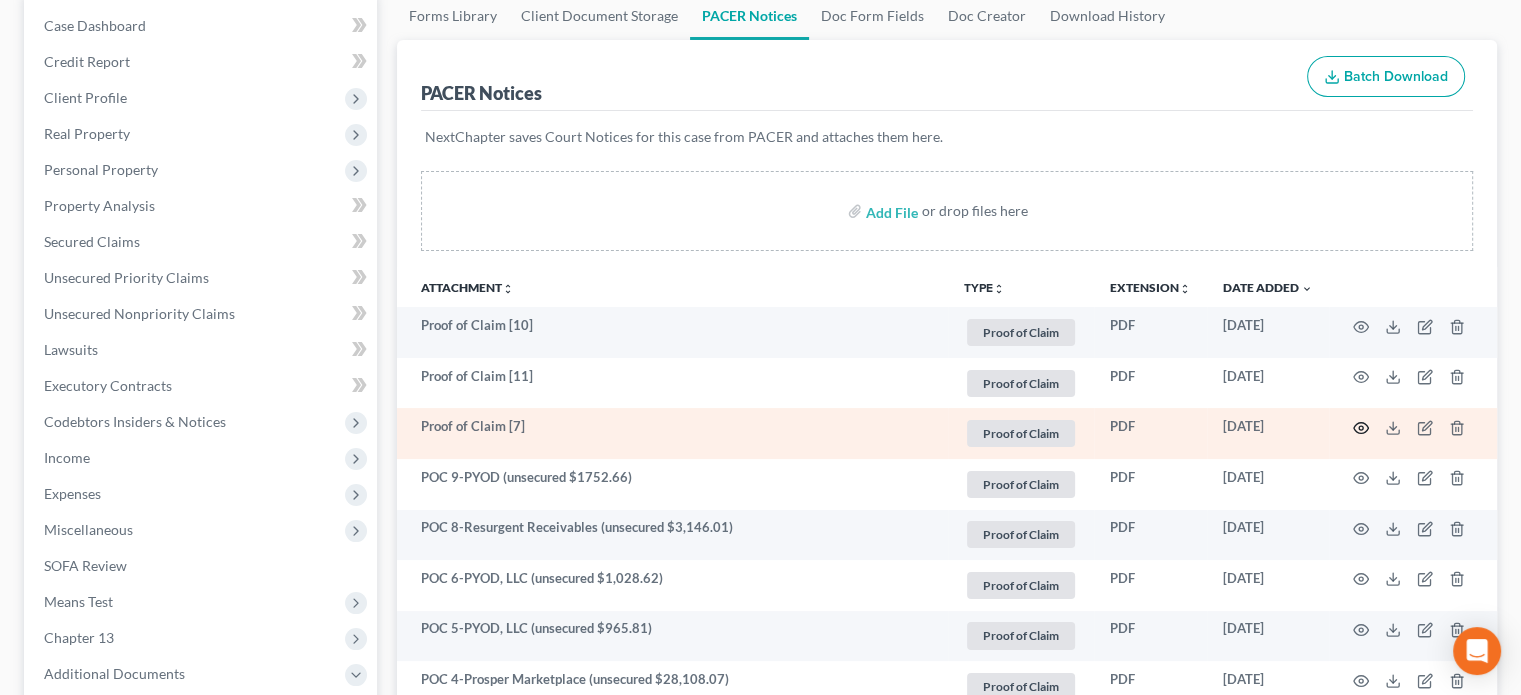 click 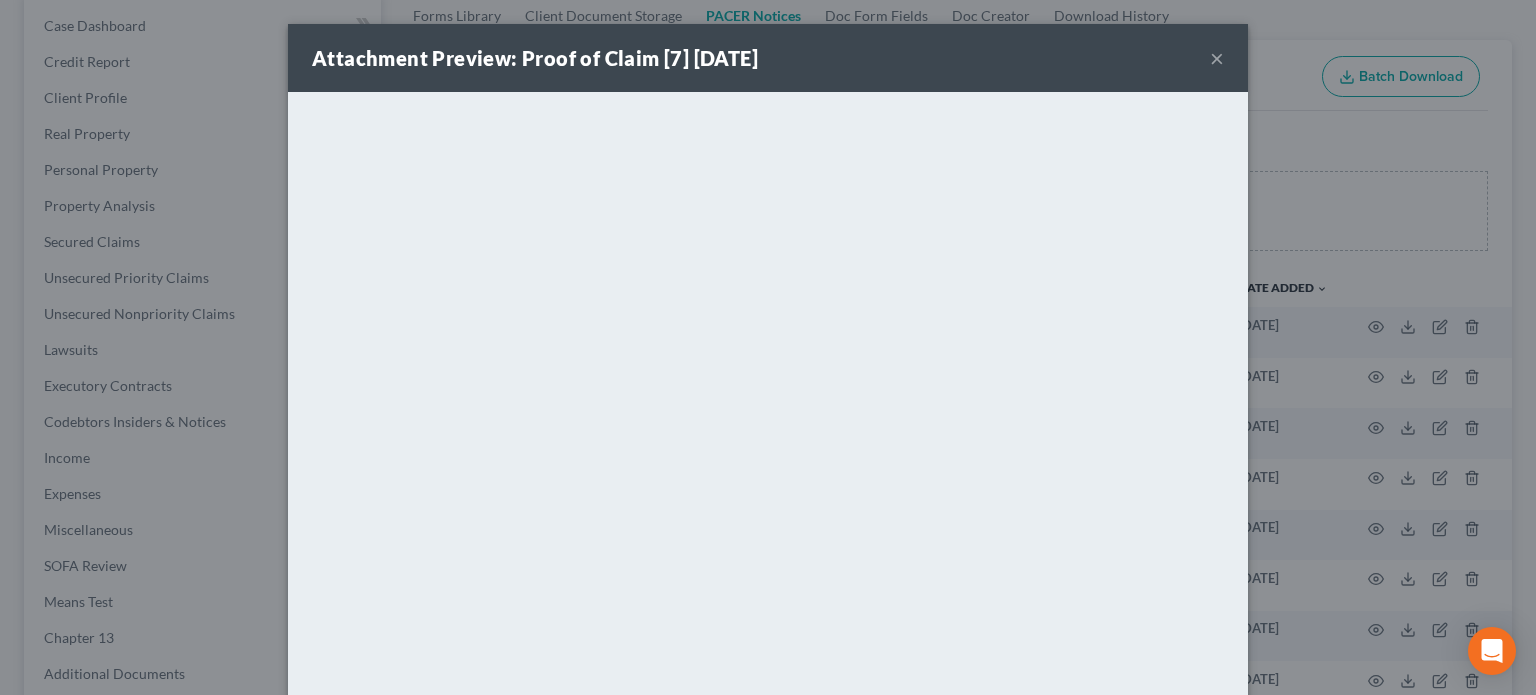 click on "×" at bounding box center [1217, 58] 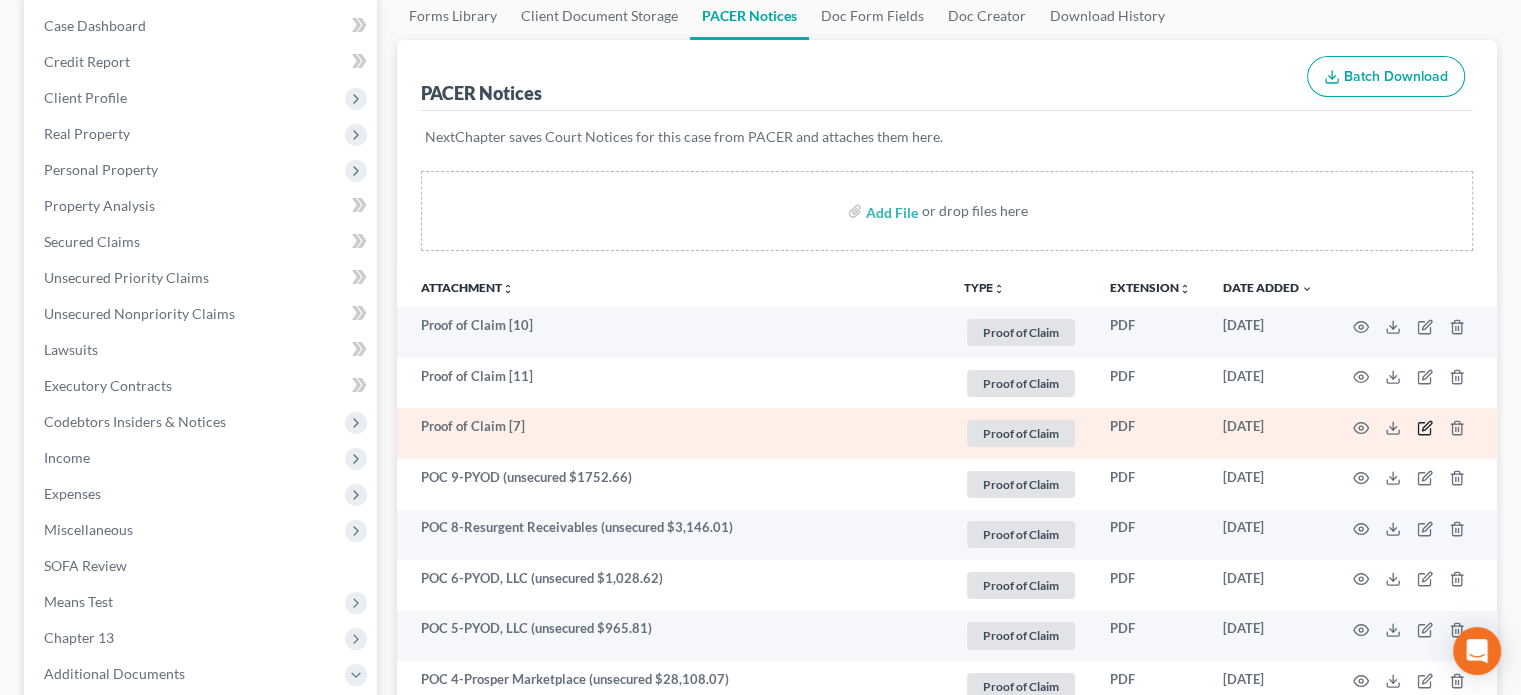click 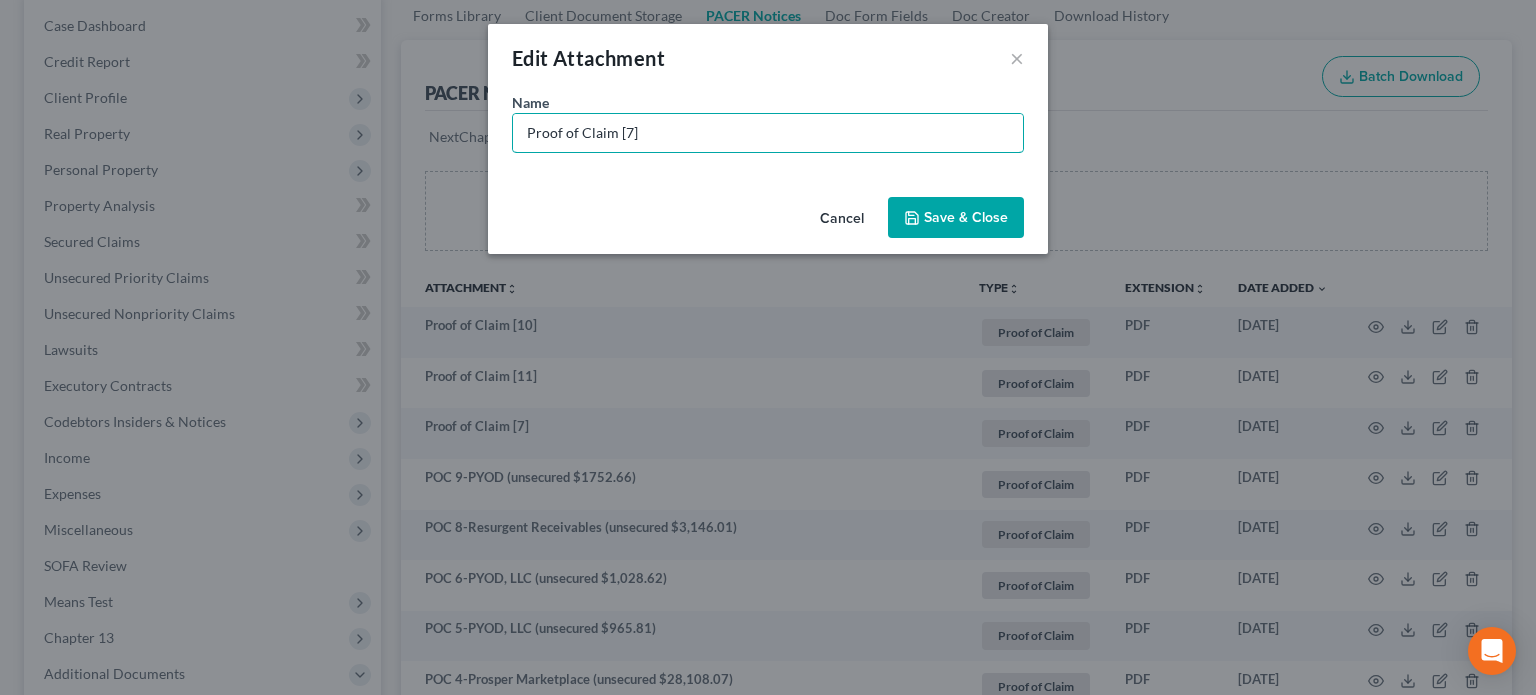 drag, startPoint x: 494, startPoint y: 121, endPoint x: 0, endPoint y: 37, distance: 501.09082 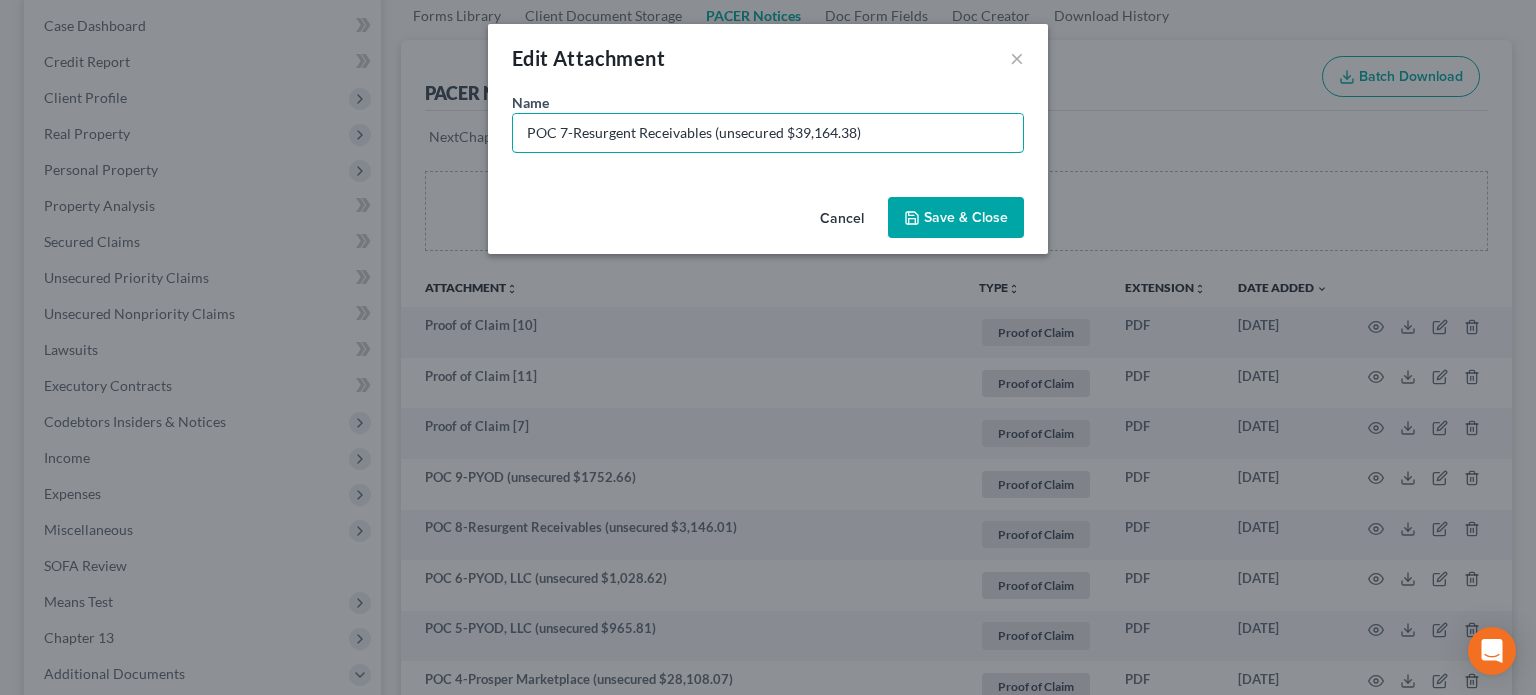 type on "POC 7-Resurgent Receivables (unsecured $39,164.38)" 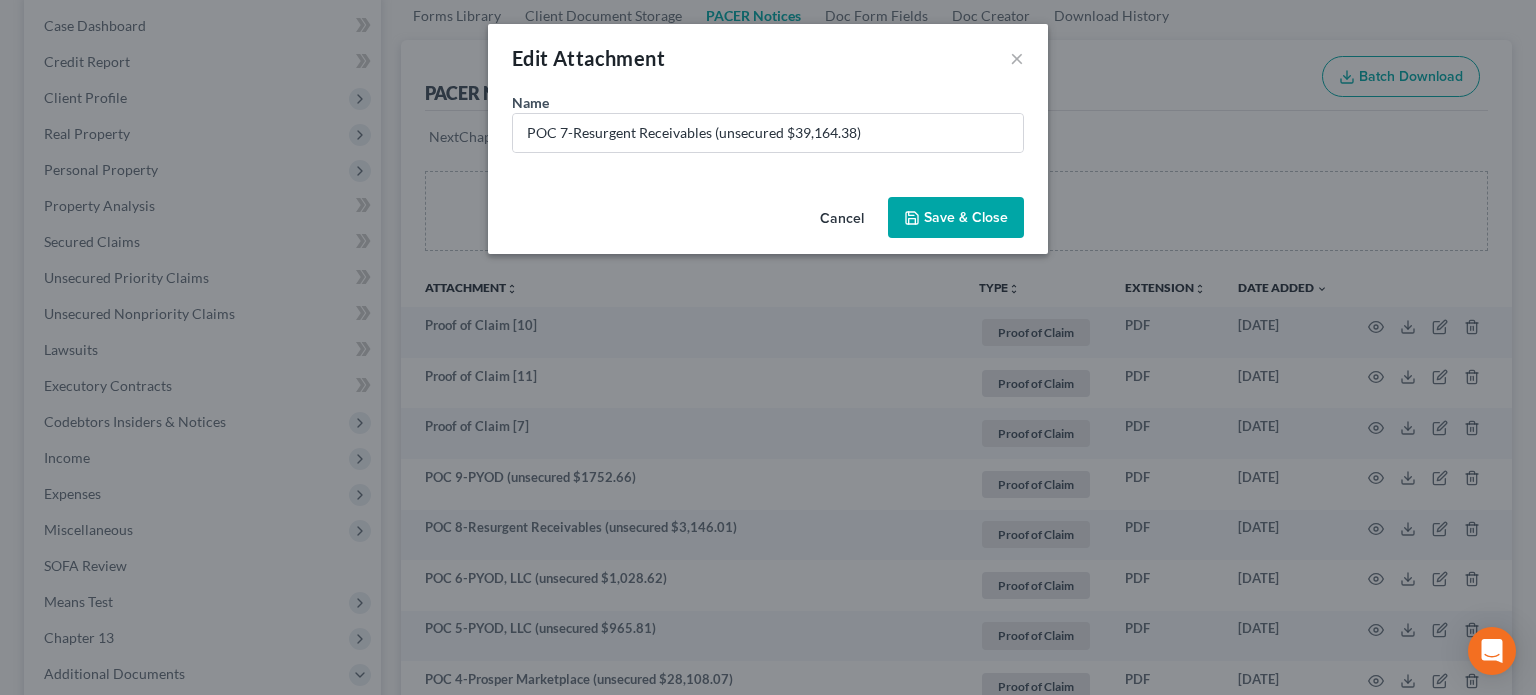 click on "Save & Close" at bounding box center (966, 217) 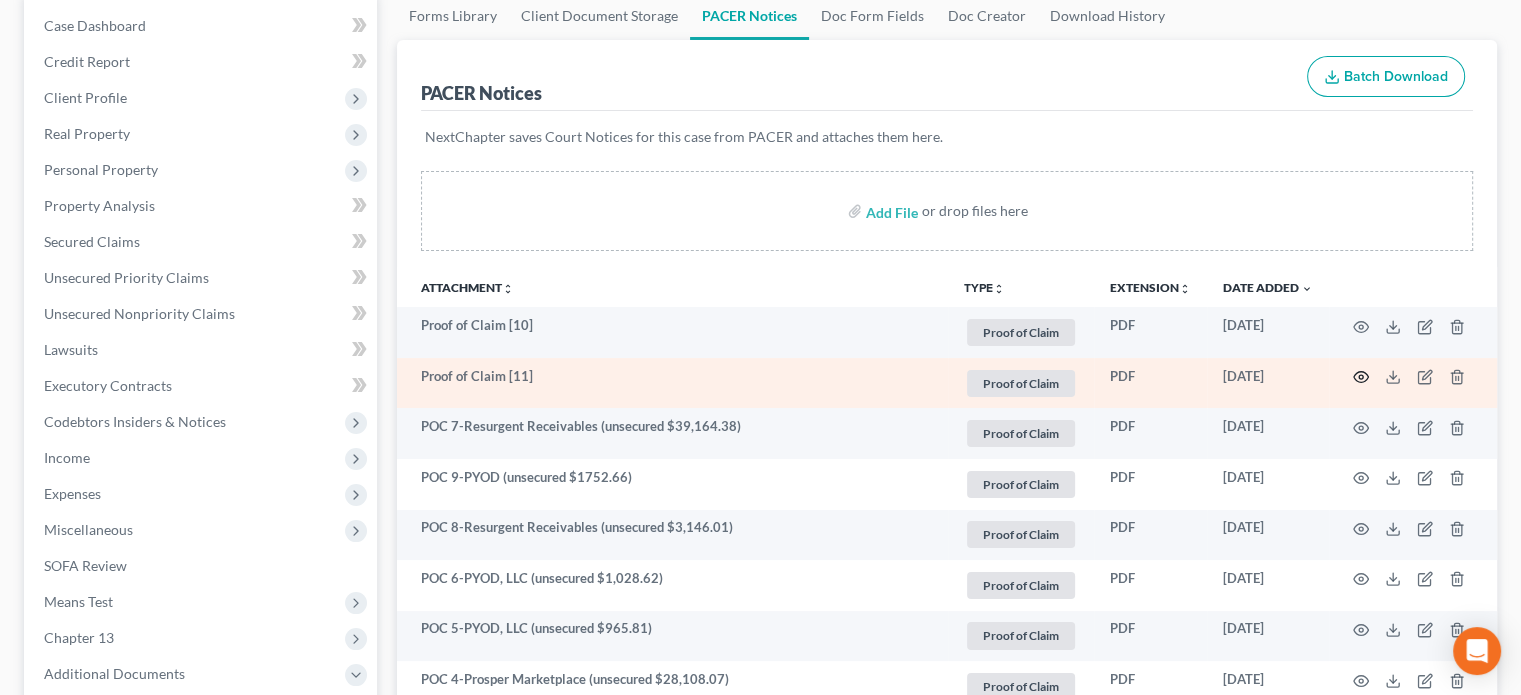 click 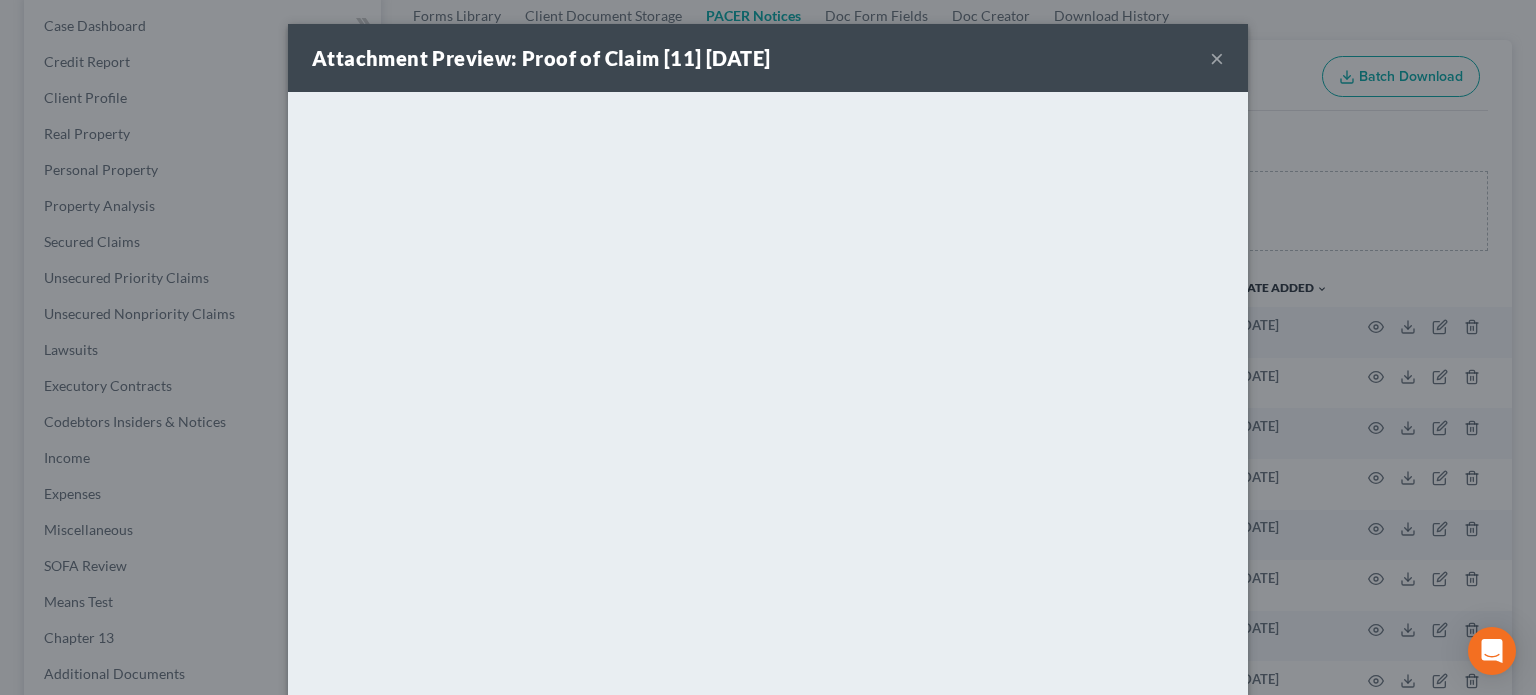 click on "Attachment Preview: Proof of Claim [11] 07/09/2025 ×" at bounding box center [768, 58] 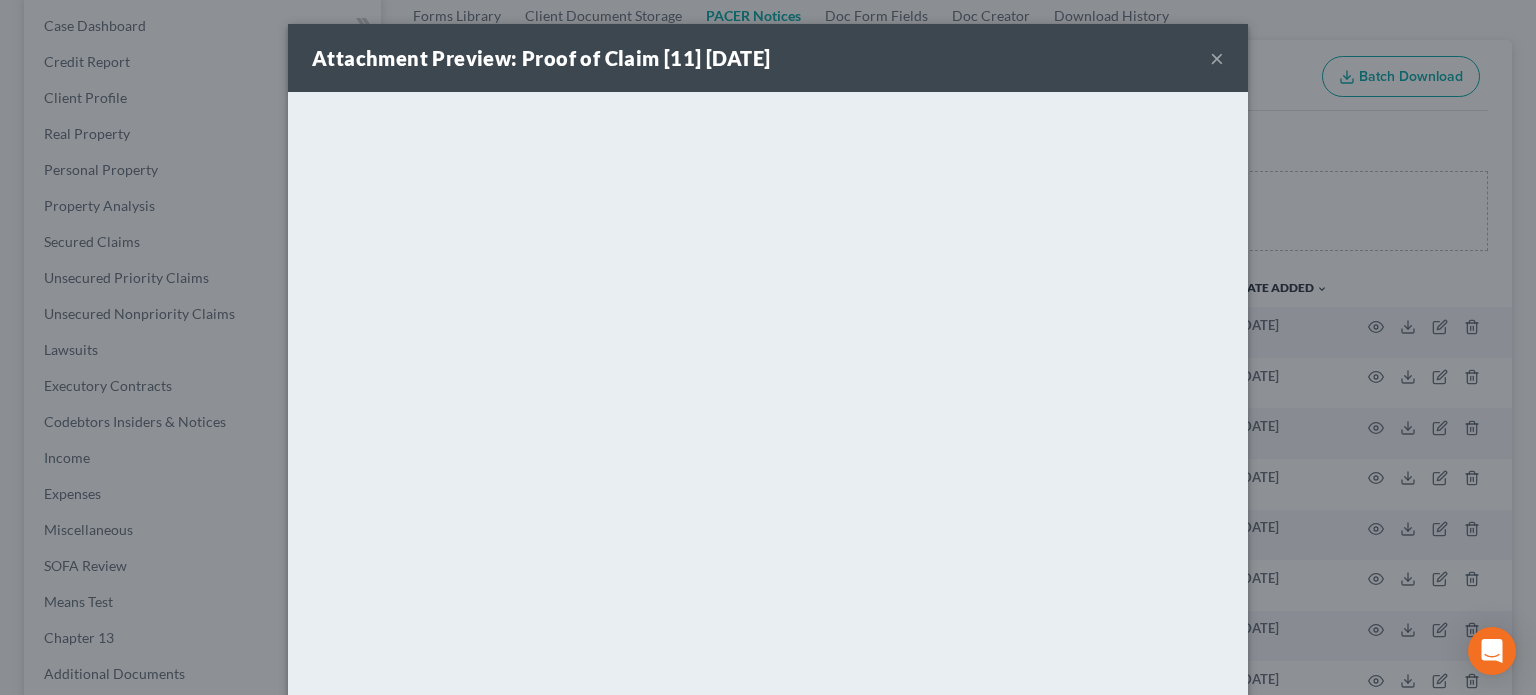 click on "×" at bounding box center (1217, 58) 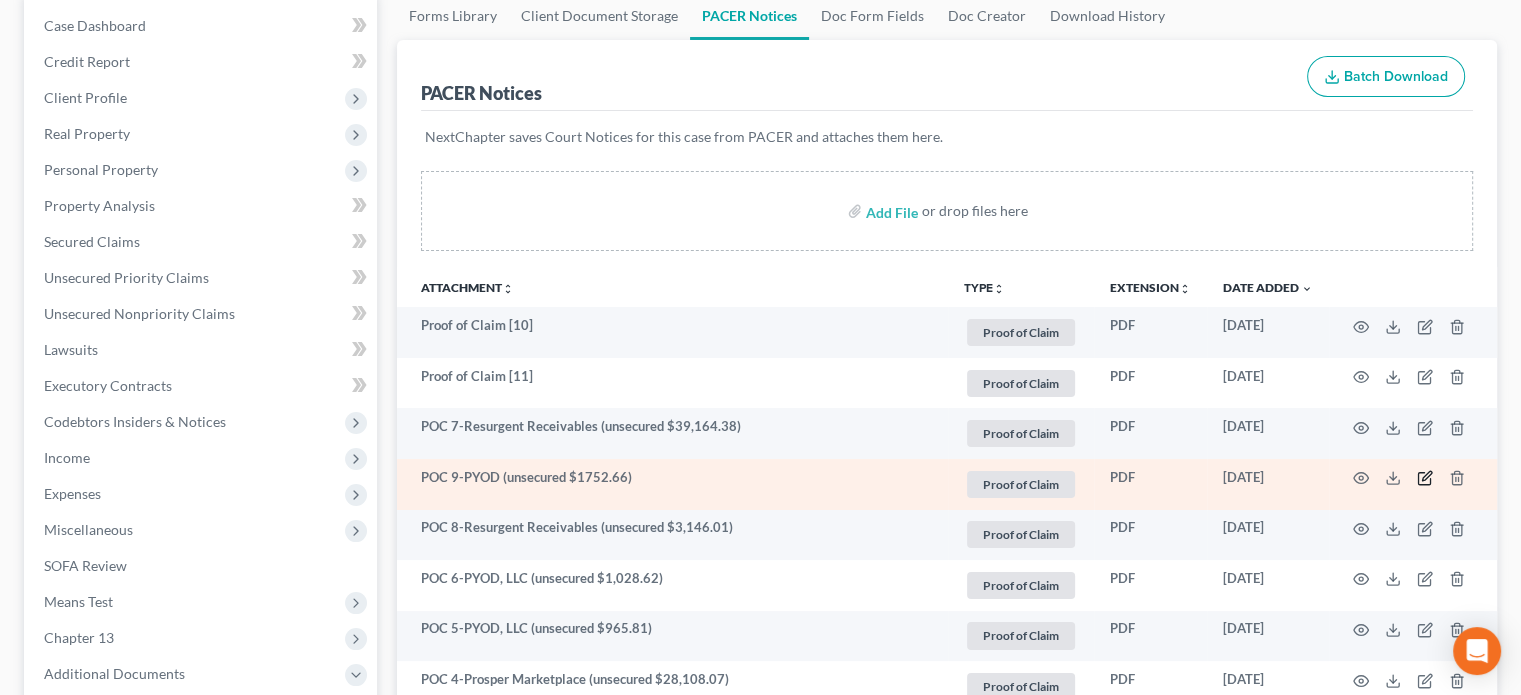 click 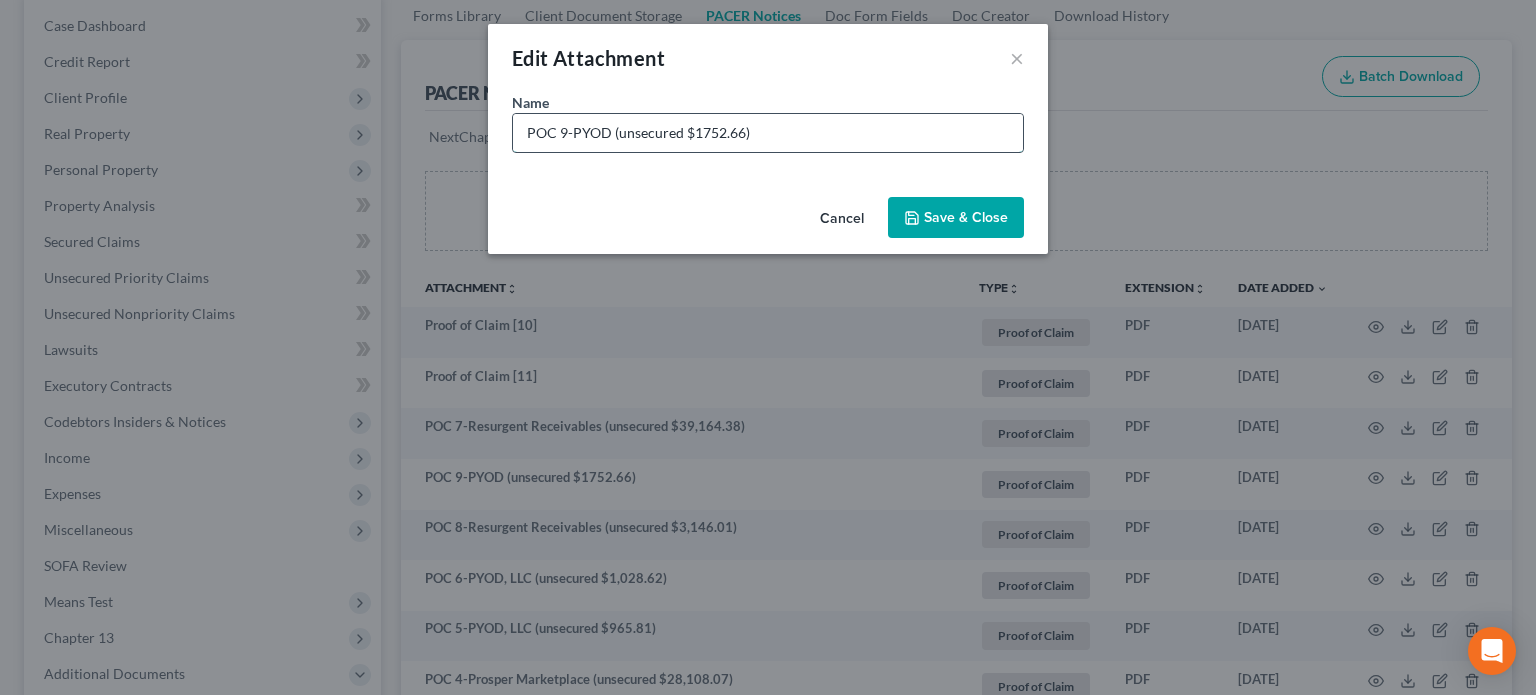 click on "POC 9-PYOD (unsecured $1752.66)" at bounding box center [768, 133] 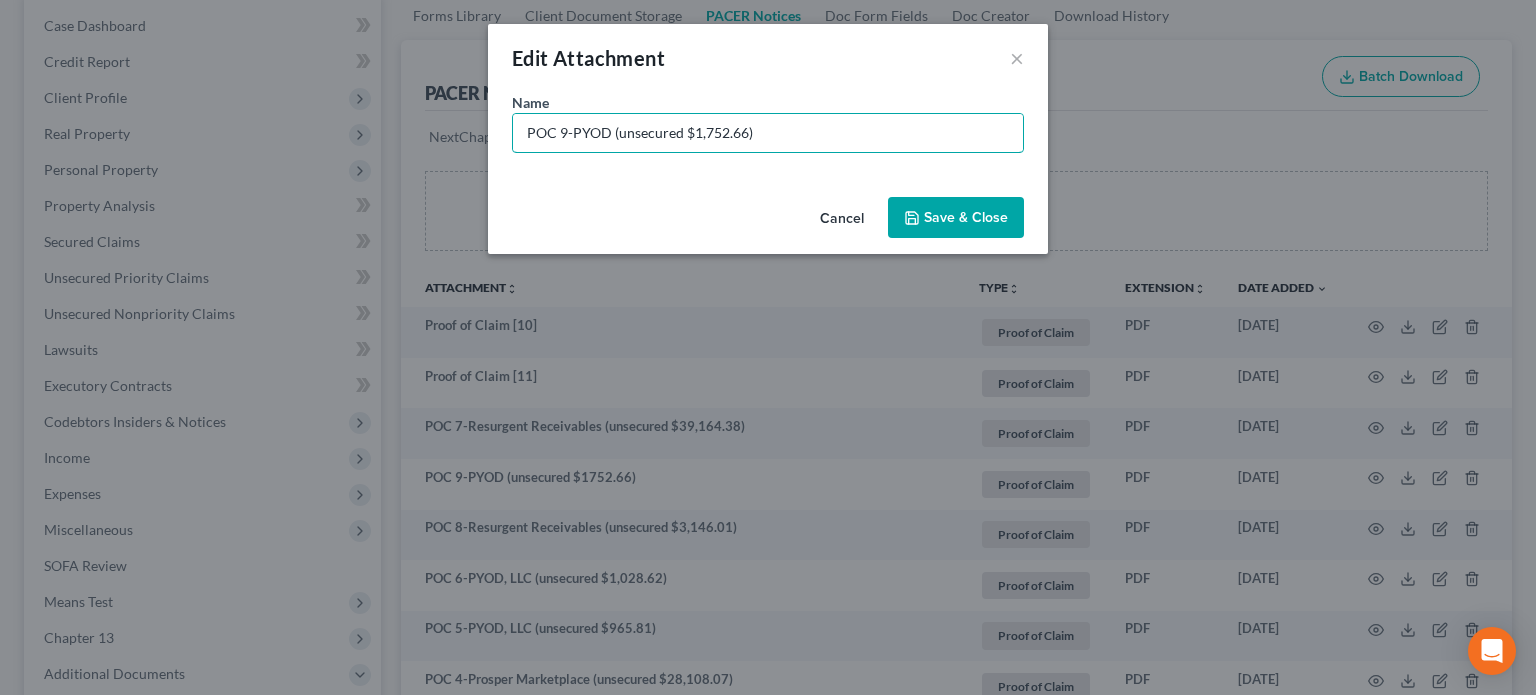 type on "POC 9-PYOD (unsecured $1,752.66)" 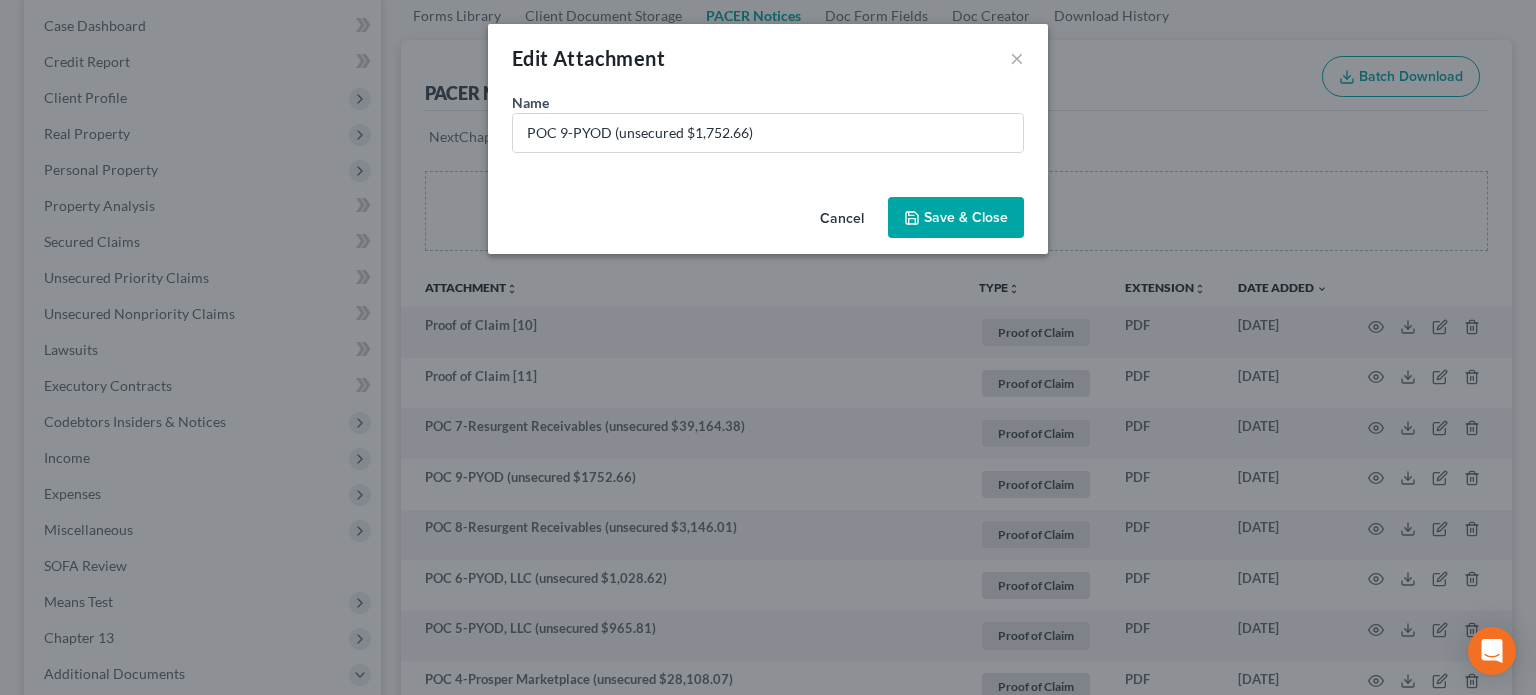 click on "Save & Close" at bounding box center (966, 217) 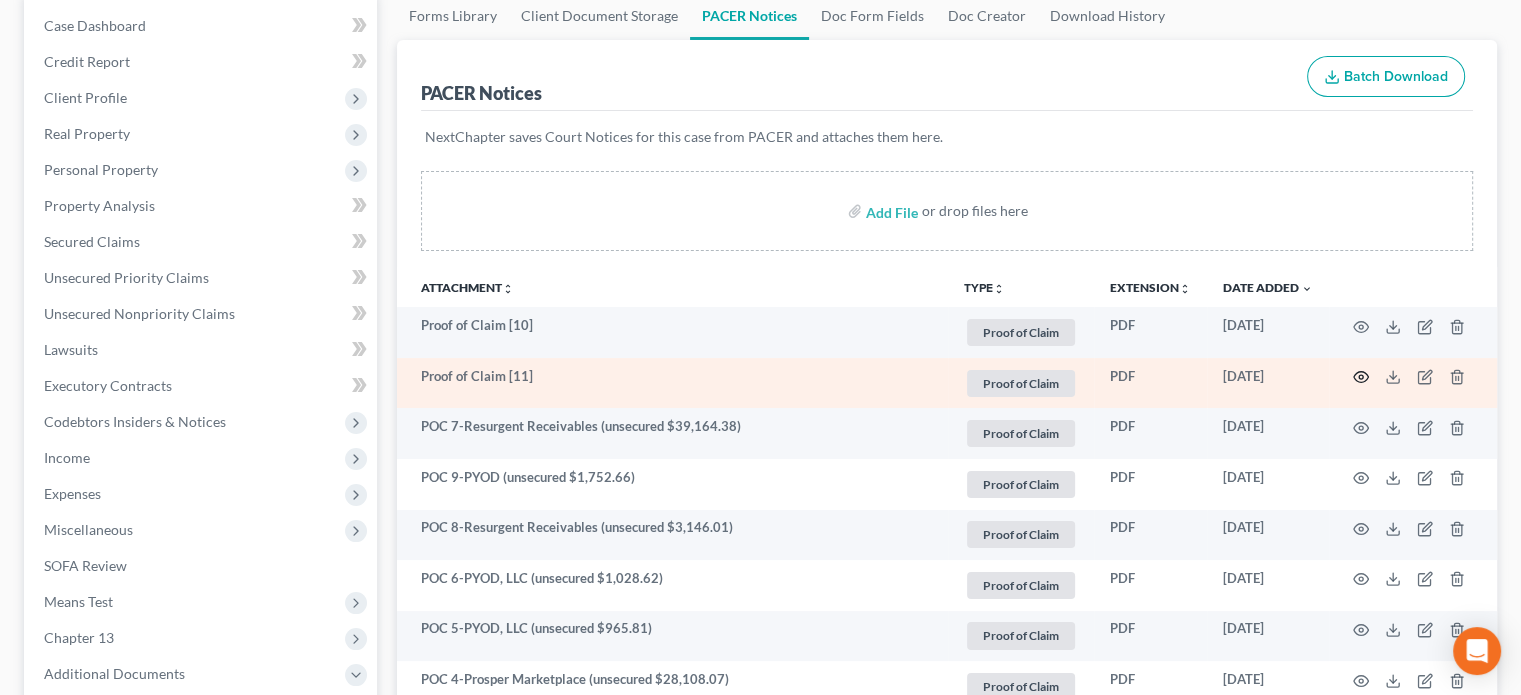 click 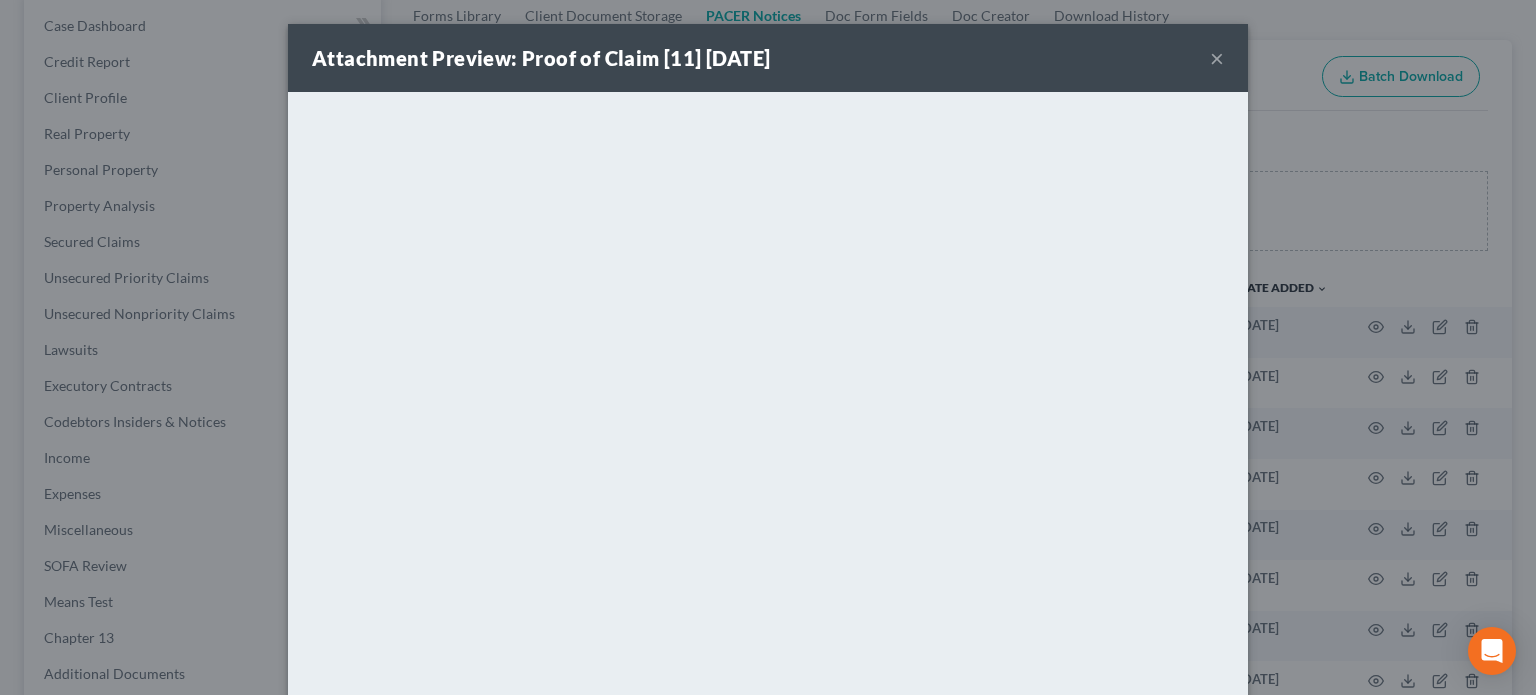 click on "×" at bounding box center (1217, 58) 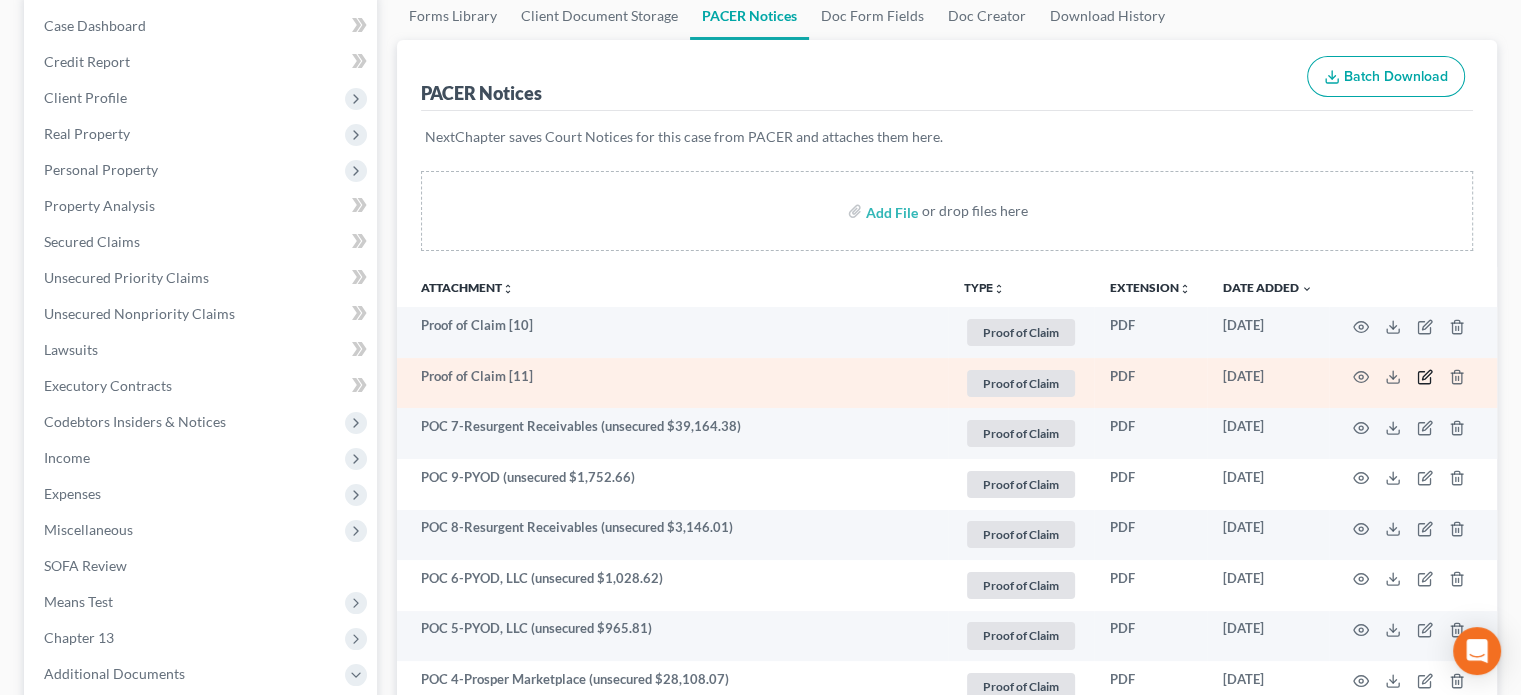 click 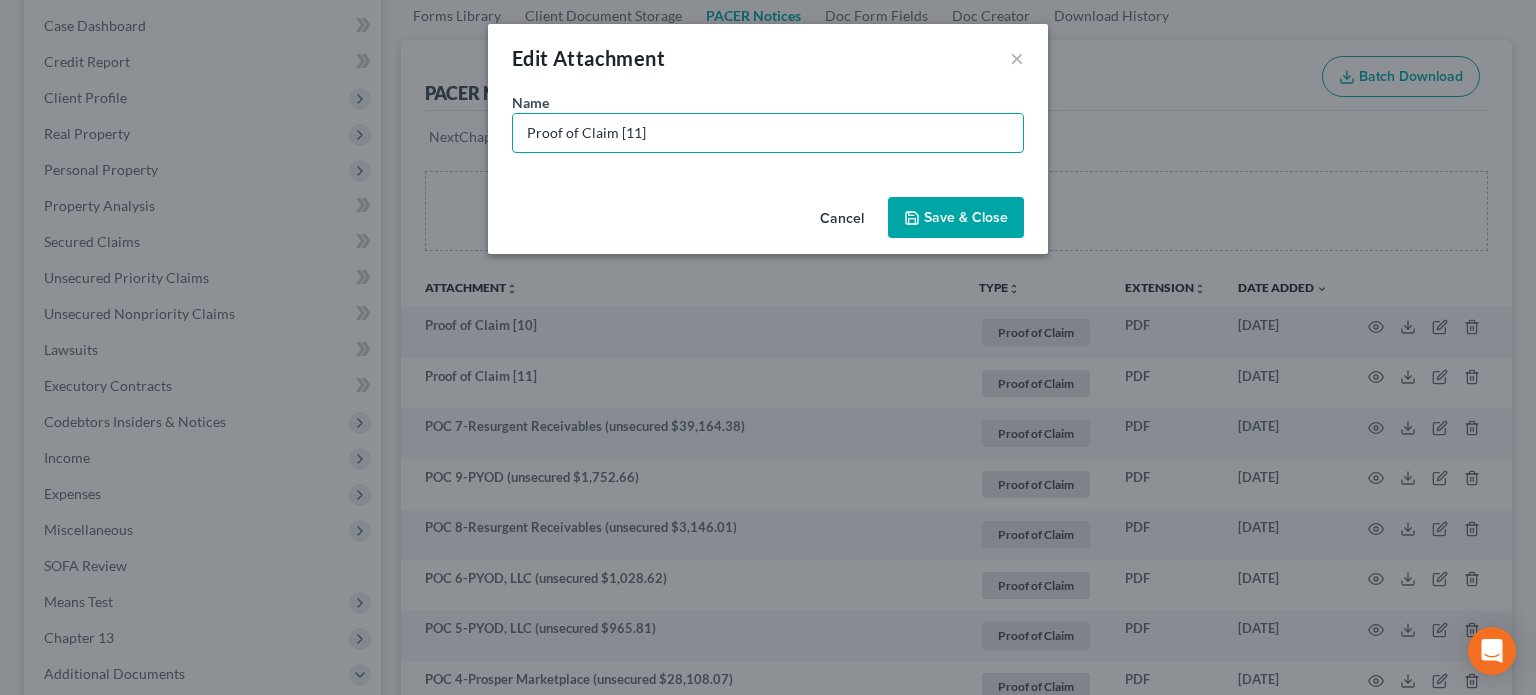 drag, startPoint x: 470, startPoint y: 119, endPoint x: 321, endPoint y: 99, distance: 150.33629 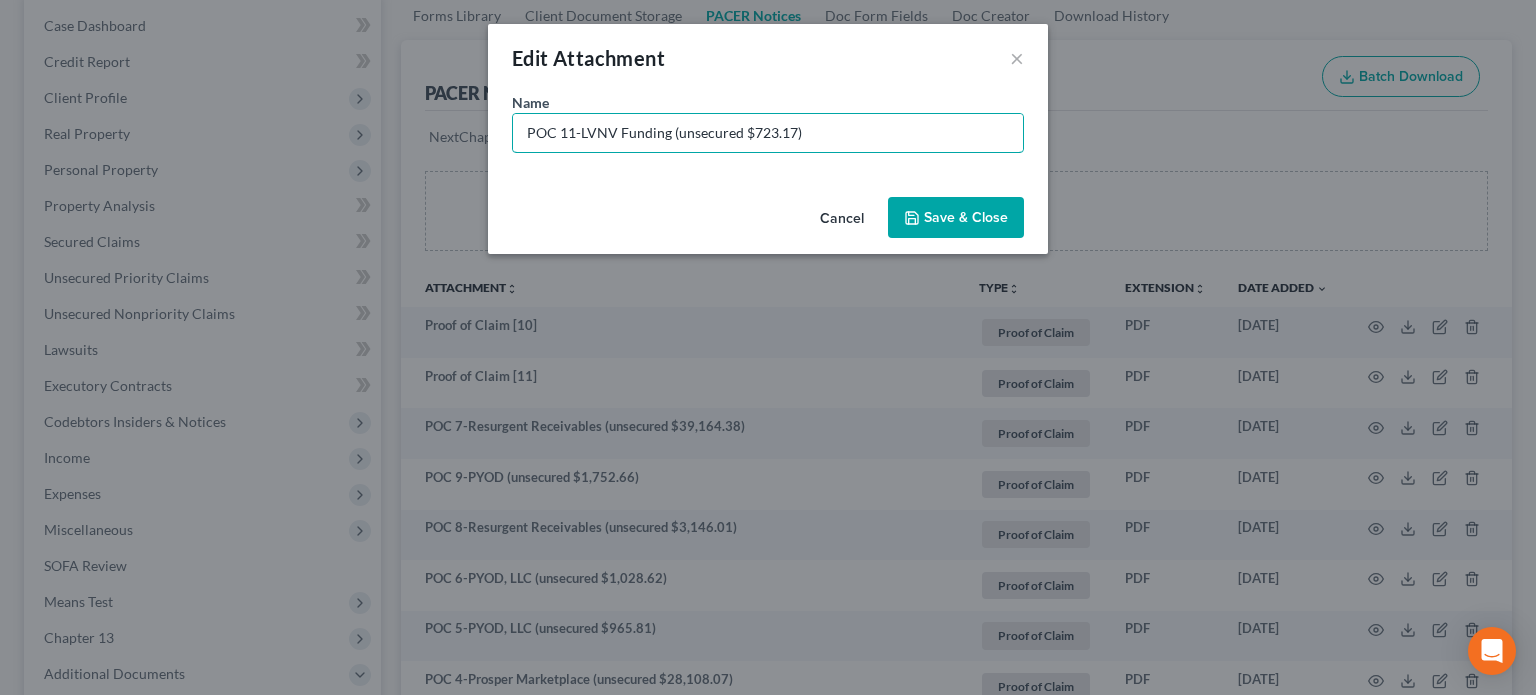 type on "POC 11-LVNV Funding (unsecured $723.17)" 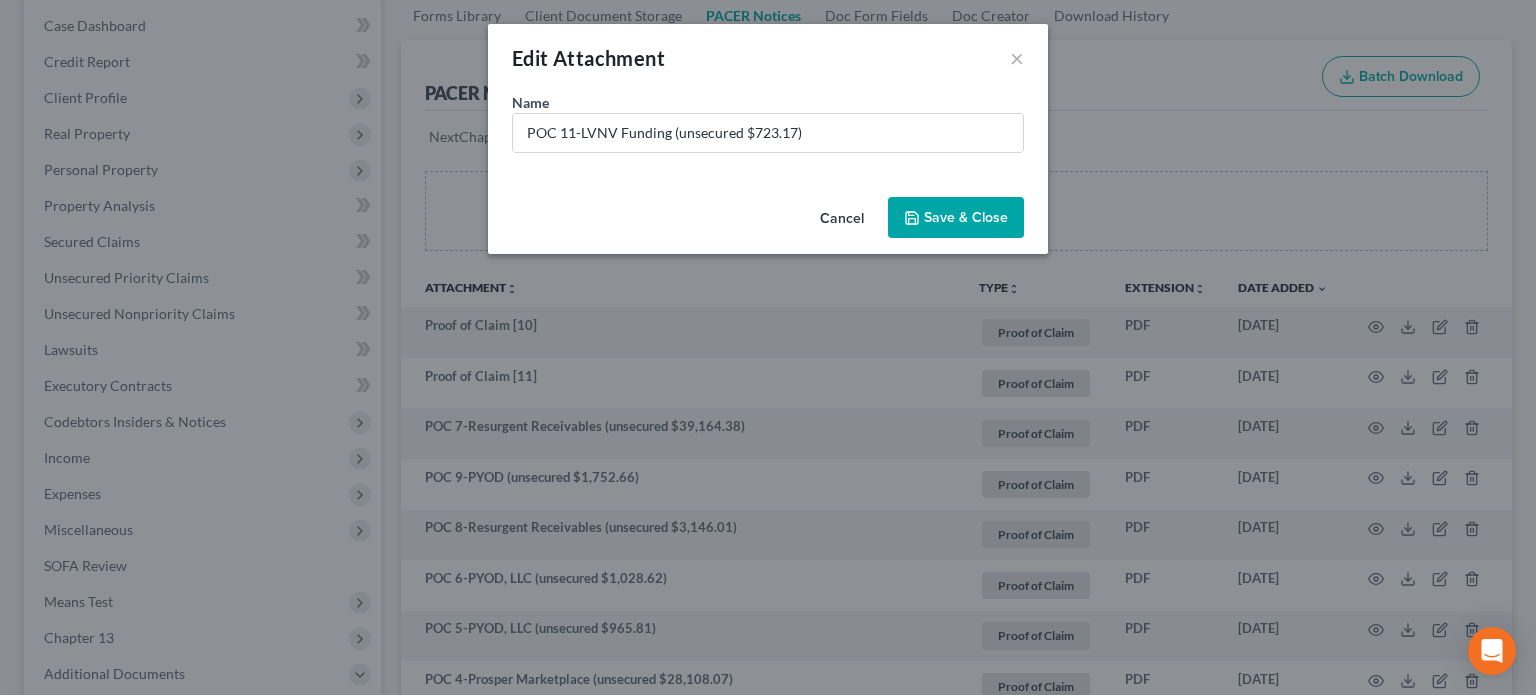 click on "Save & Close" at bounding box center (966, 217) 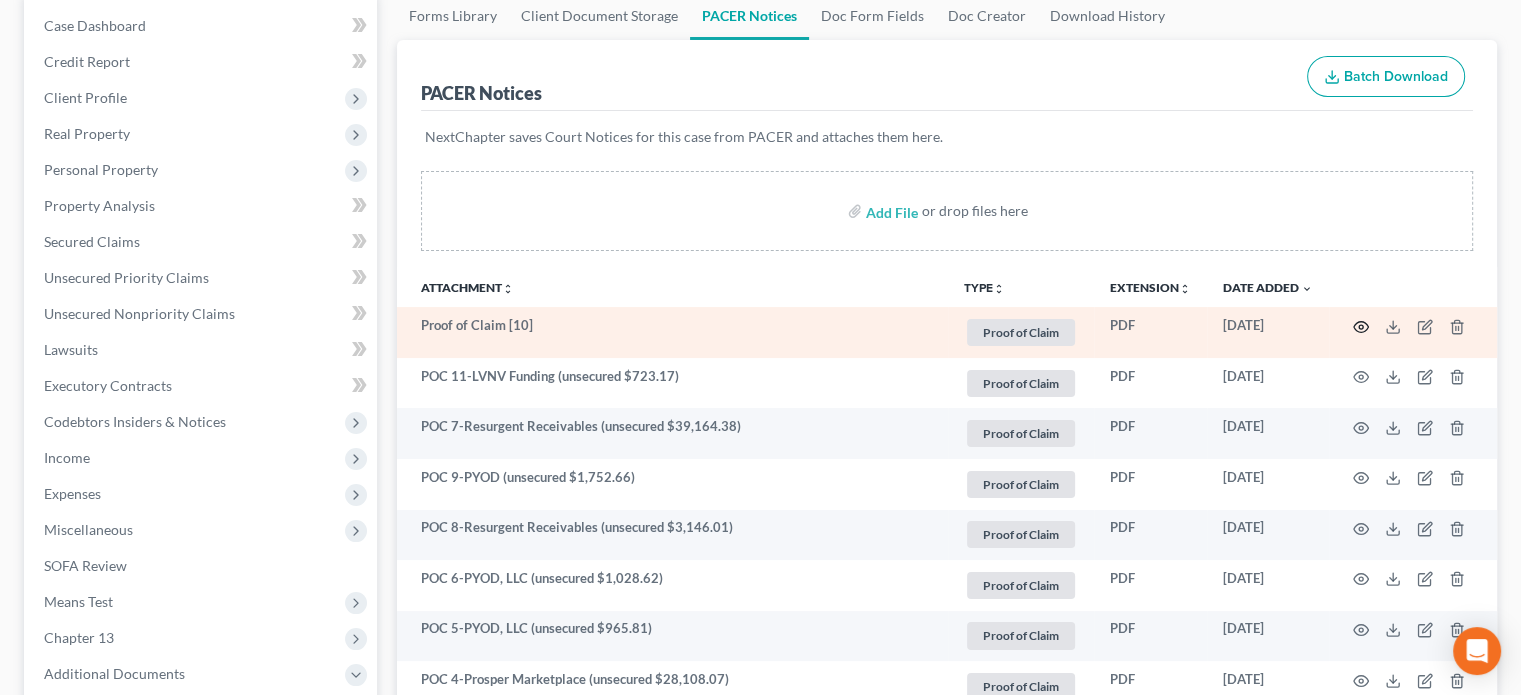 click 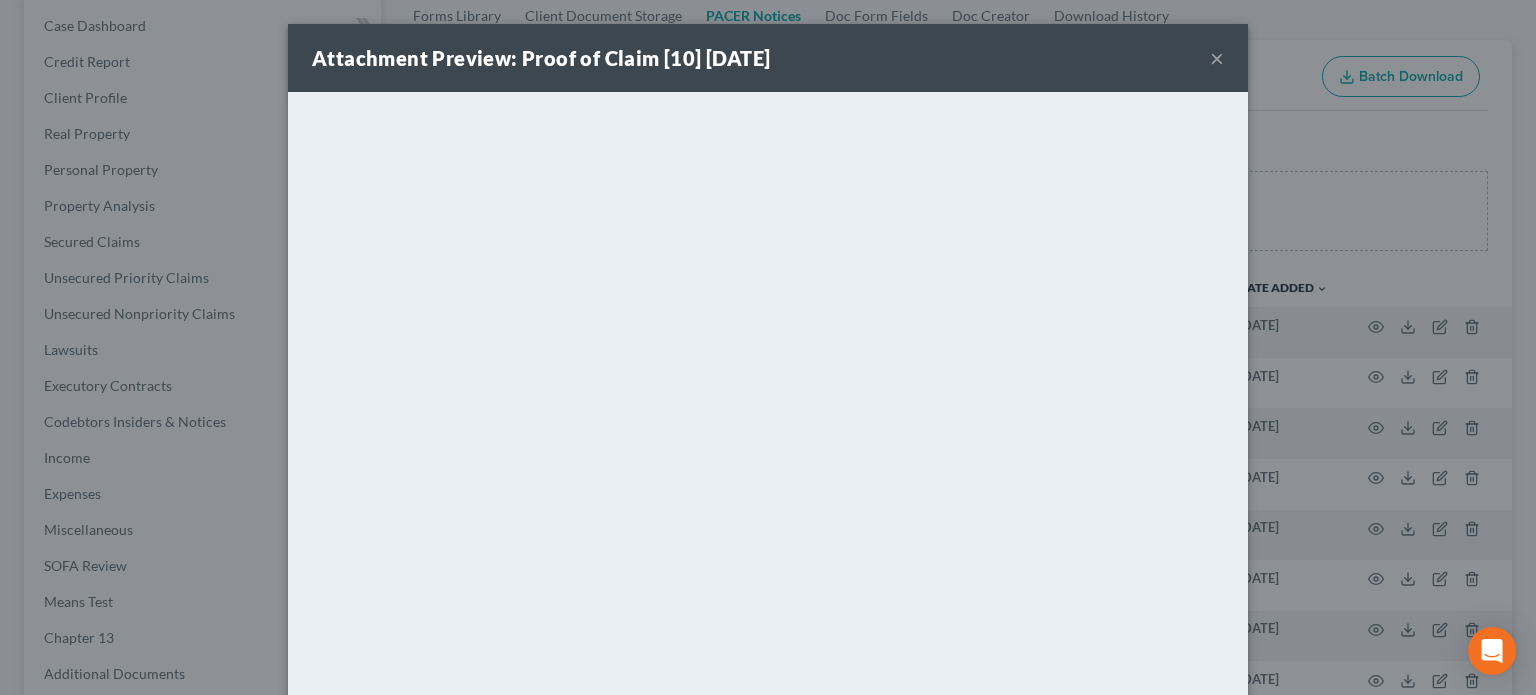 click on "×" at bounding box center (1217, 58) 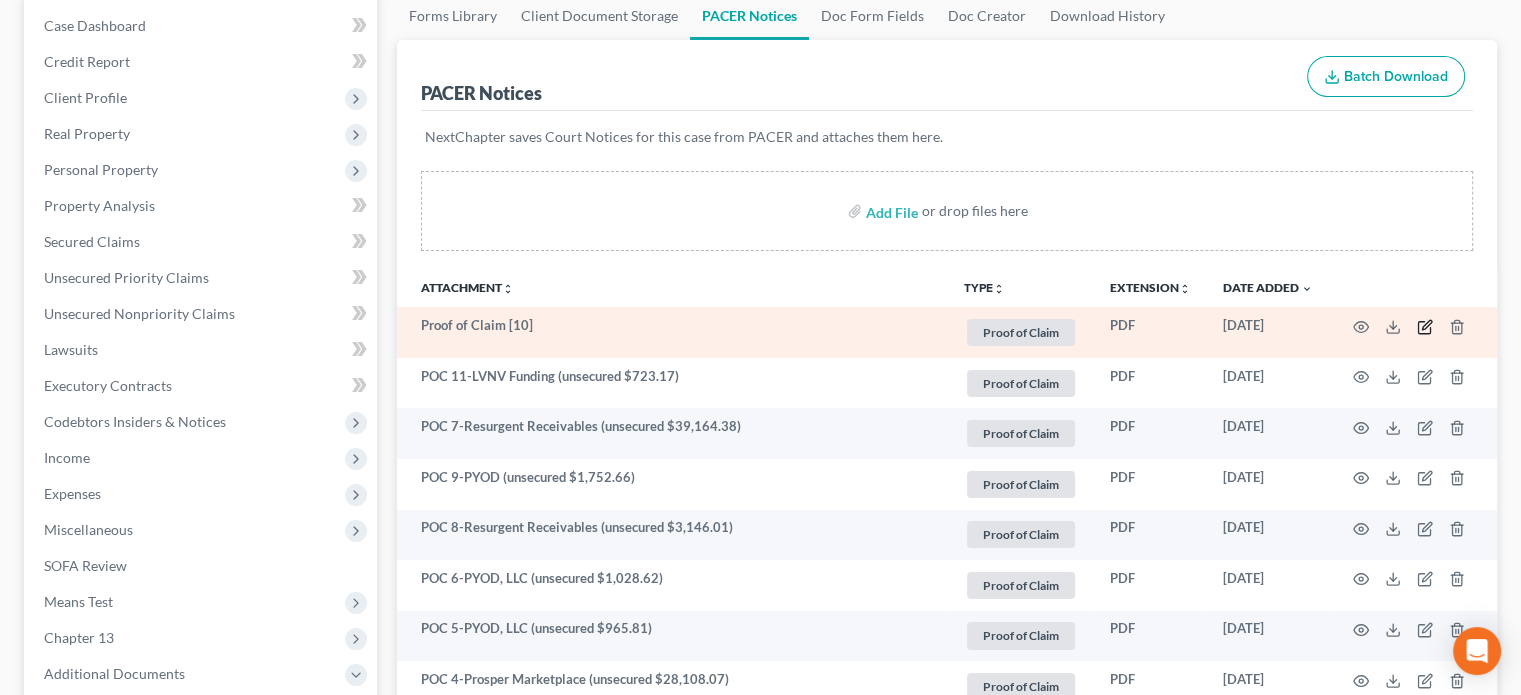 click 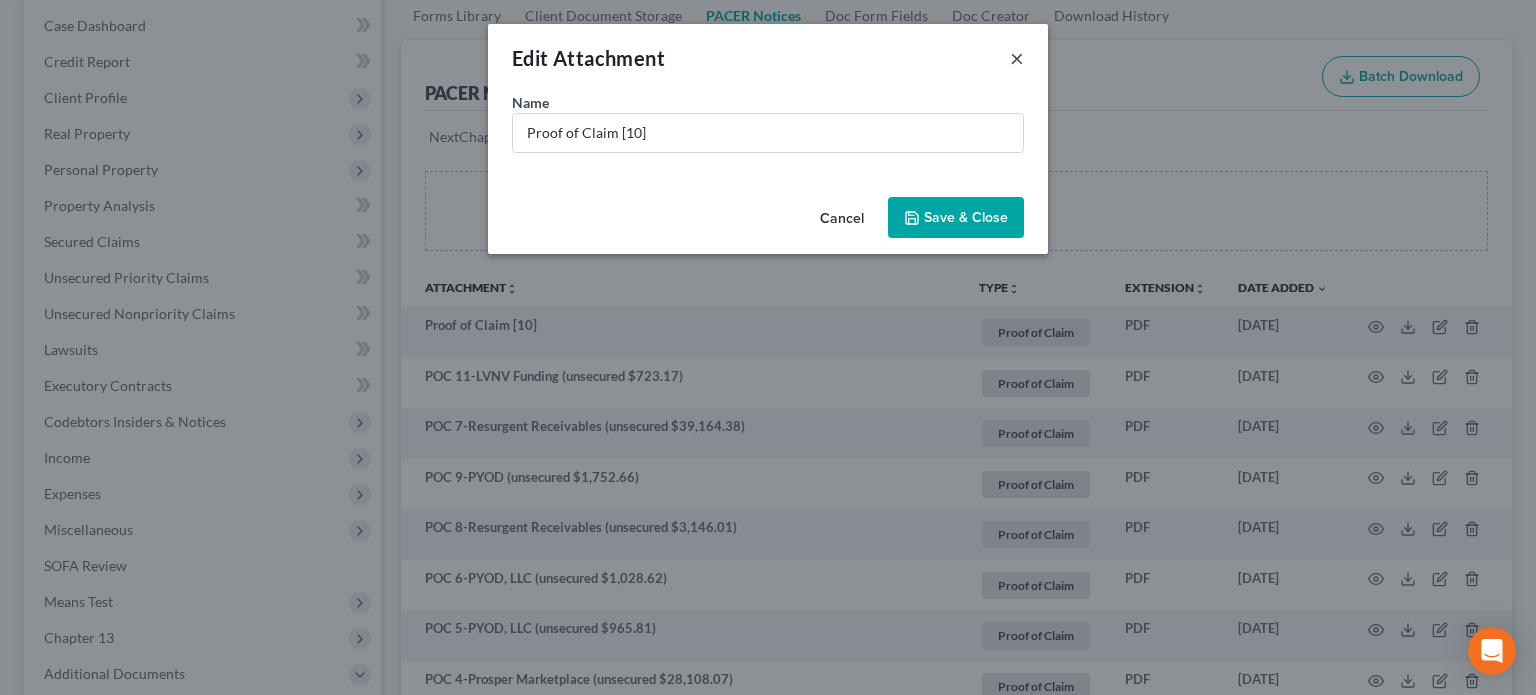 click on "×" at bounding box center [1017, 58] 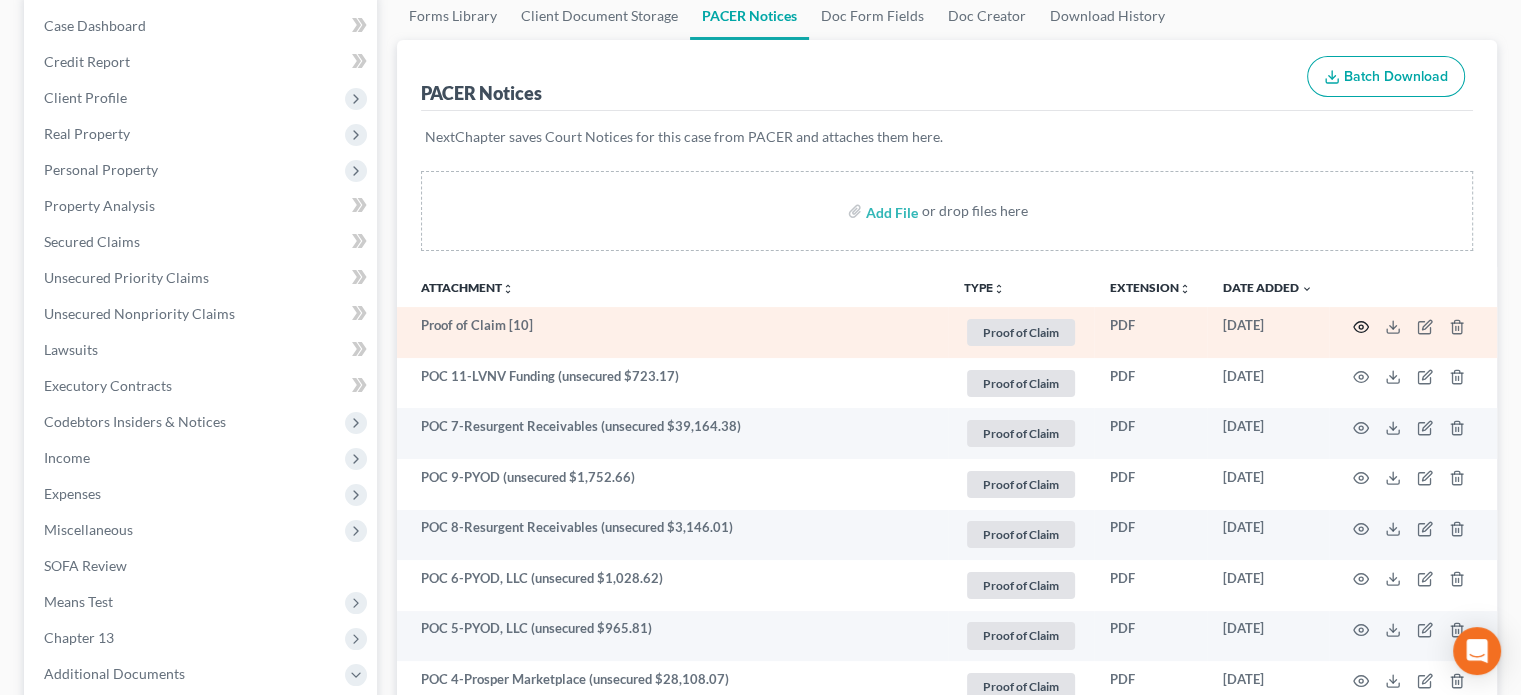 click 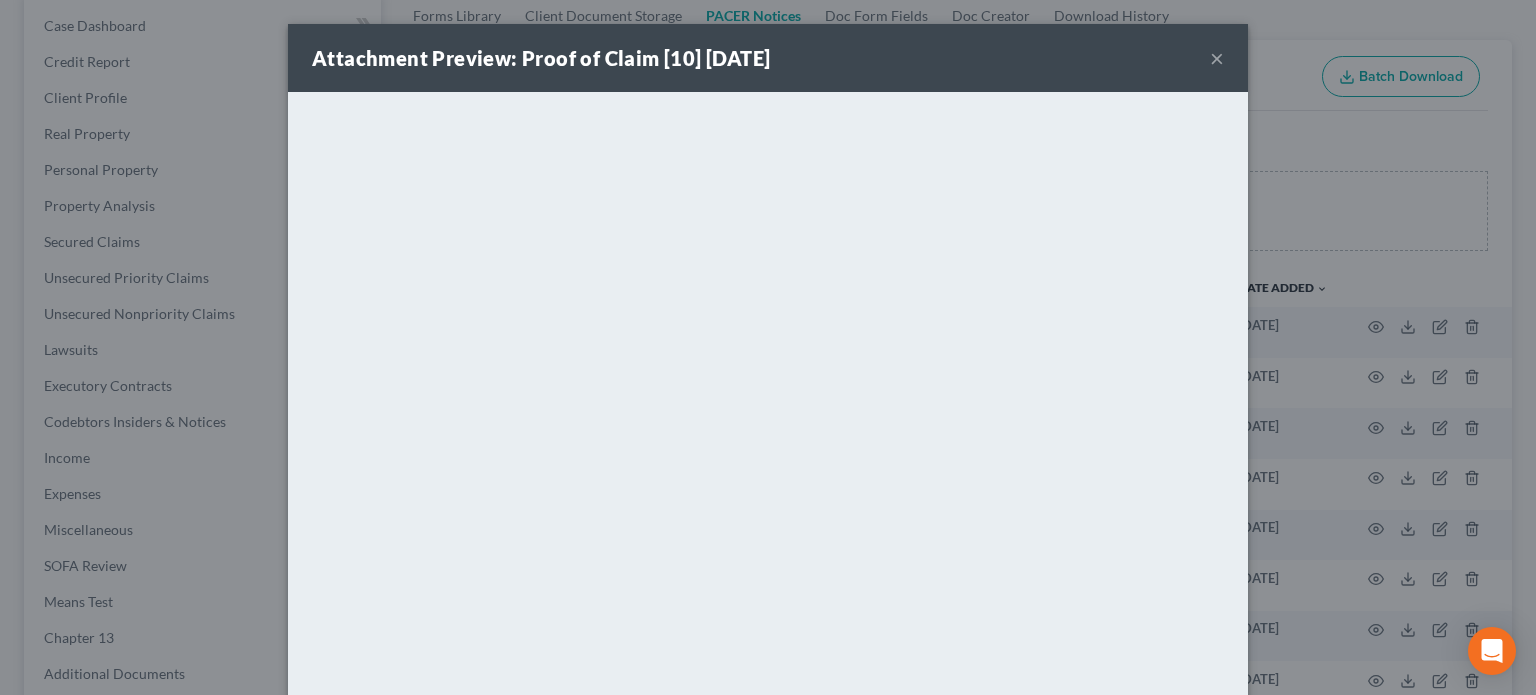 drag, startPoint x: 1208, startPoint y: 54, endPoint x: 1286, endPoint y: 119, distance: 101.53325 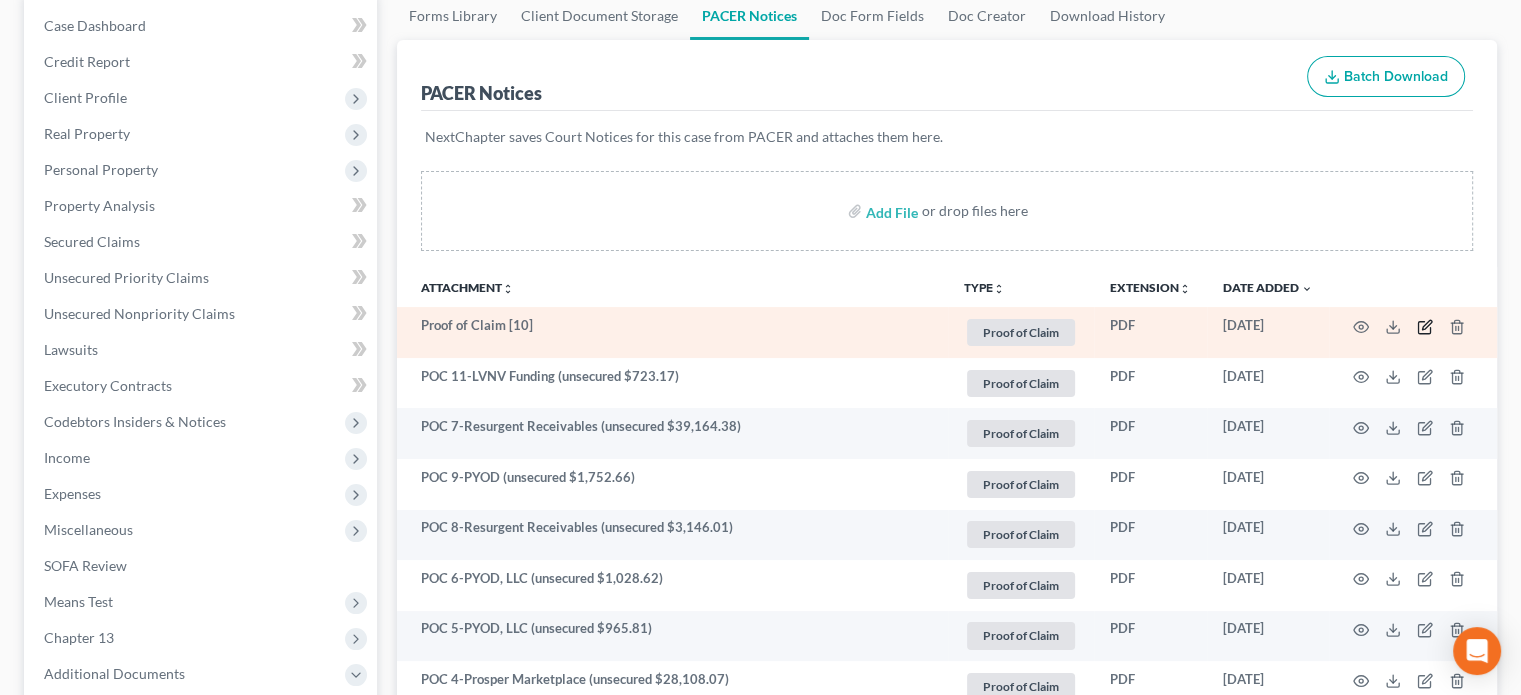 click 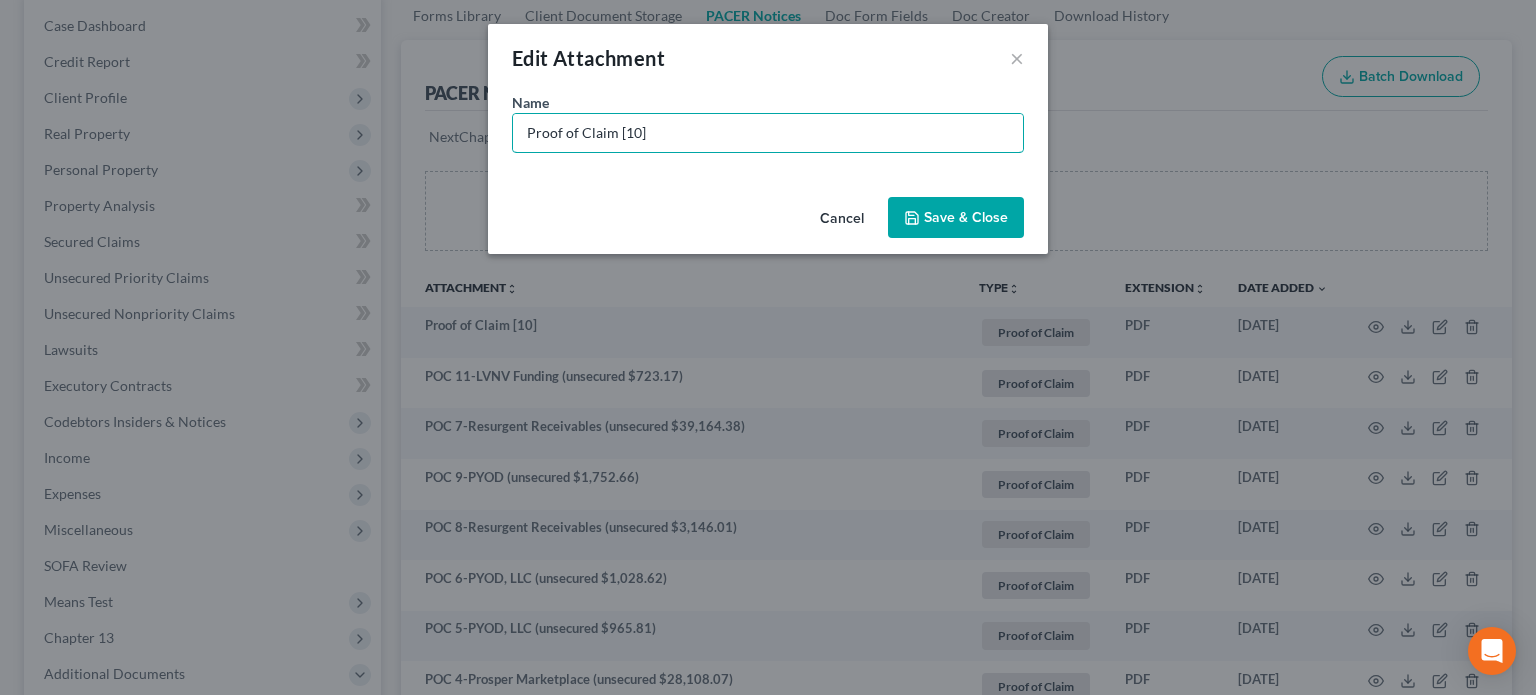 drag, startPoint x: 381, startPoint y: 110, endPoint x: 169, endPoint y: 87, distance: 213.24399 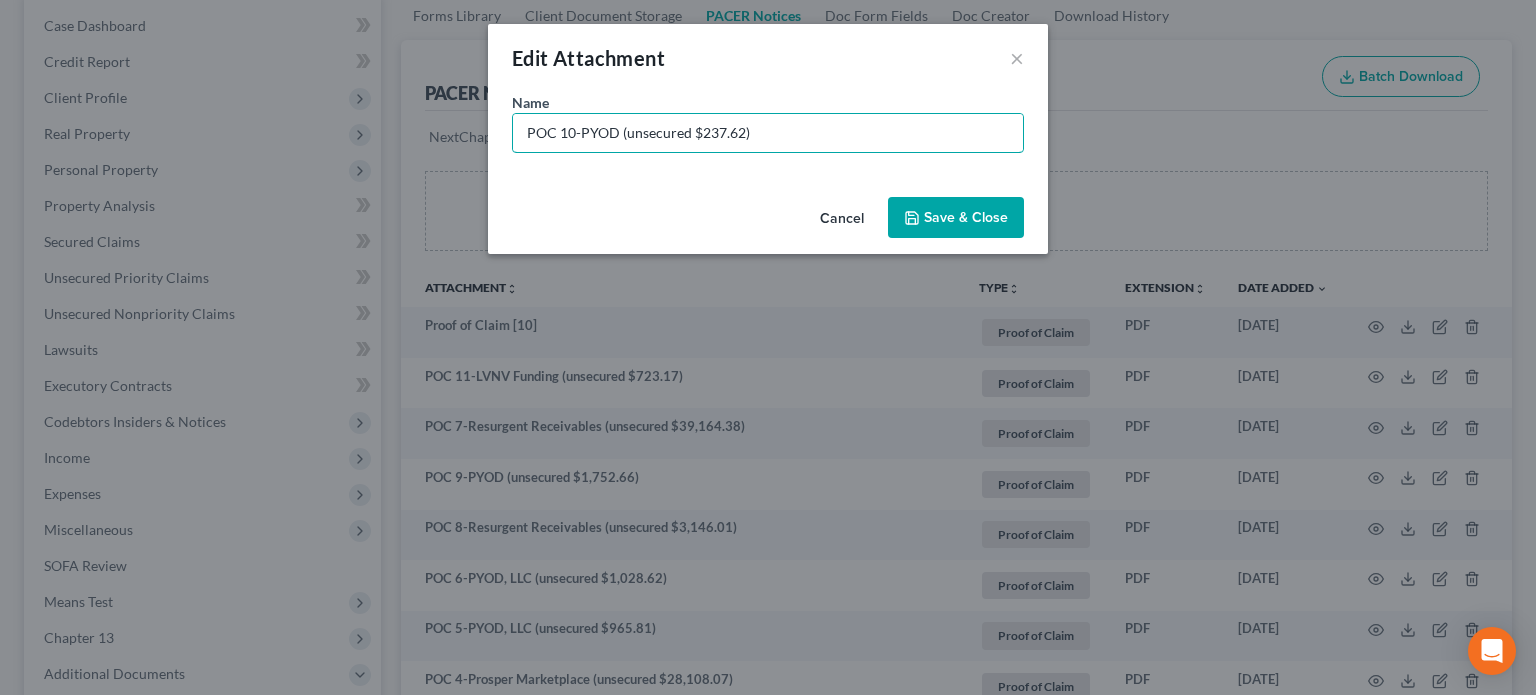 type on "POC 10-PYOD (unsecured $237.62)" 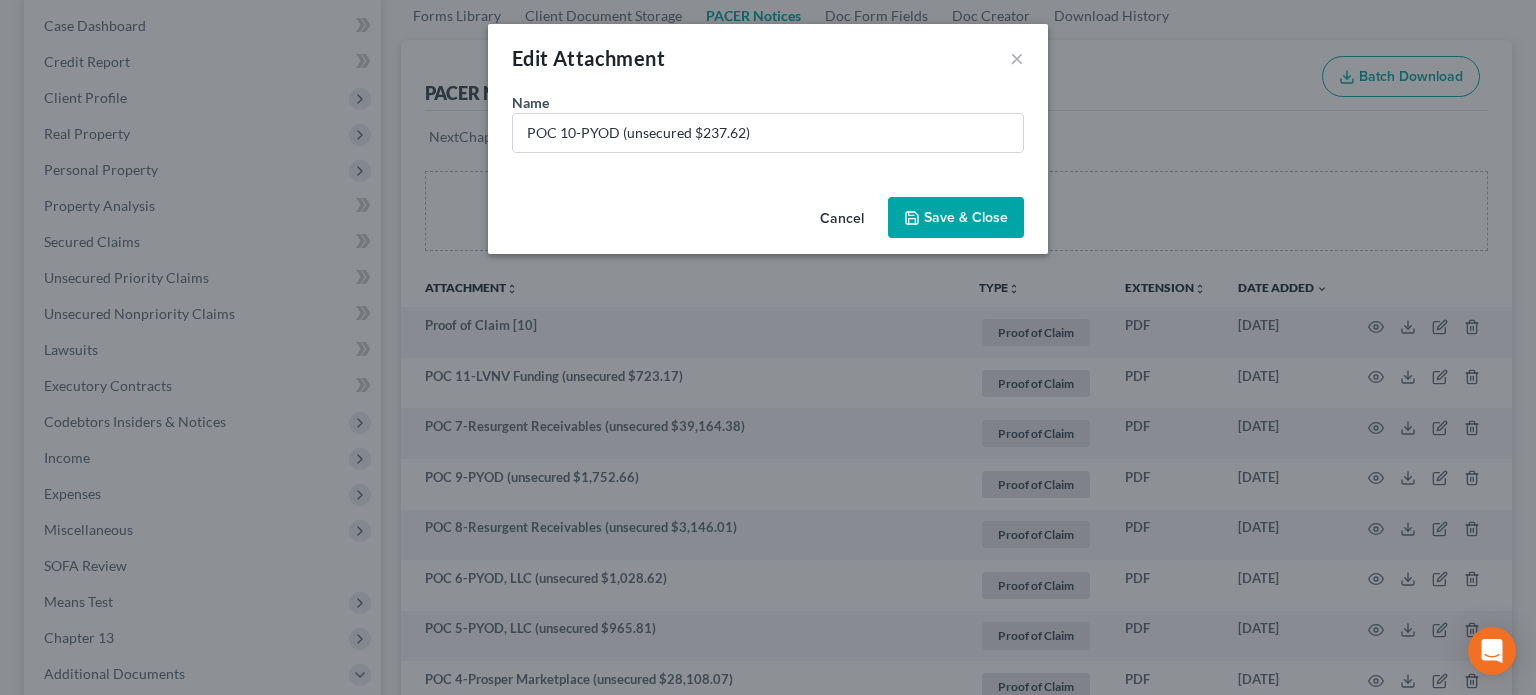 click on "Save & Close" at bounding box center [956, 218] 